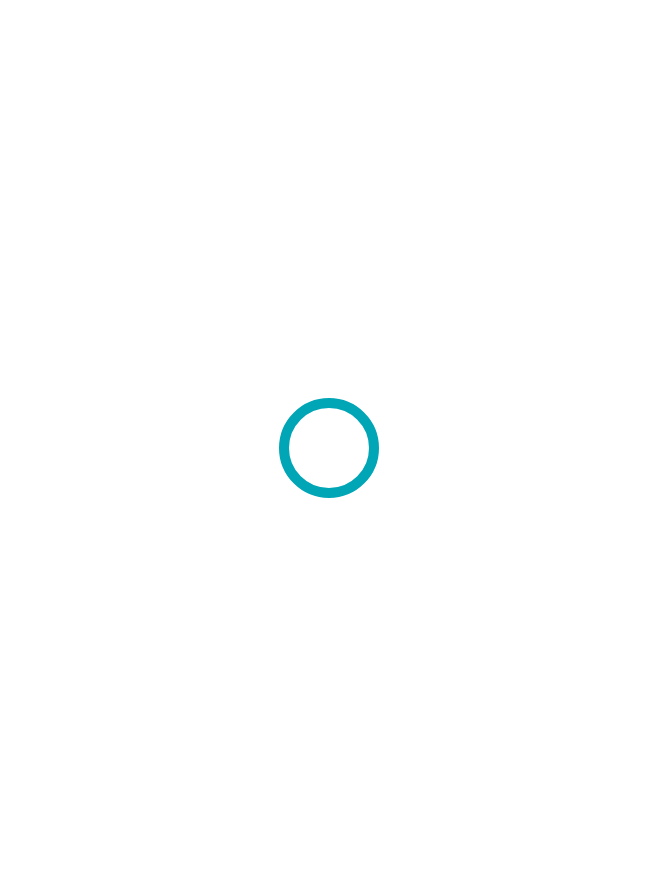scroll, scrollTop: 0, scrollLeft: 0, axis: both 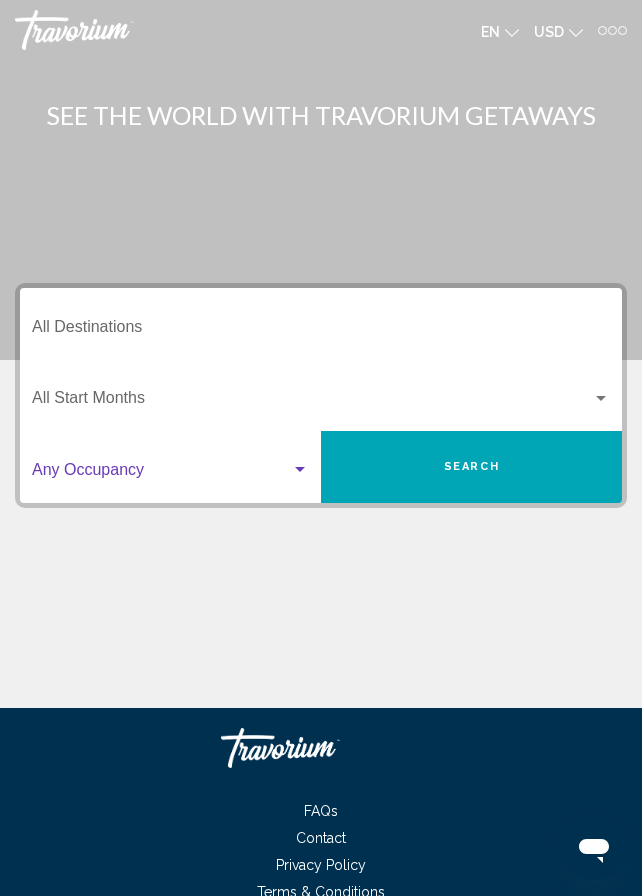 click at bounding box center (161, 474) 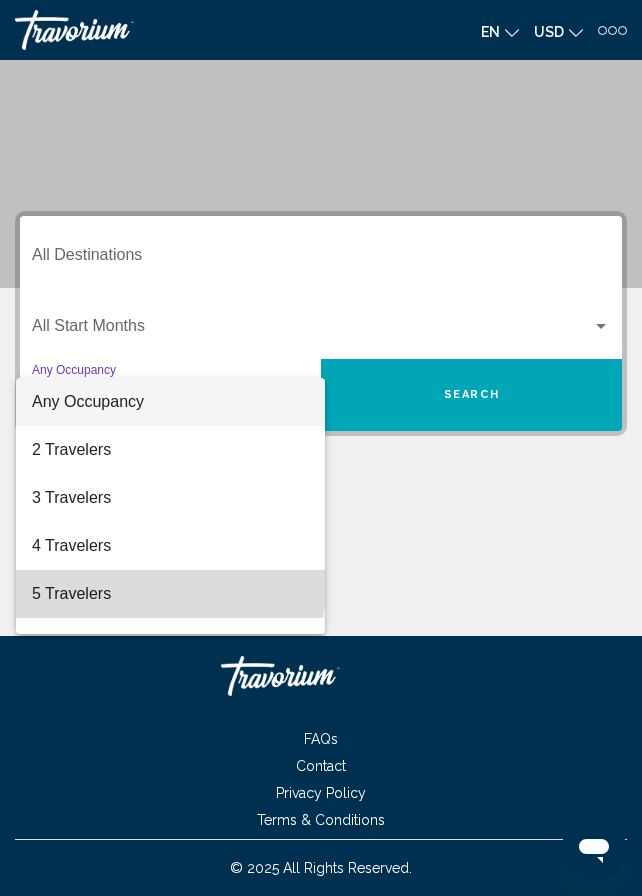 click on "5 Travelers" at bounding box center [170, 594] 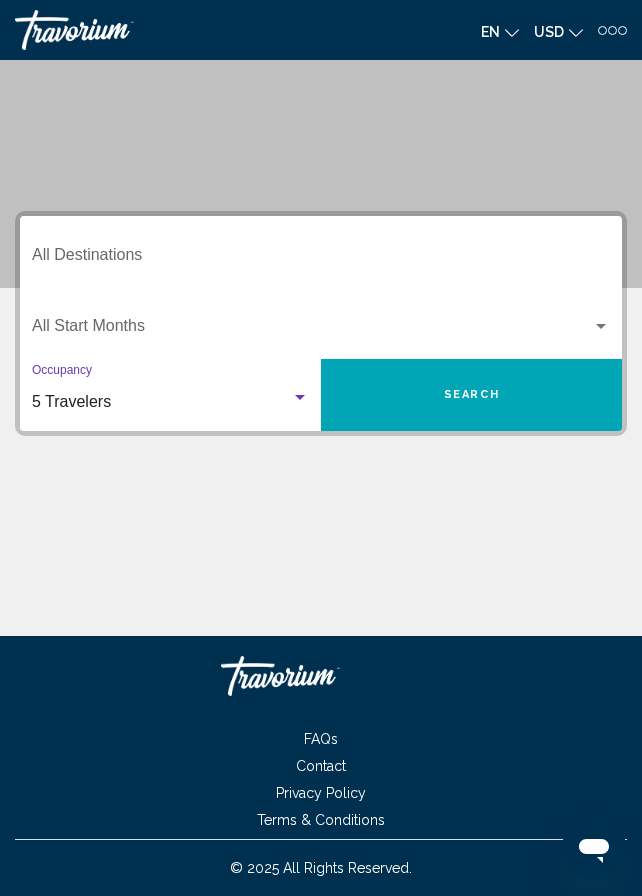 click on "Search" at bounding box center [471, 395] 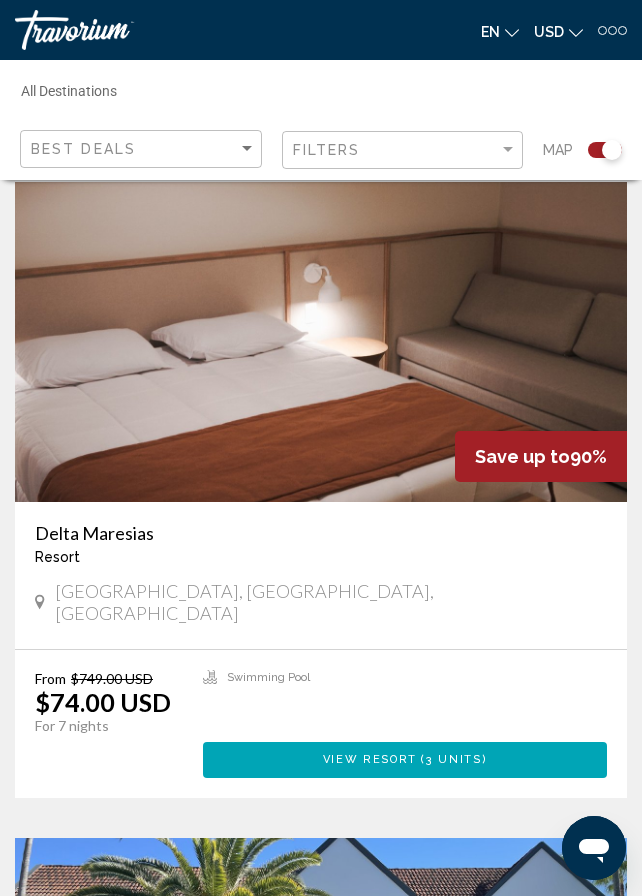 scroll, scrollTop: 0, scrollLeft: 0, axis: both 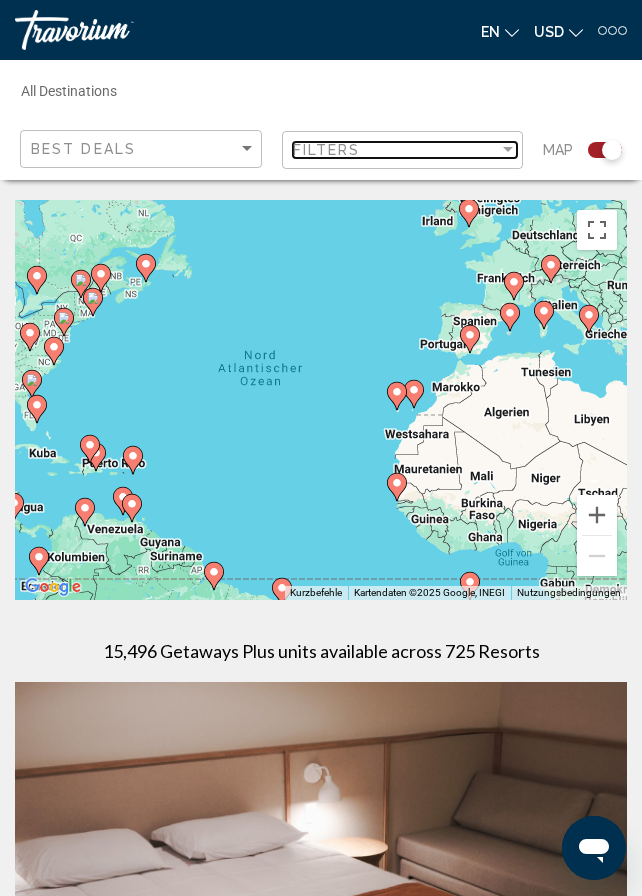 click on "Filters" at bounding box center [396, 150] 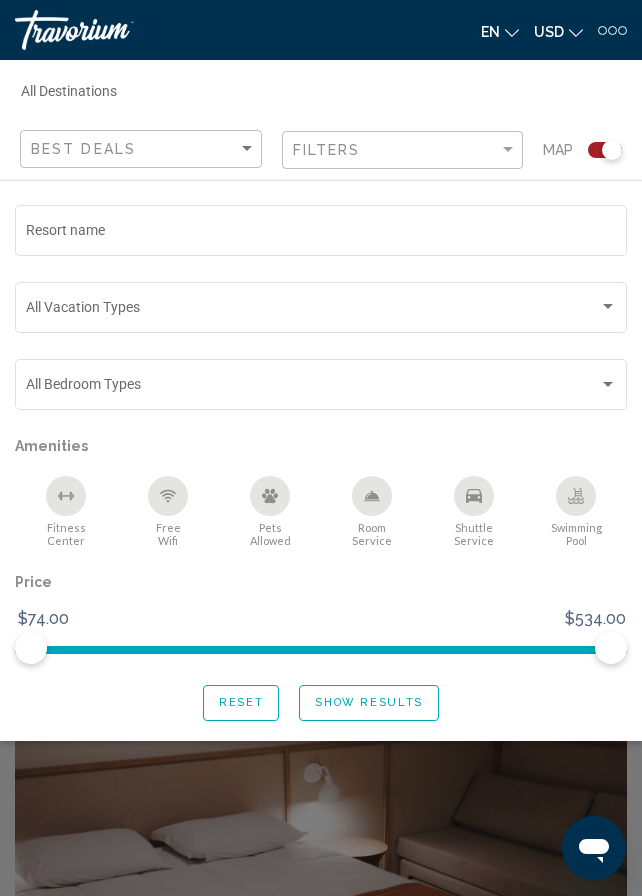 click on "5 (807 units available) Occupancy Any Occupancy Search" 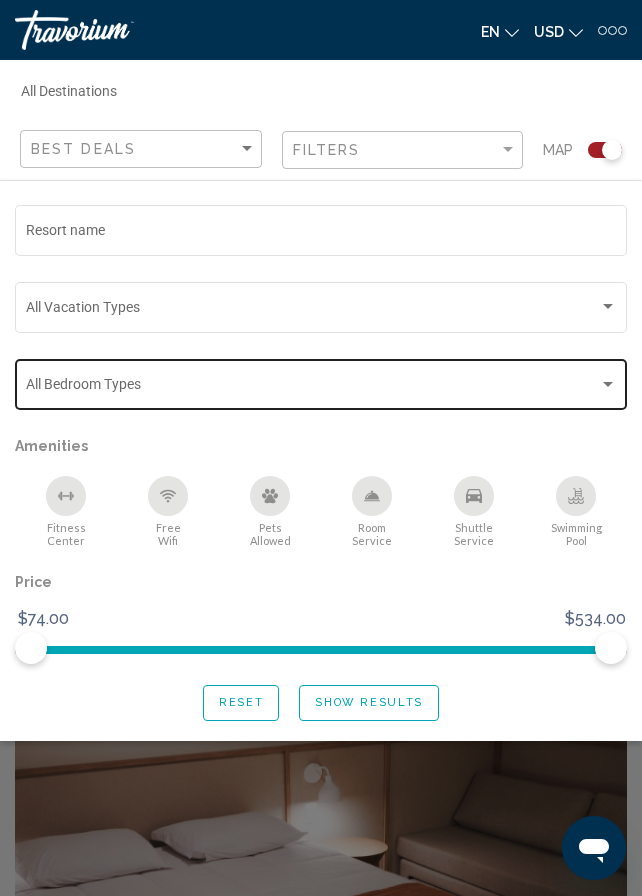 click at bounding box center (312, 388) 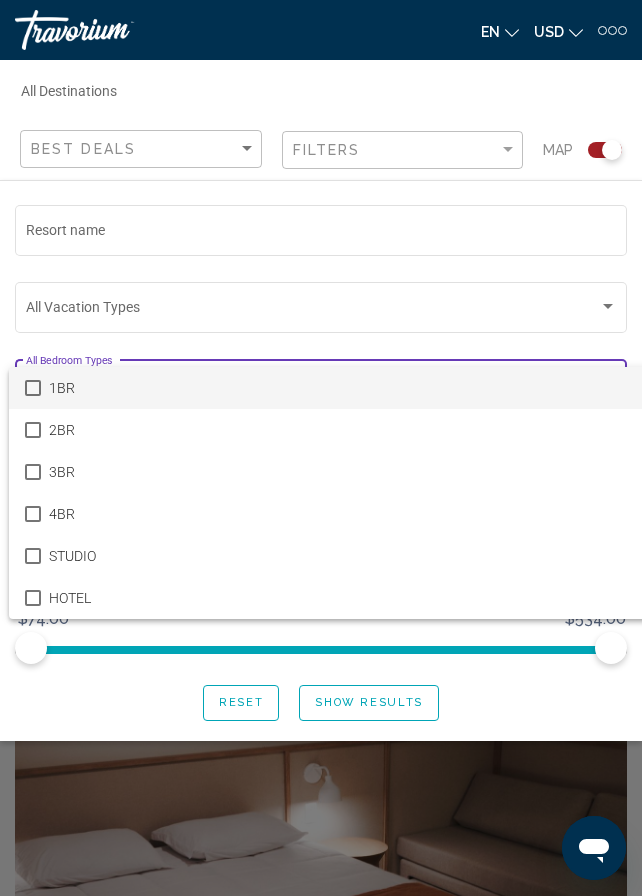 click at bounding box center [321, 448] 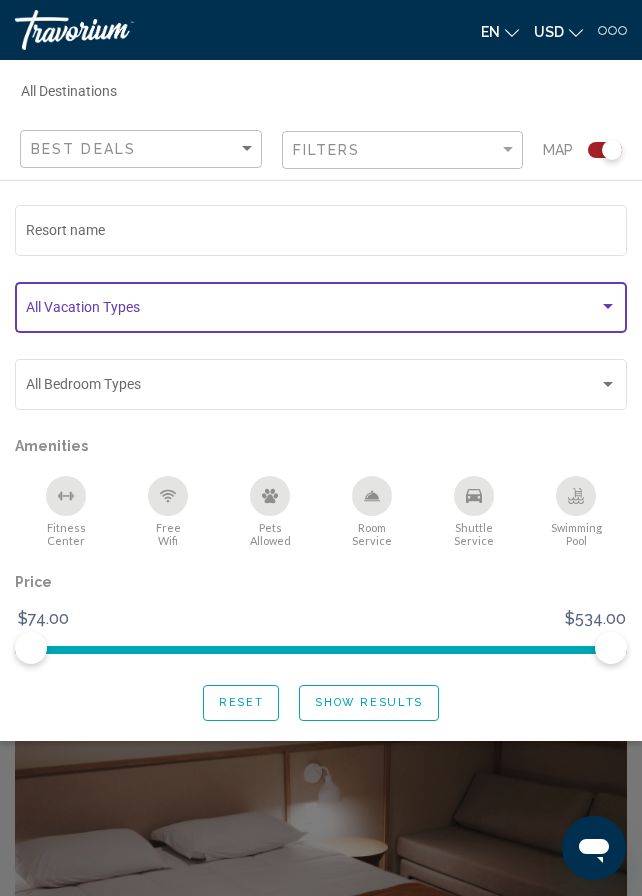 click at bounding box center [312, 311] 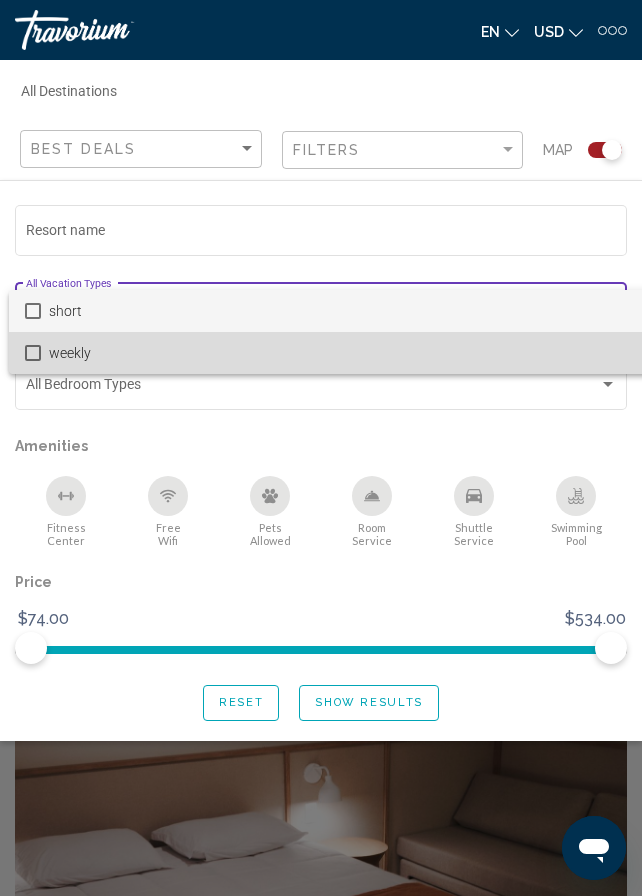 click on "weekly" at bounding box center [348, 353] 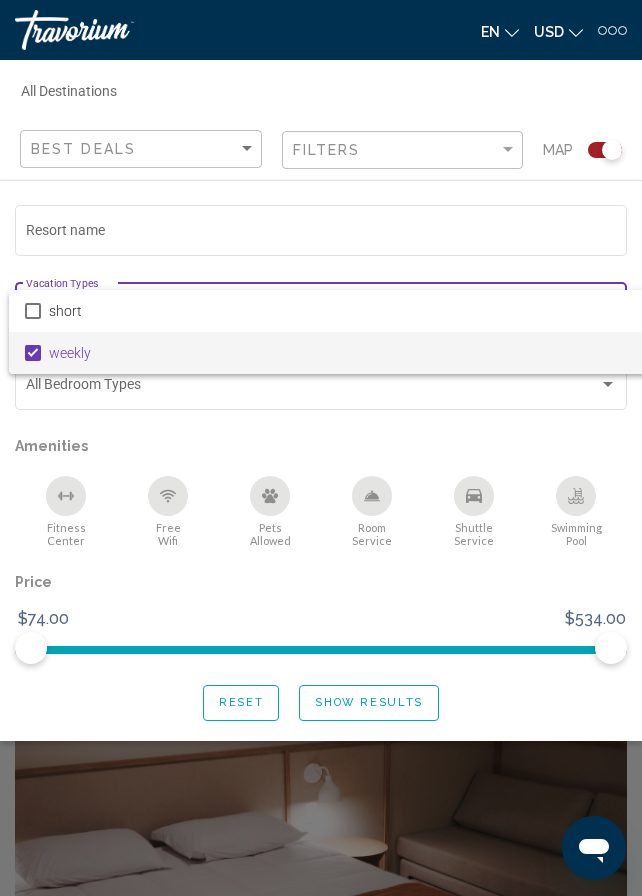 click at bounding box center [321, 448] 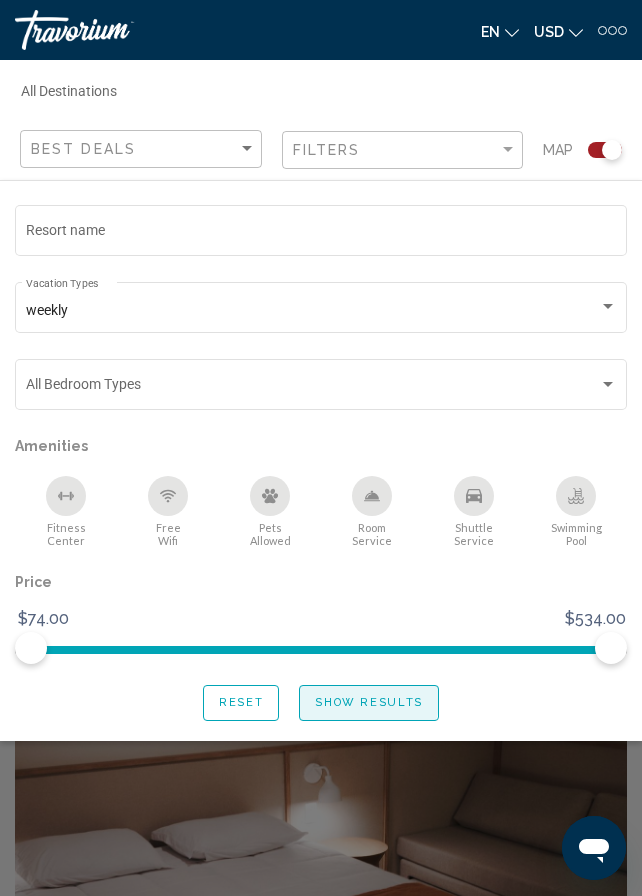 click on "Show Results" 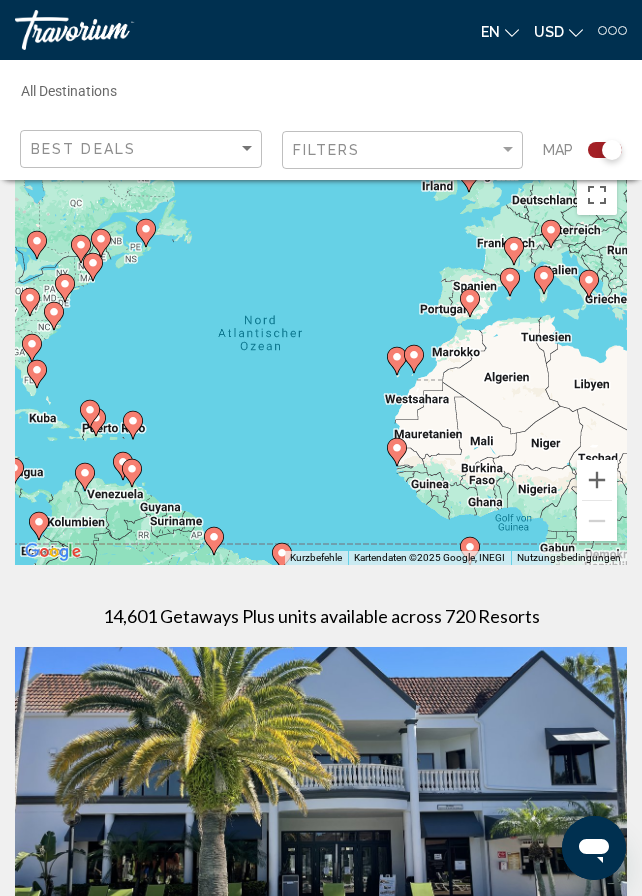scroll, scrollTop: 0, scrollLeft: 0, axis: both 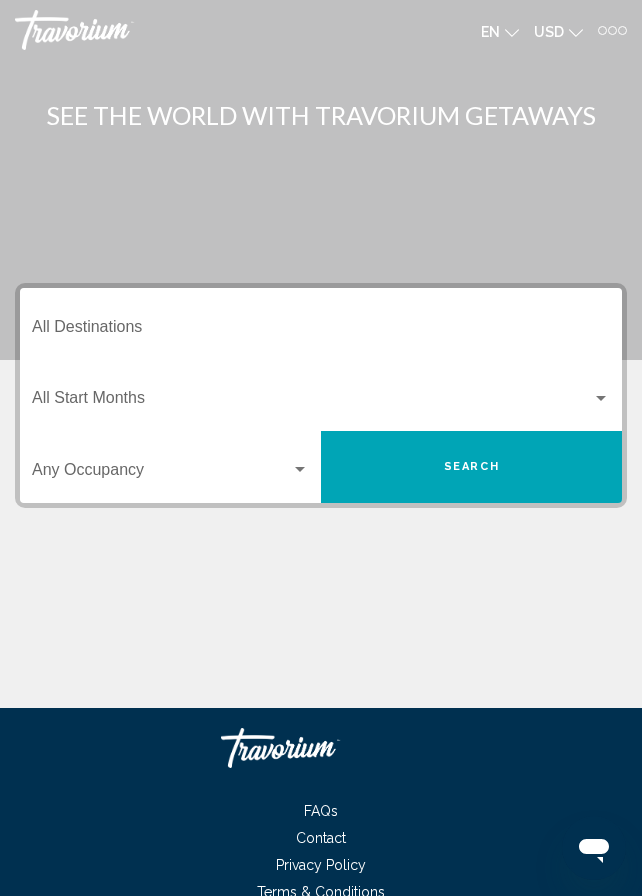 click on "Occupancy Any Occupancy" at bounding box center (170, 467) 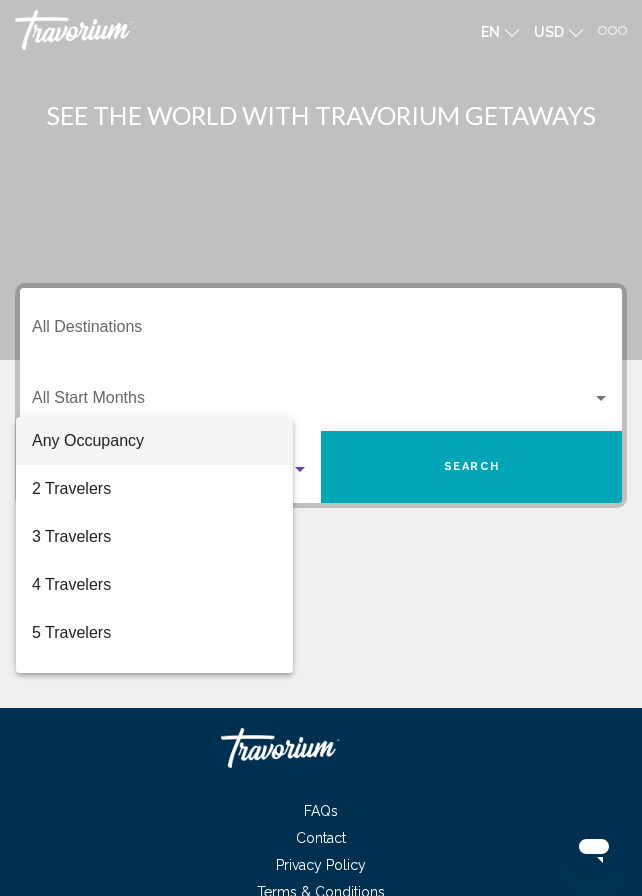 scroll, scrollTop: 72, scrollLeft: 0, axis: vertical 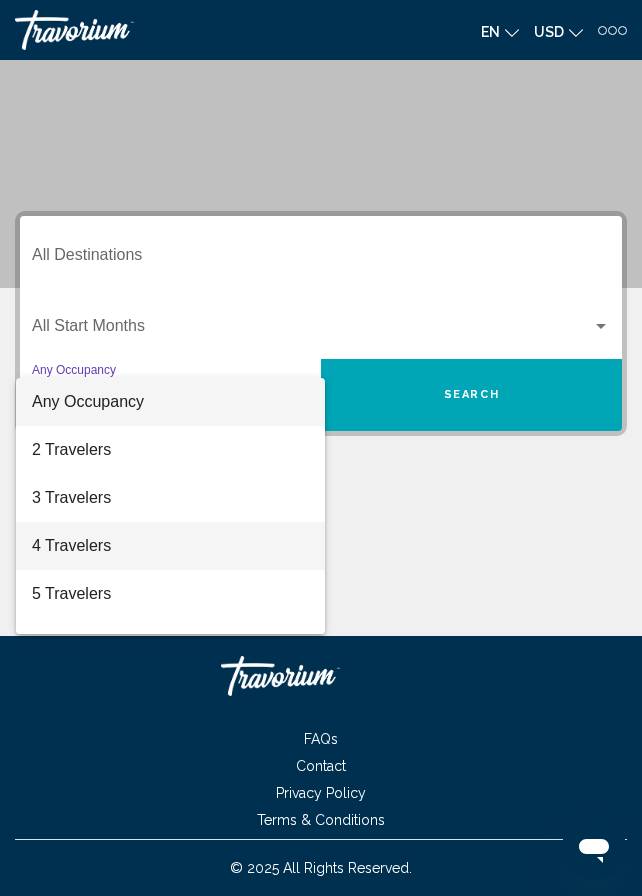 click on "4 Travelers" at bounding box center (170, 546) 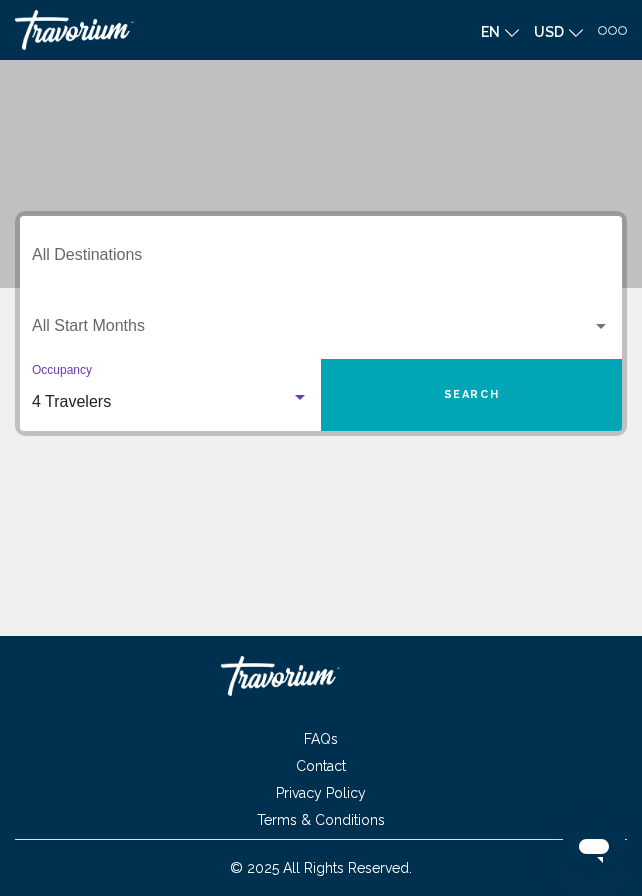 click at bounding box center [312, 330] 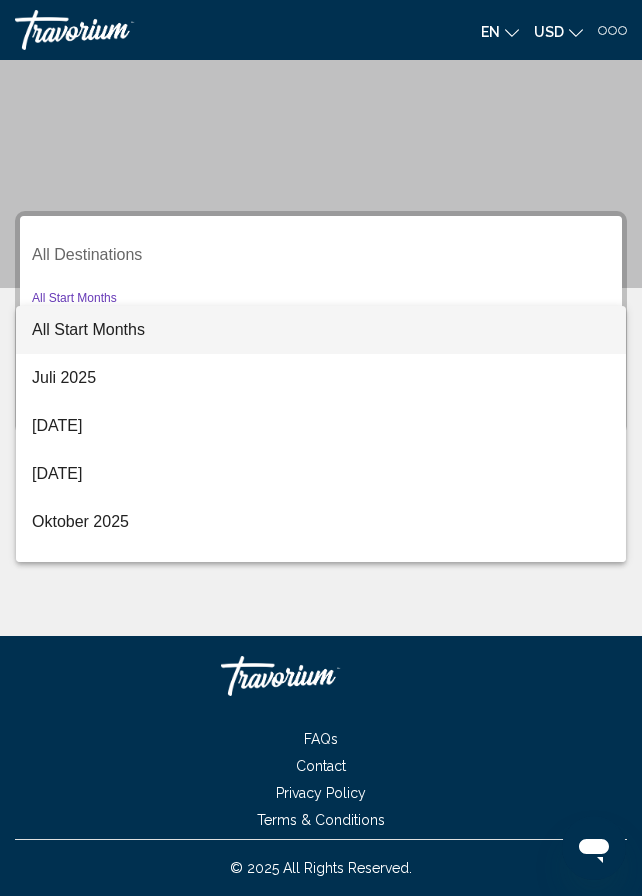 click at bounding box center [321, 448] 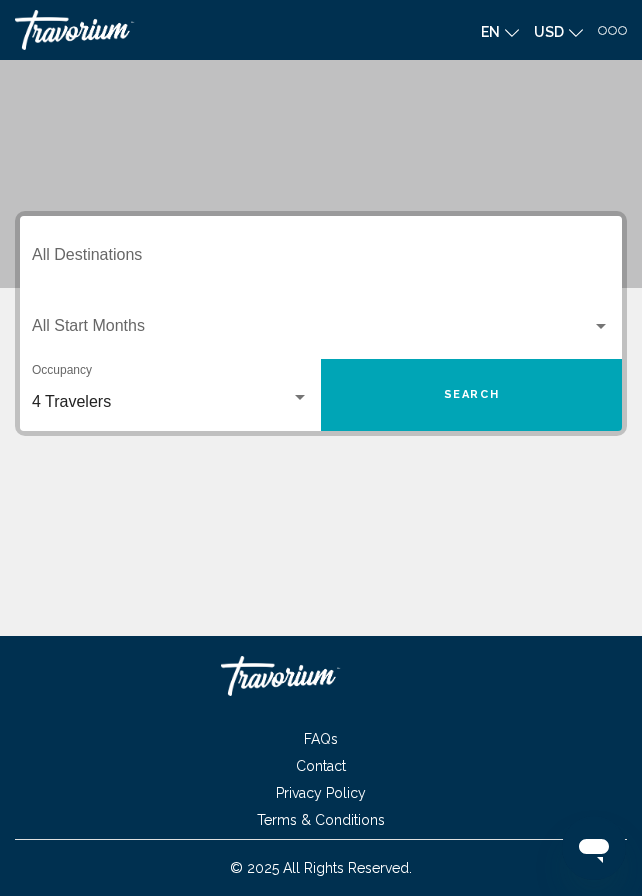 click on "Search" at bounding box center (471, 395) 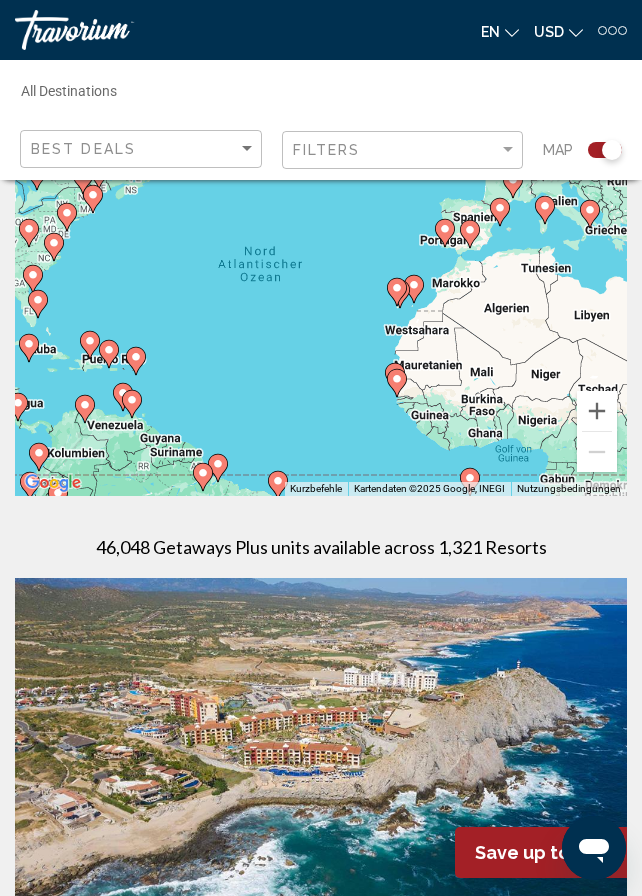 scroll, scrollTop: 0, scrollLeft: 0, axis: both 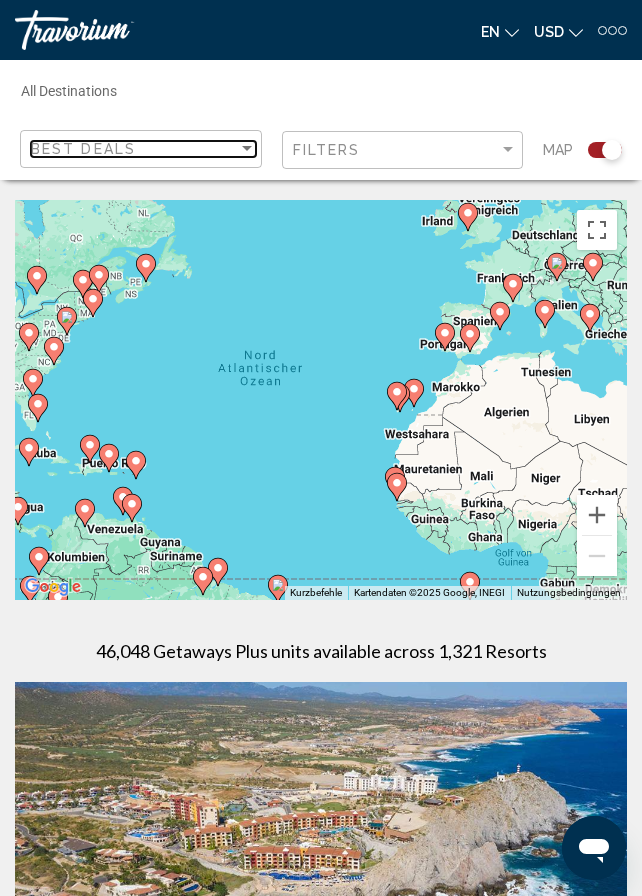 click on "Best Deals" at bounding box center [134, 149] 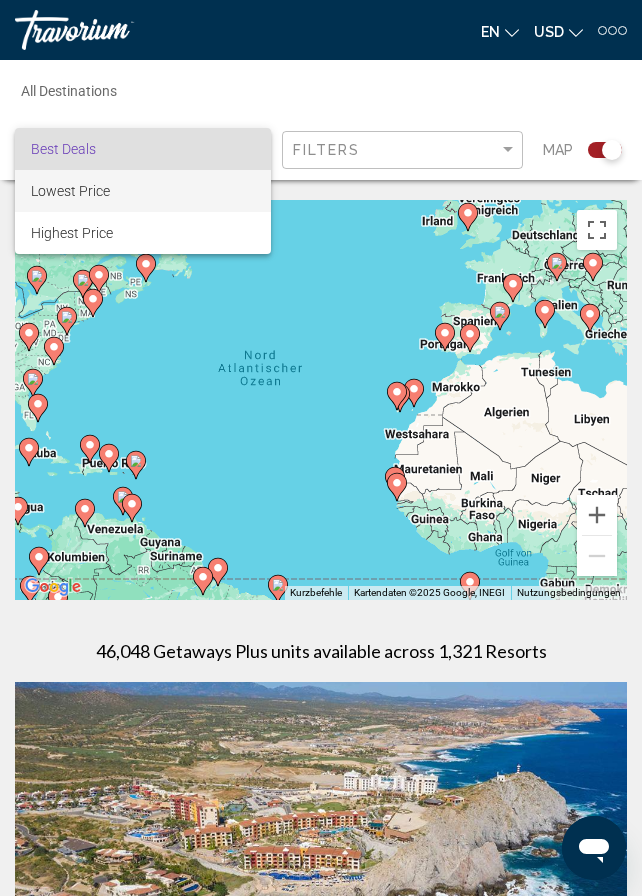 click on "Lowest Price" at bounding box center (143, 191) 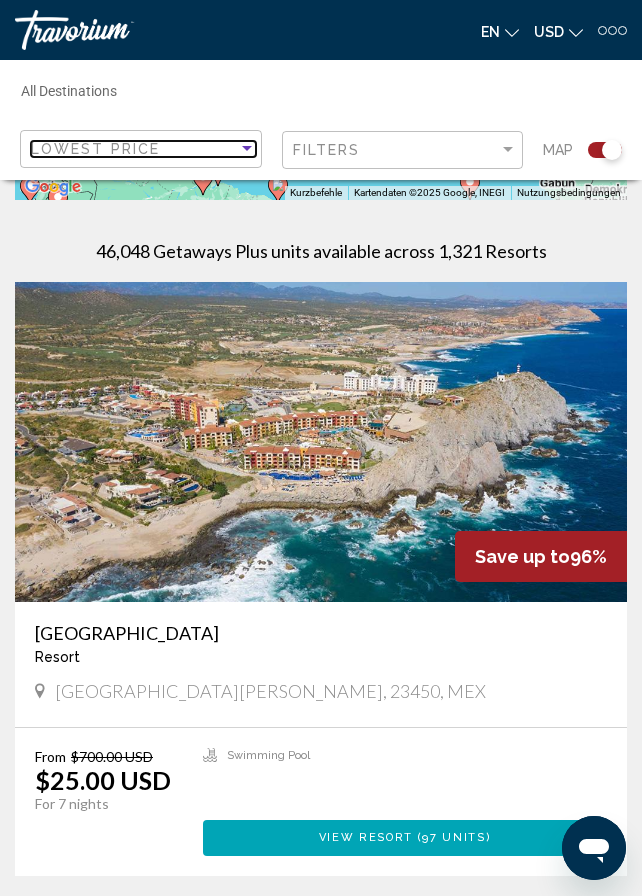 scroll, scrollTop: 0, scrollLeft: 0, axis: both 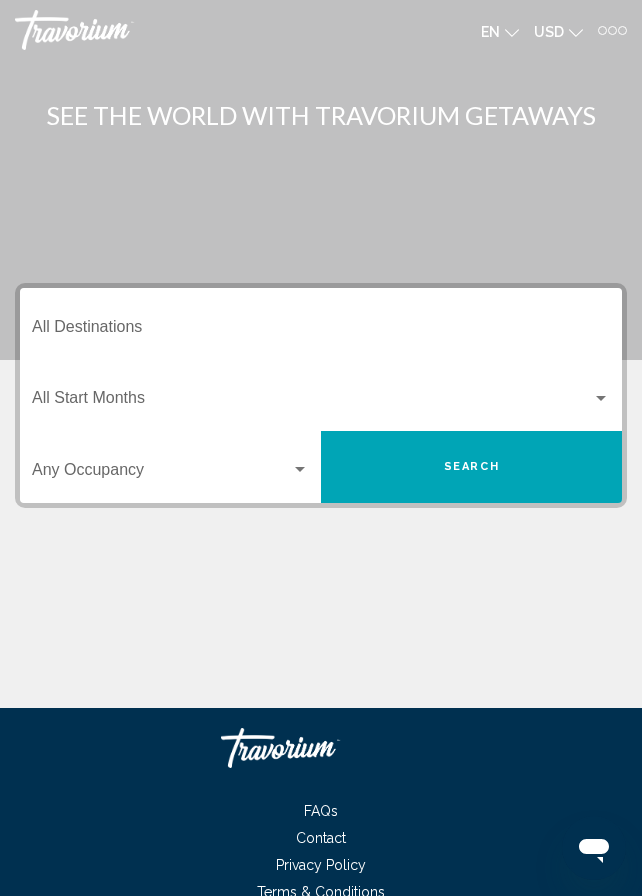 click on "Search" at bounding box center (471, 467) 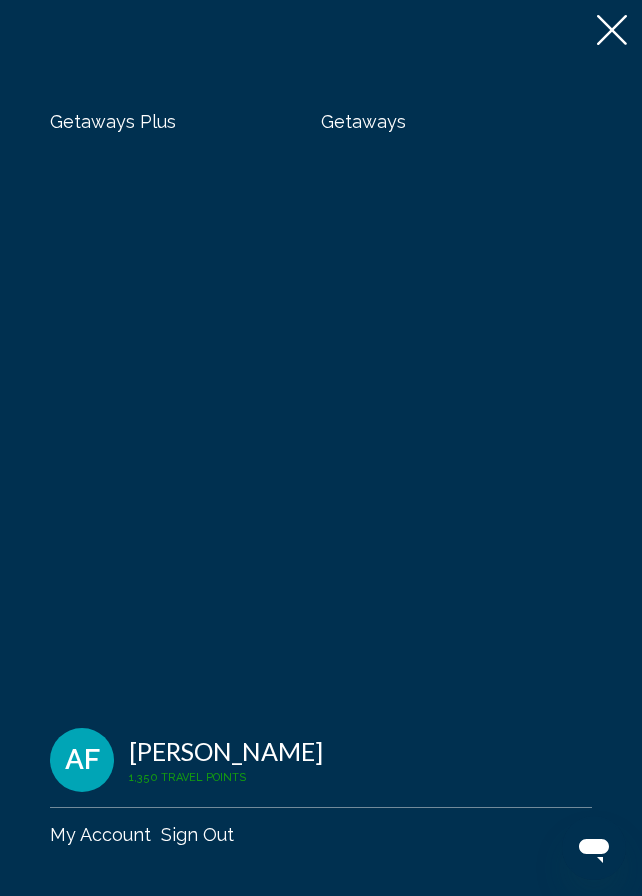 click on "Getaways" at bounding box center (363, 121) 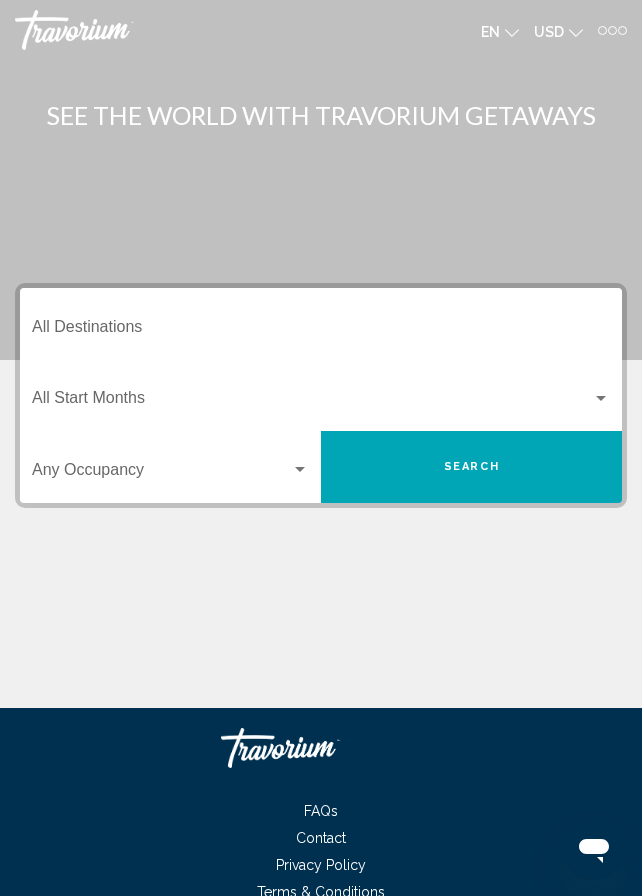 click on "Search" at bounding box center (471, 467) 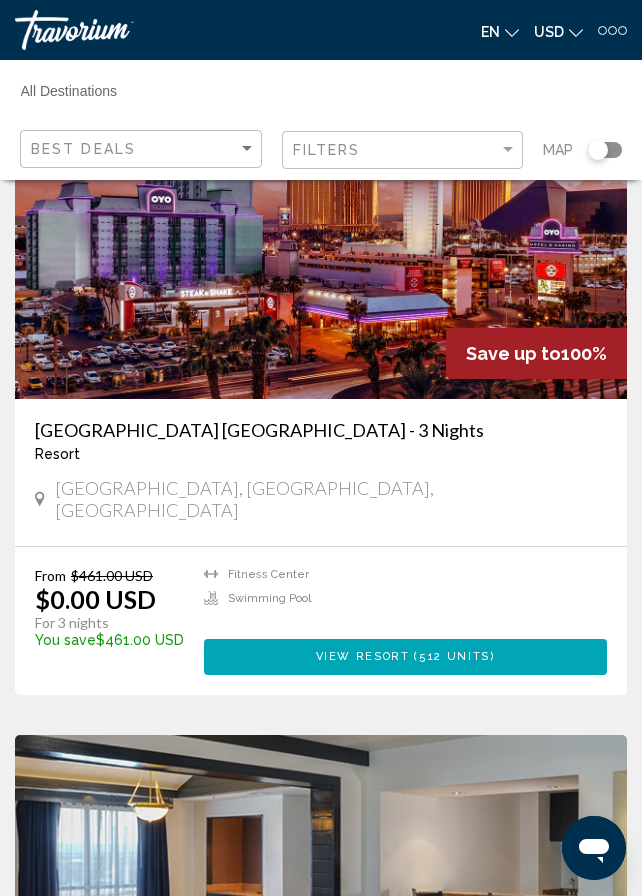scroll, scrollTop: 300, scrollLeft: 0, axis: vertical 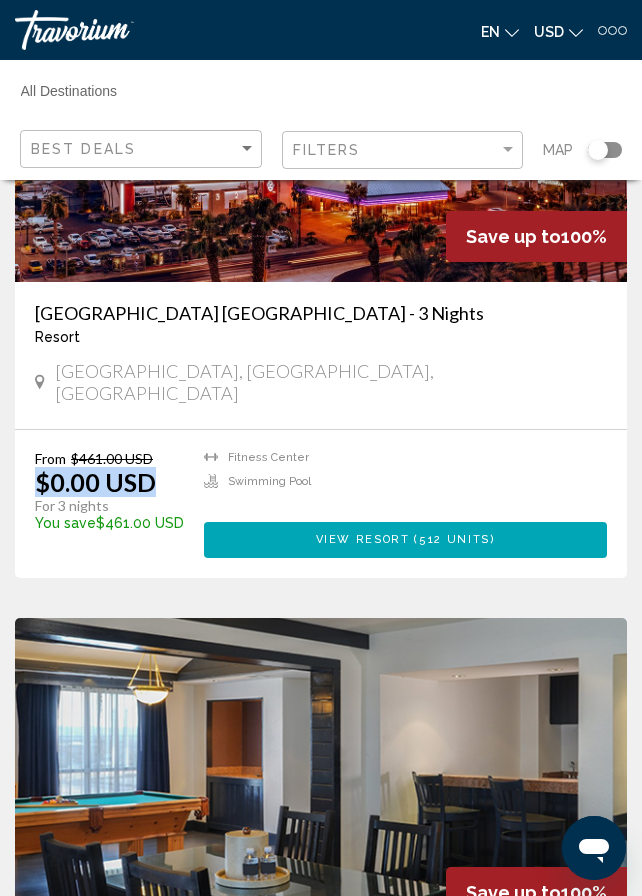 drag, startPoint x: 28, startPoint y: 455, endPoint x: 159, endPoint y: 453, distance: 131.01526 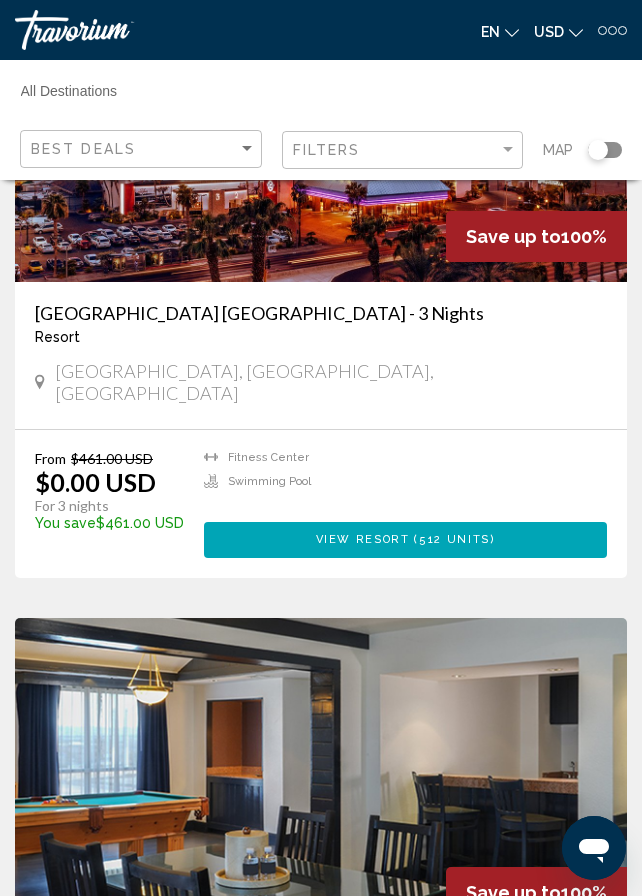 click on "From $461.00 USD $0.00 USD For 3 nights You save  $461.00 USD   temp" at bounding box center [109, 497] 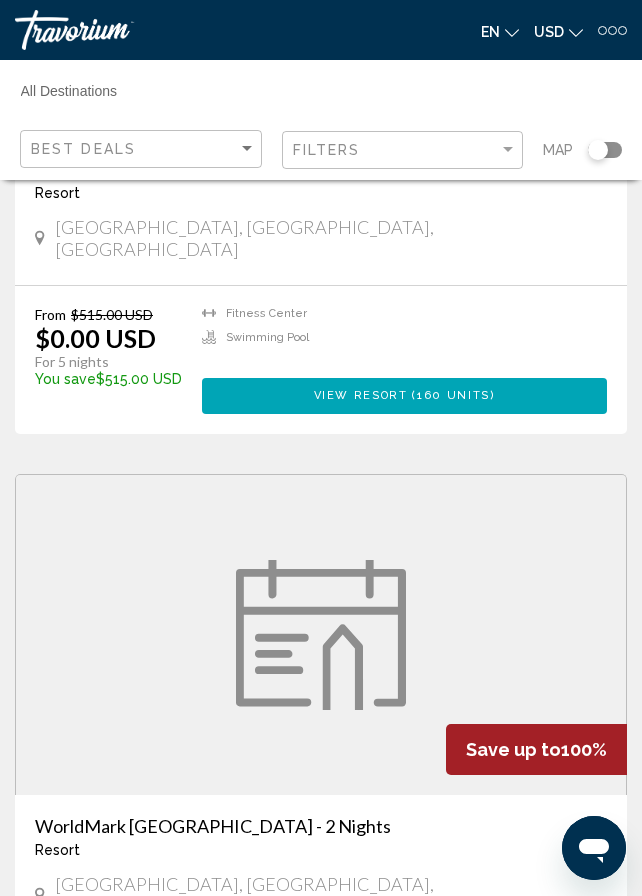 scroll, scrollTop: 700, scrollLeft: 0, axis: vertical 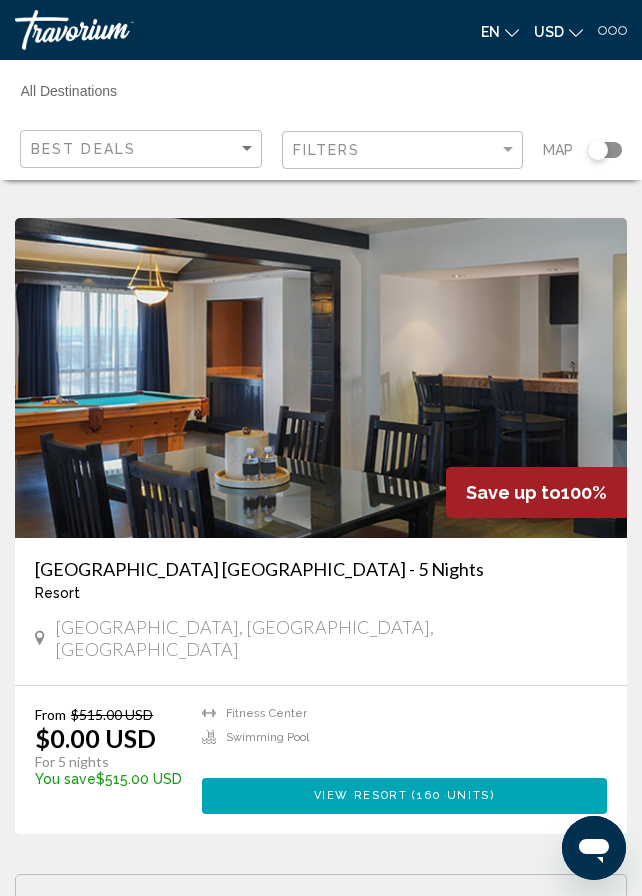 click on "Filters" 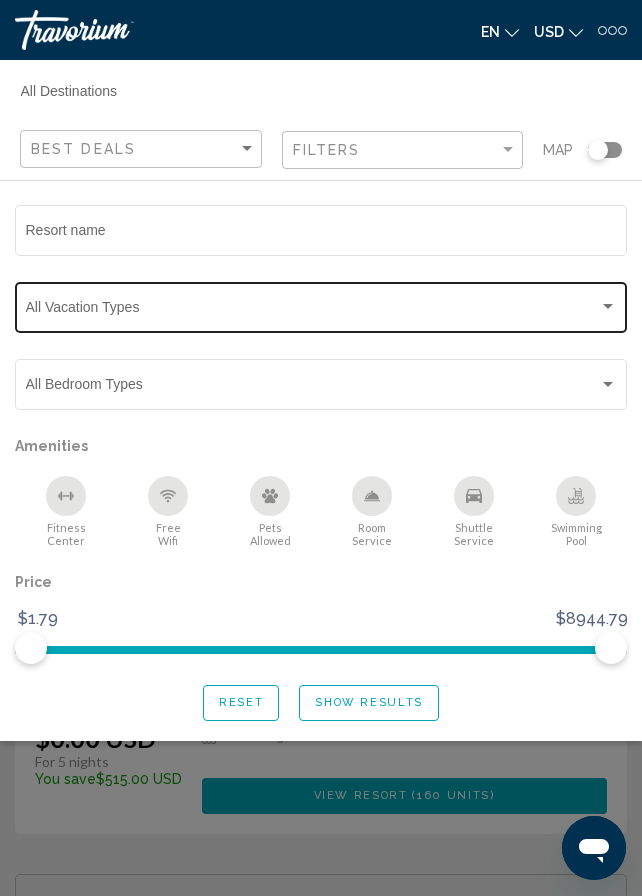 click on "Vacation Types All Vacation Types" 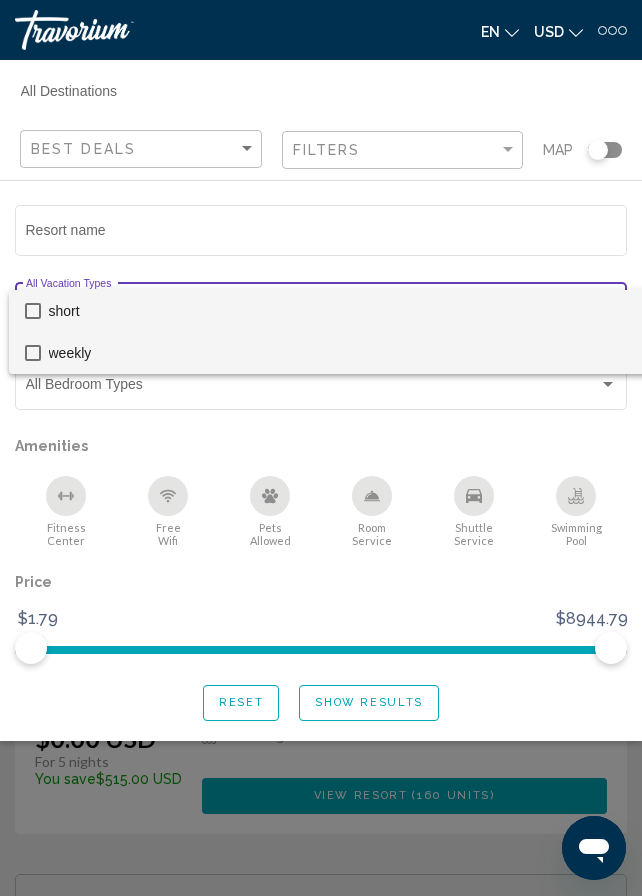 click on "weekly" at bounding box center [348, 353] 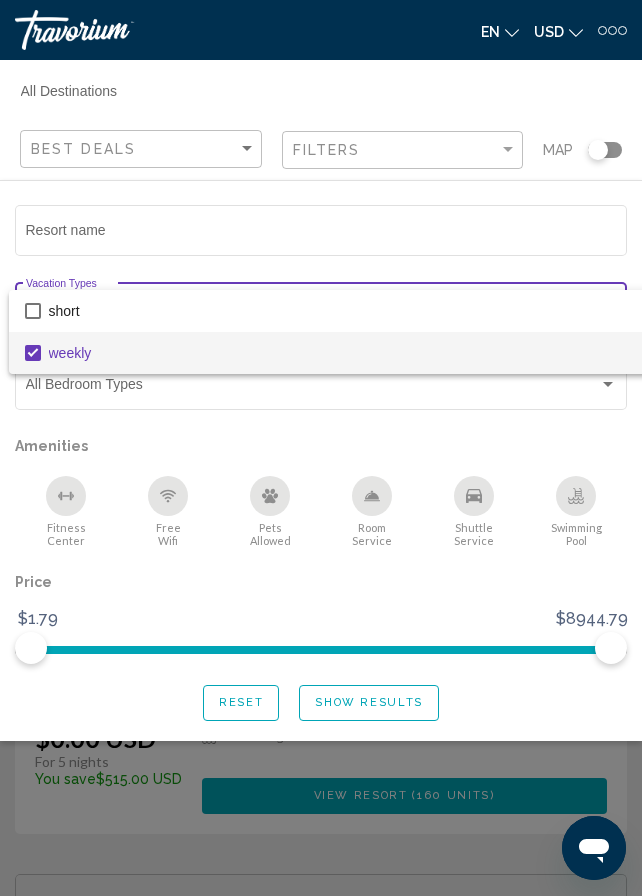 click at bounding box center (321, 448) 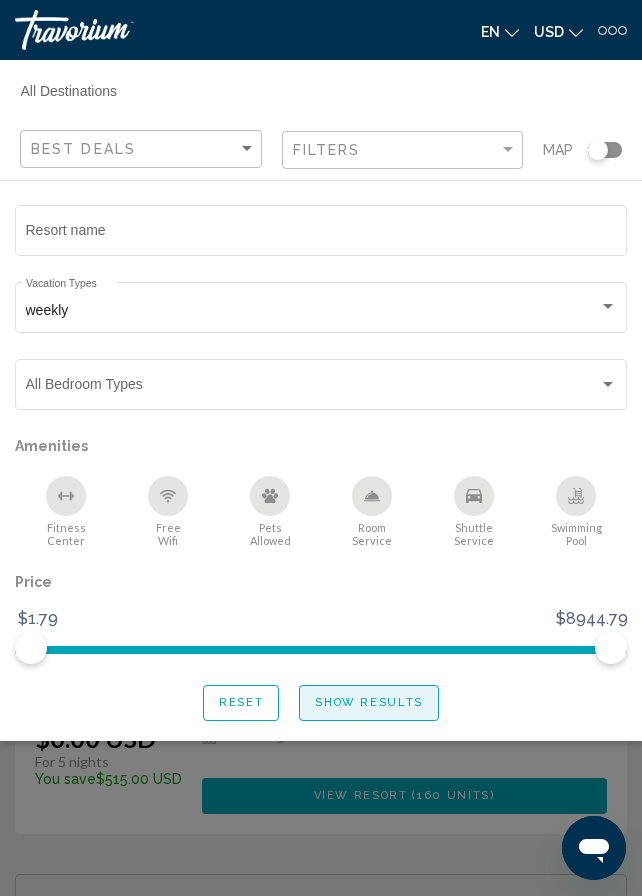 click on "Show Results" 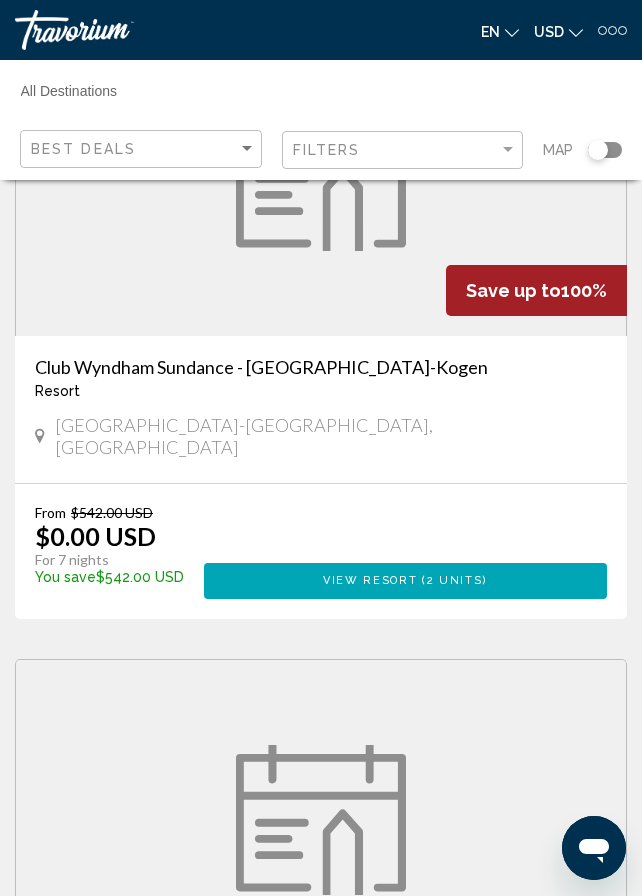 scroll, scrollTop: 4000, scrollLeft: 0, axis: vertical 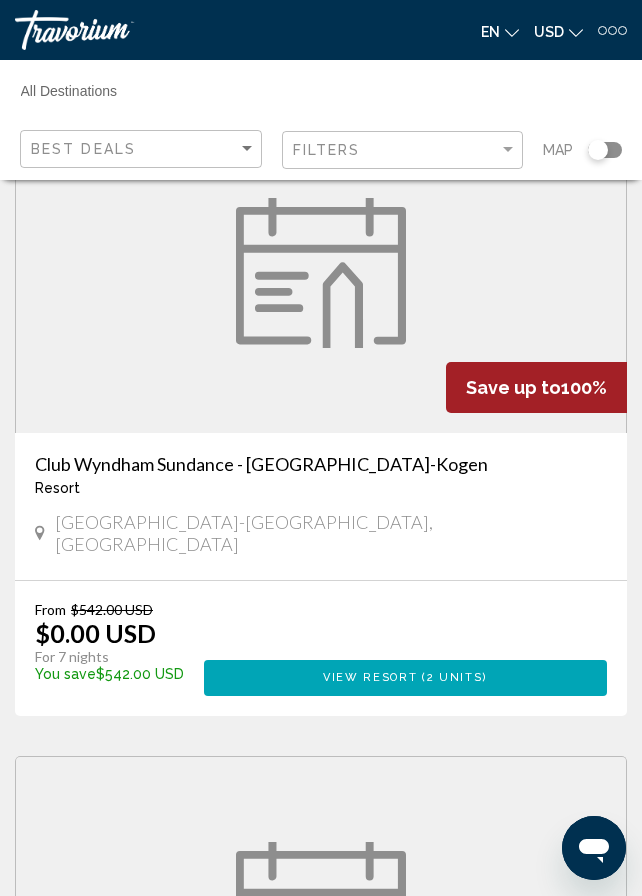 click on "Destination All Destinations" at bounding box center (218, 95) 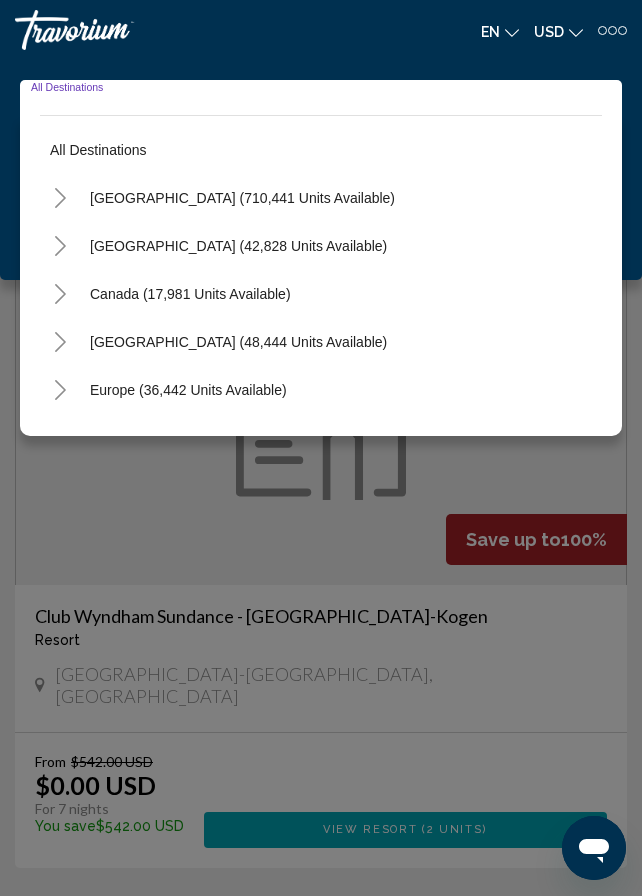 scroll, scrollTop: 3800, scrollLeft: 0, axis: vertical 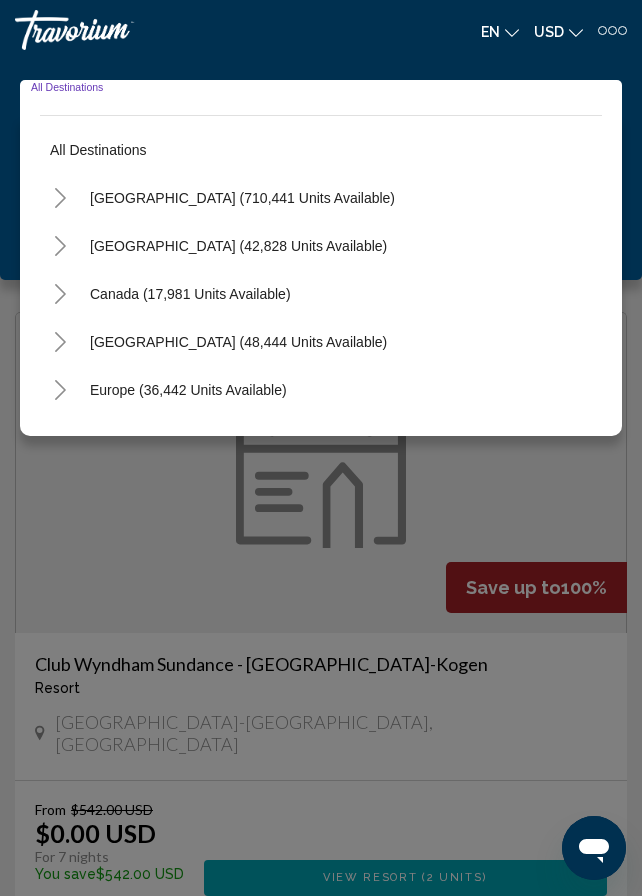 click 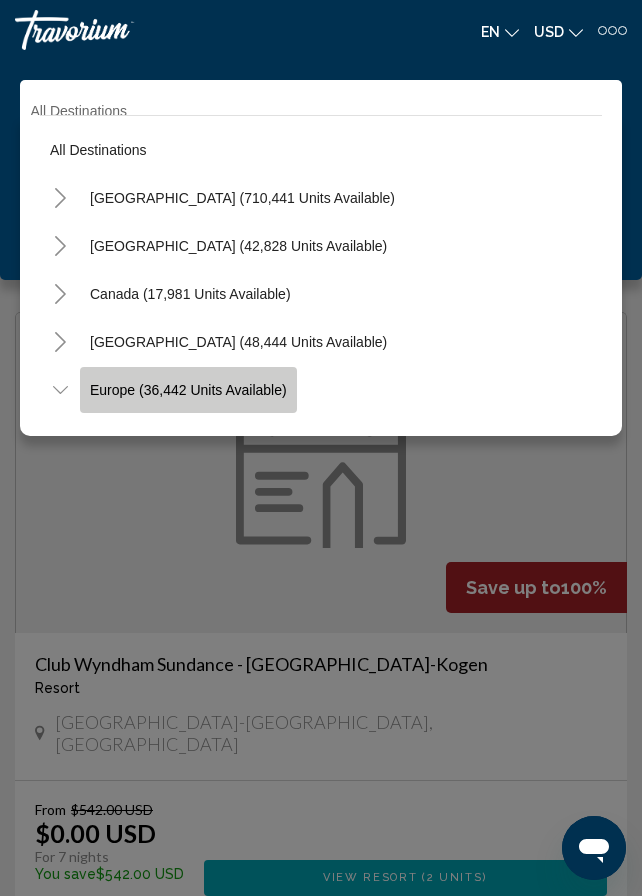 click on "Europe (36,442 units available)" 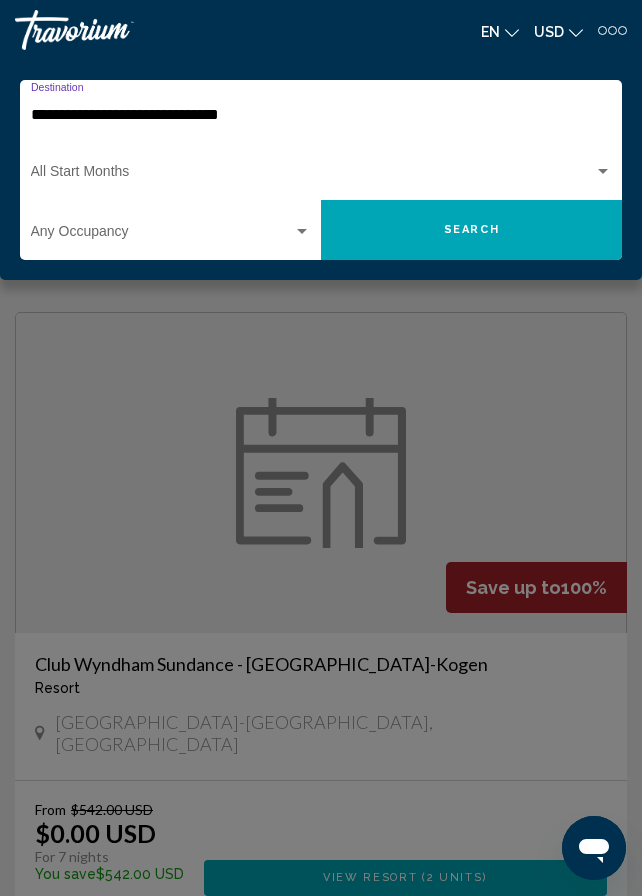 click on "Search" 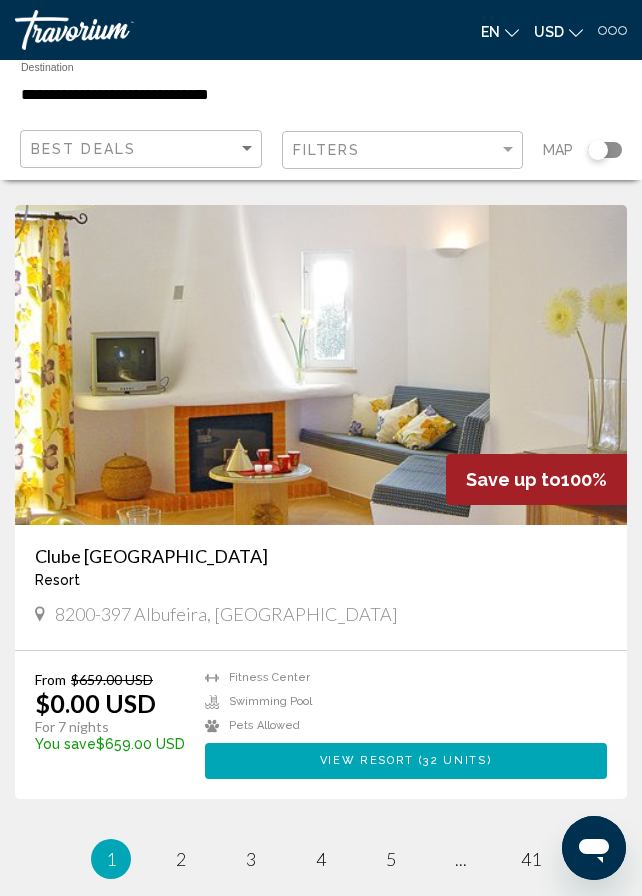 scroll, scrollTop: 7100, scrollLeft: 0, axis: vertical 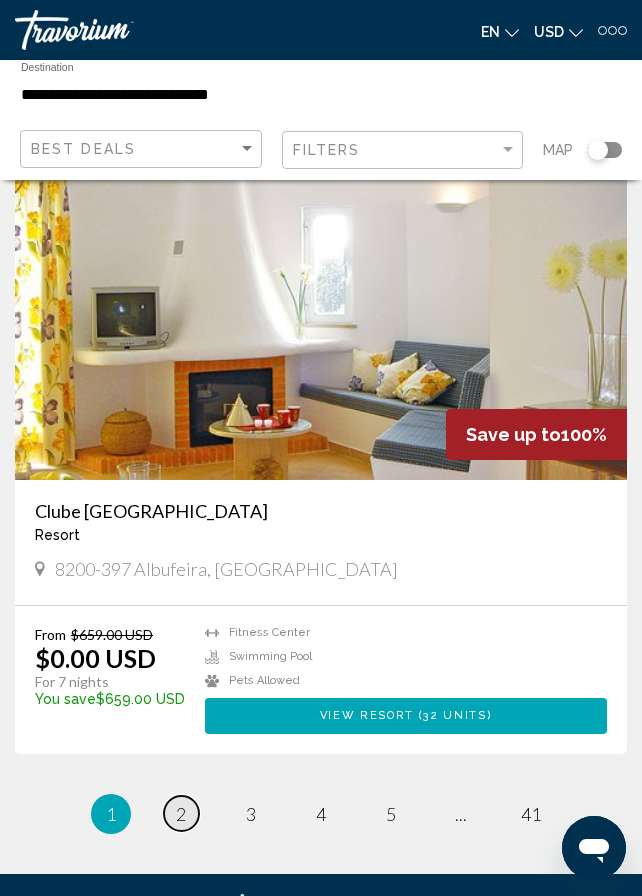 click on "2" at bounding box center (181, 814) 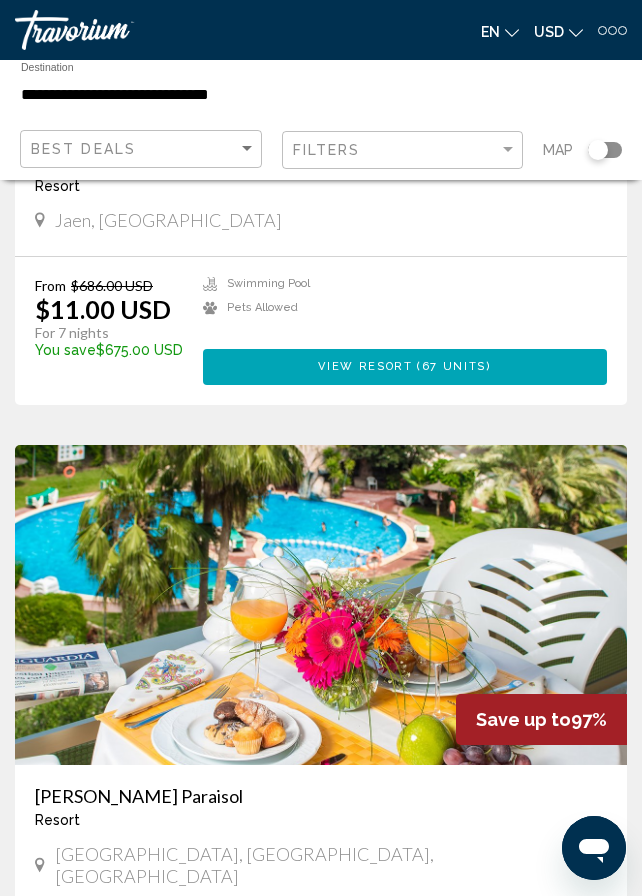 scroll, scrollTop: 3200, scrollLeft: 0, axis: vertical 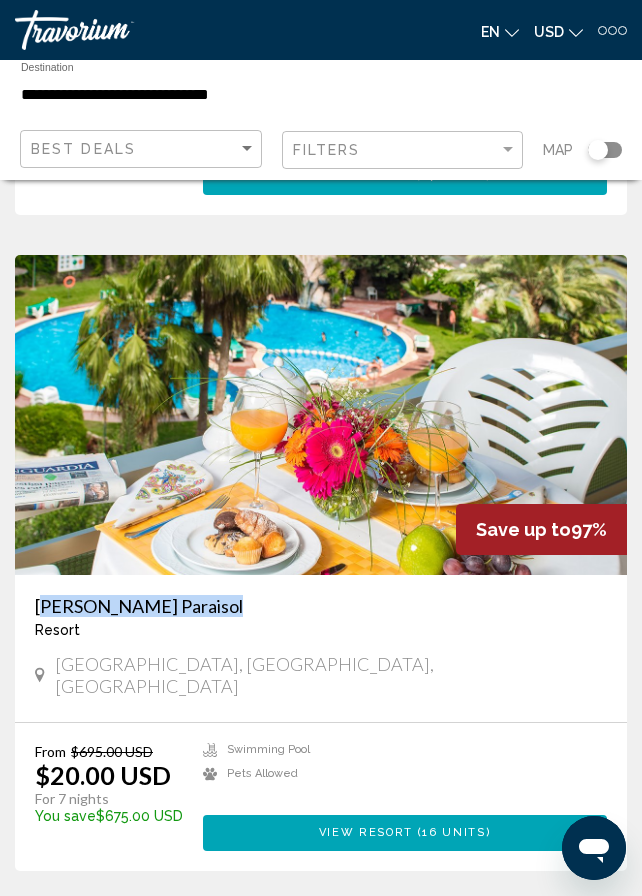 drag, startPoint x: 28, startPoint y: 583, endPoint x: 203, endPoint y: 582, distance: 175.00285 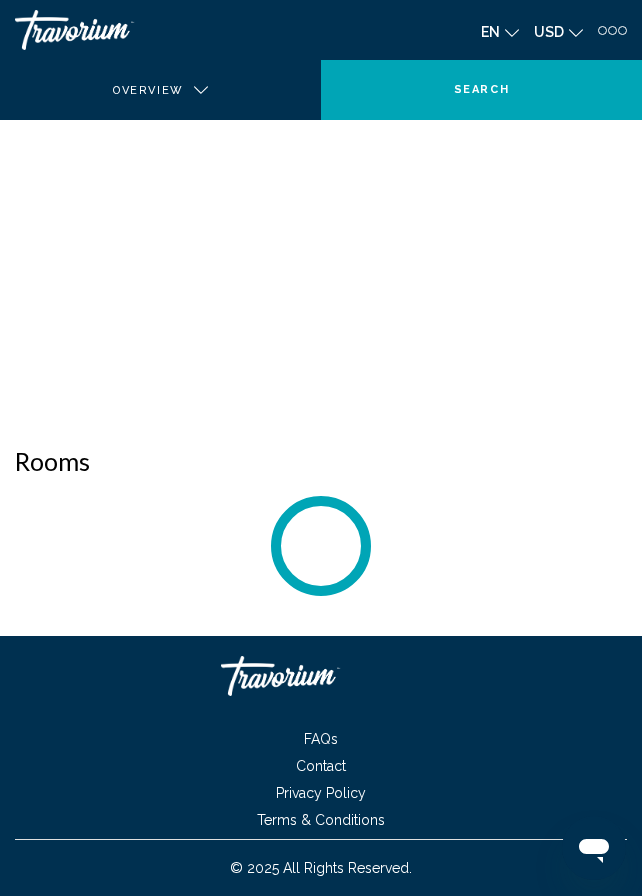 scroll, scrollTop: 0, scrollLeft: 0, axis: both 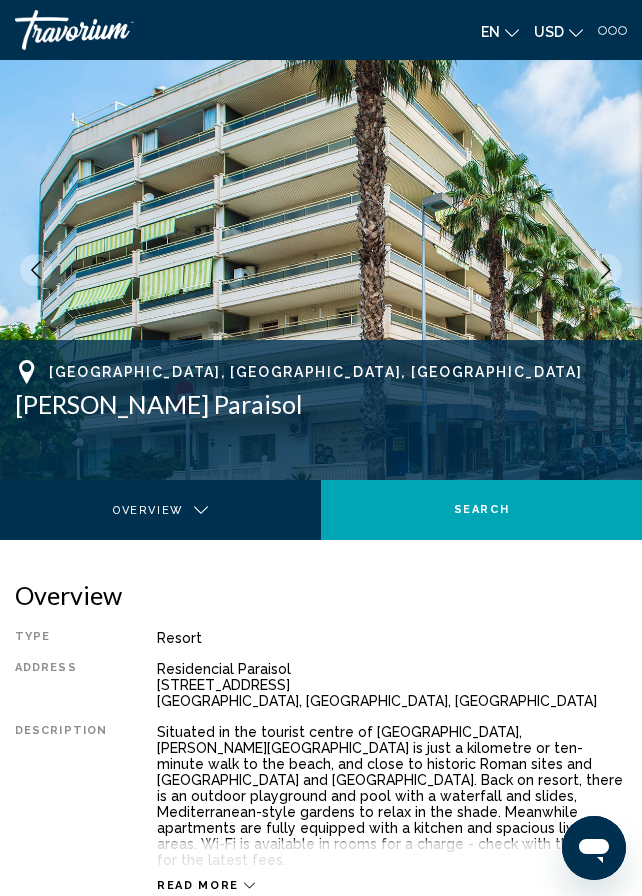 click on "USD" 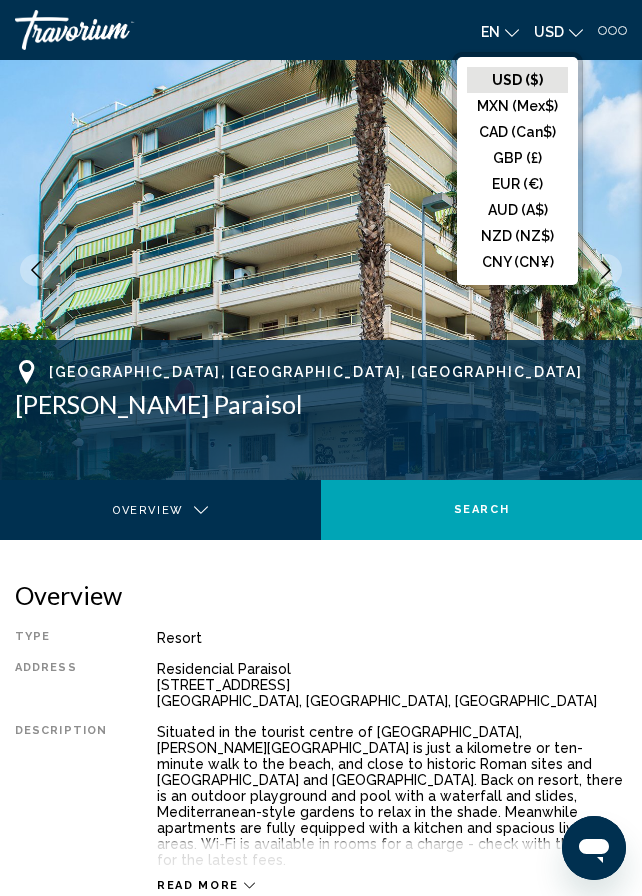 click on "USD" 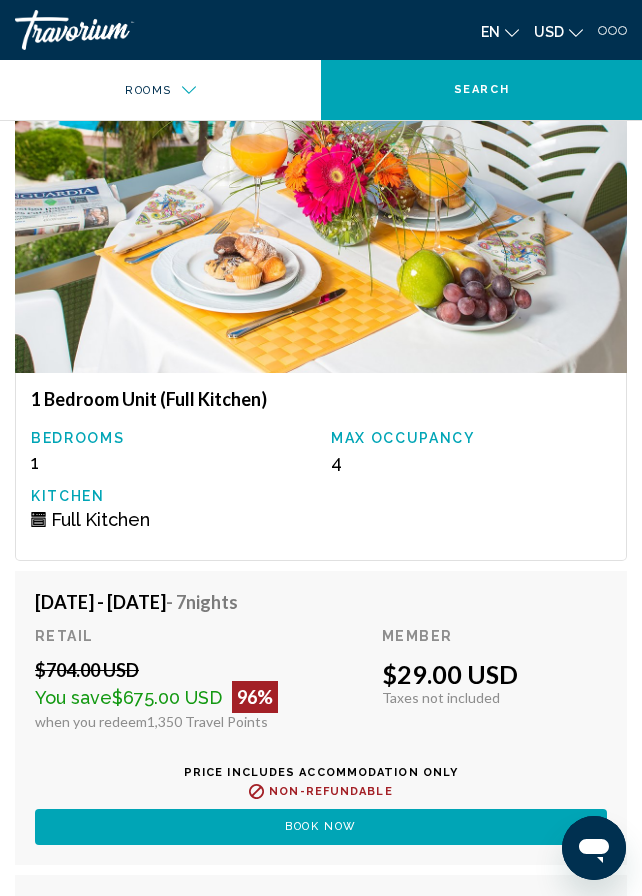 scroll, scrollTop: 3600, scrollLeft: 0, axis: vertical 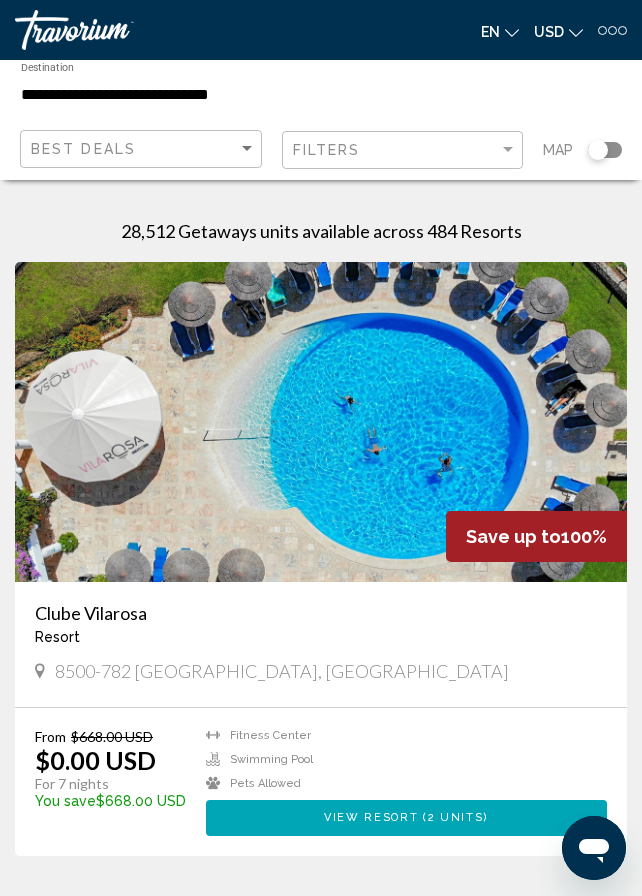 click on "**********" at bounding box center (218, 95) 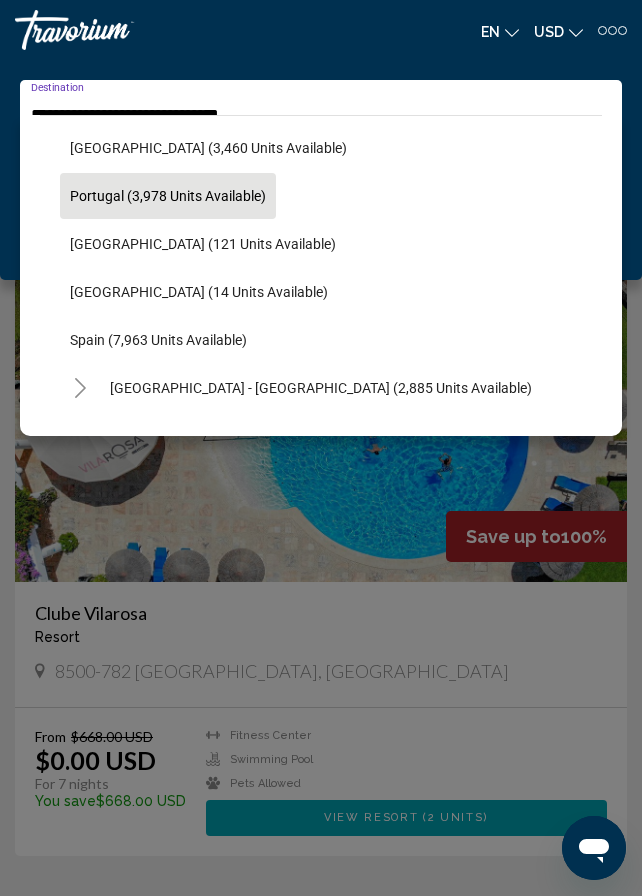 scroll, scrollTop: 800, scrollLeft: 0, axis: vertical 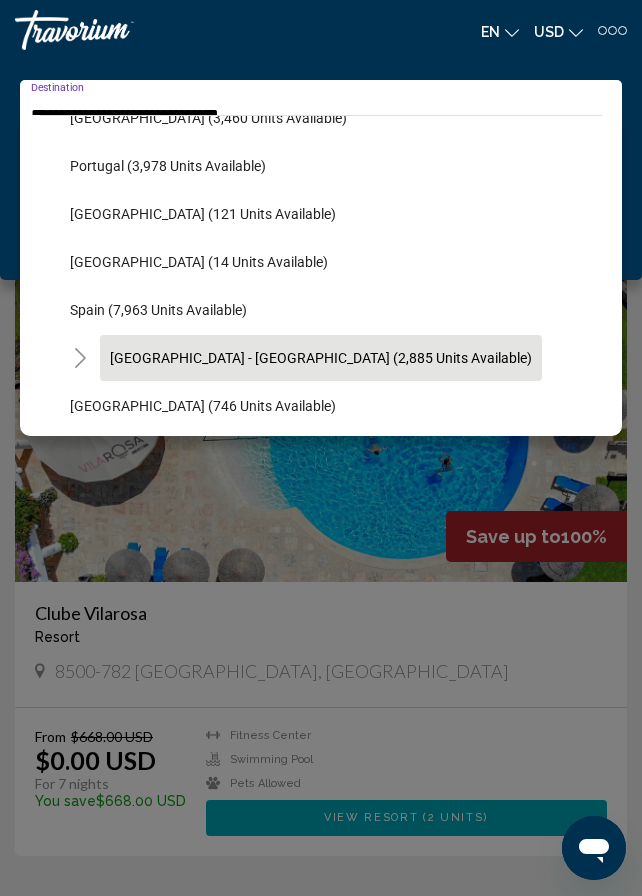 click on "Spain - Canary Islands (2,885 units available)" 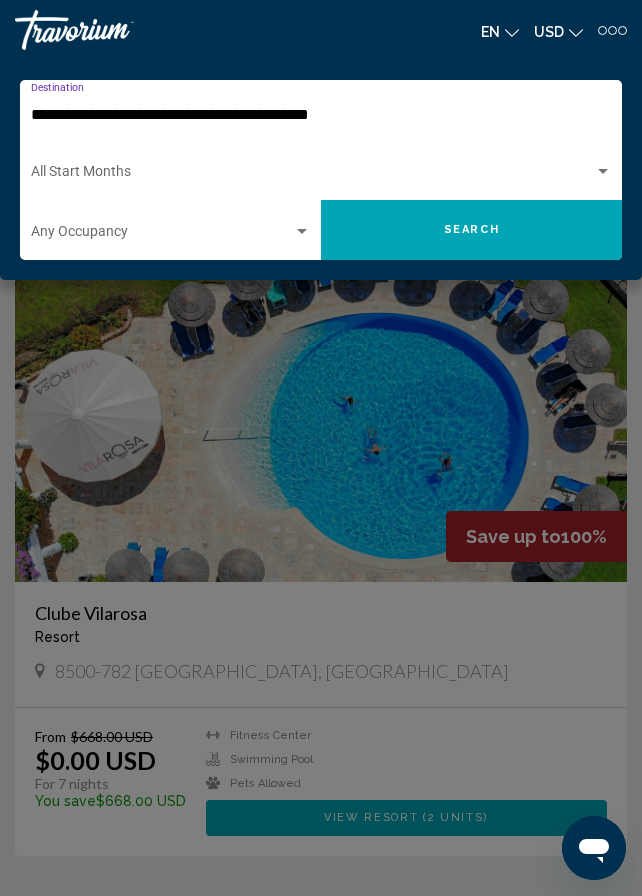click on "Search" 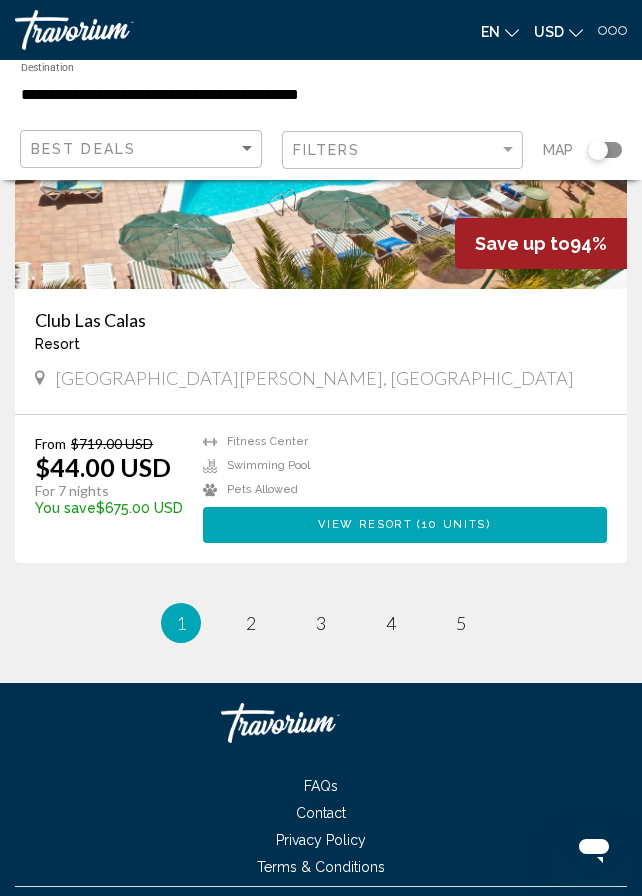 scroll, scrollTop: 7316, scrollLeft: 0, axis: vertical 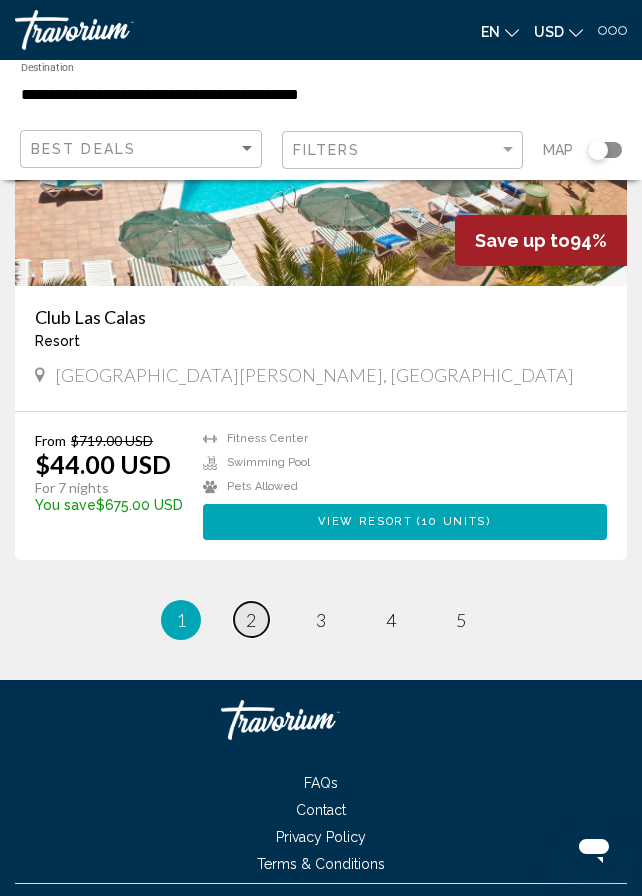 click on "page  2" at bounding box center [251, 619] 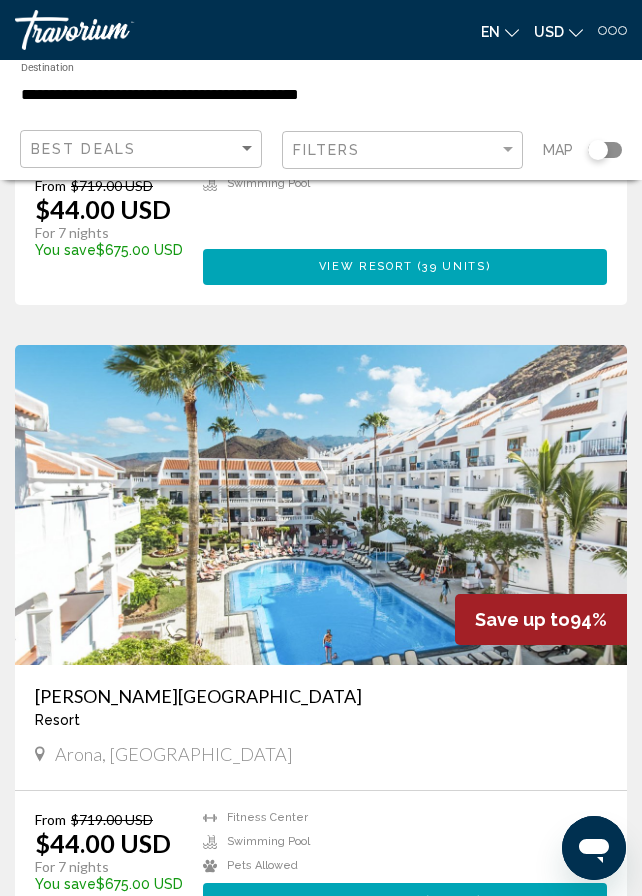 scroll, scrollTop: 4500, scrollLeft: 0, axis: vertical 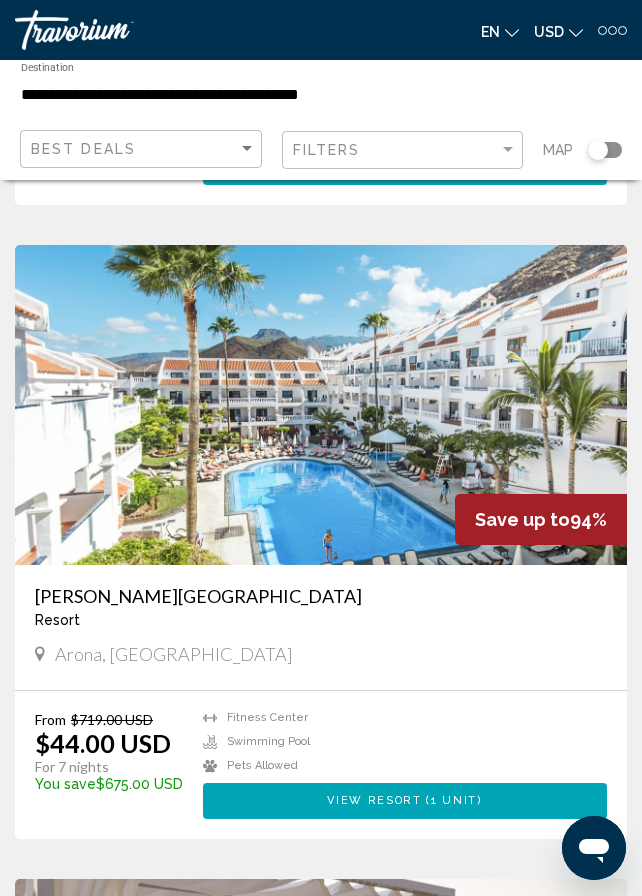 click at bounding box center (321, 405) 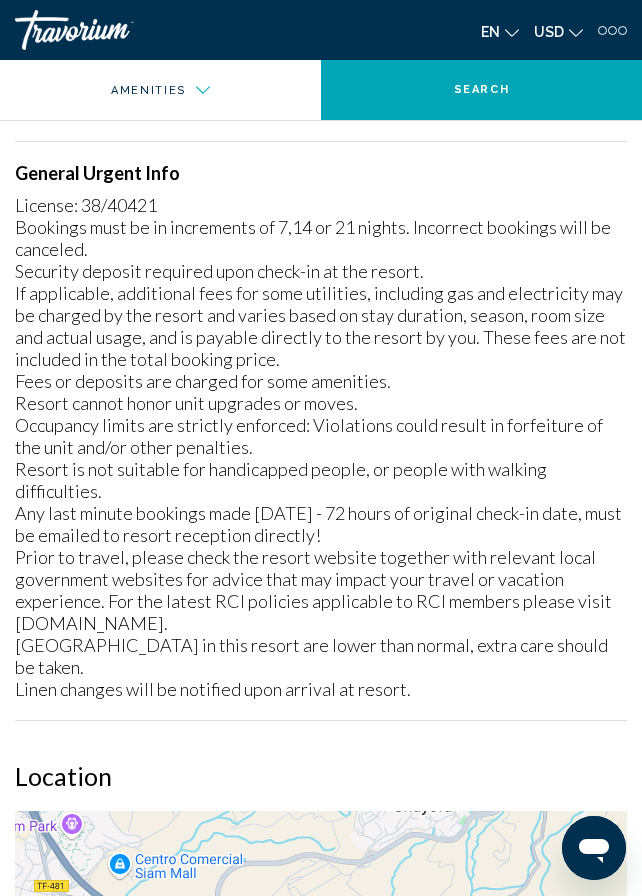 scroll, scrollTop: 1600, scrollLeft: 0, axis: vertical 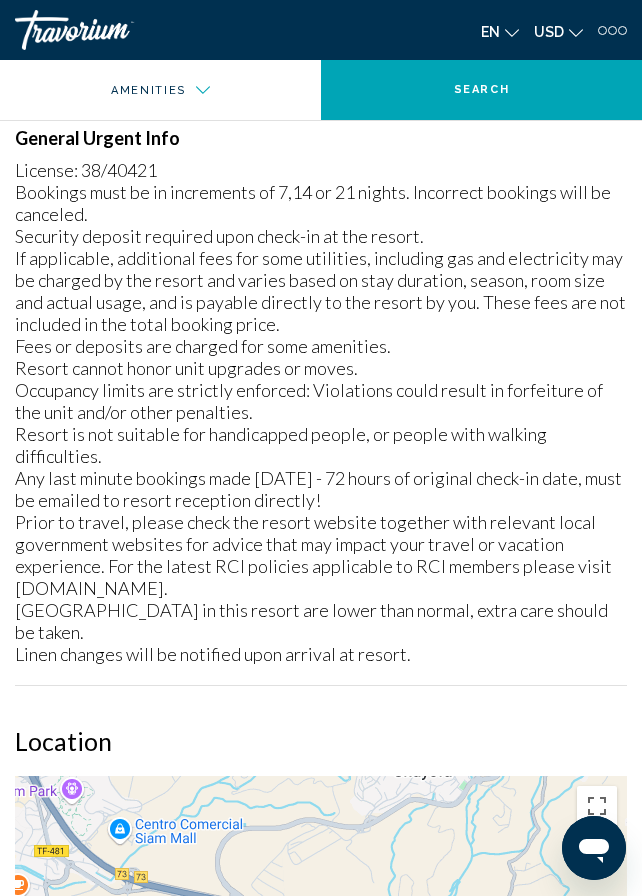click on "en" 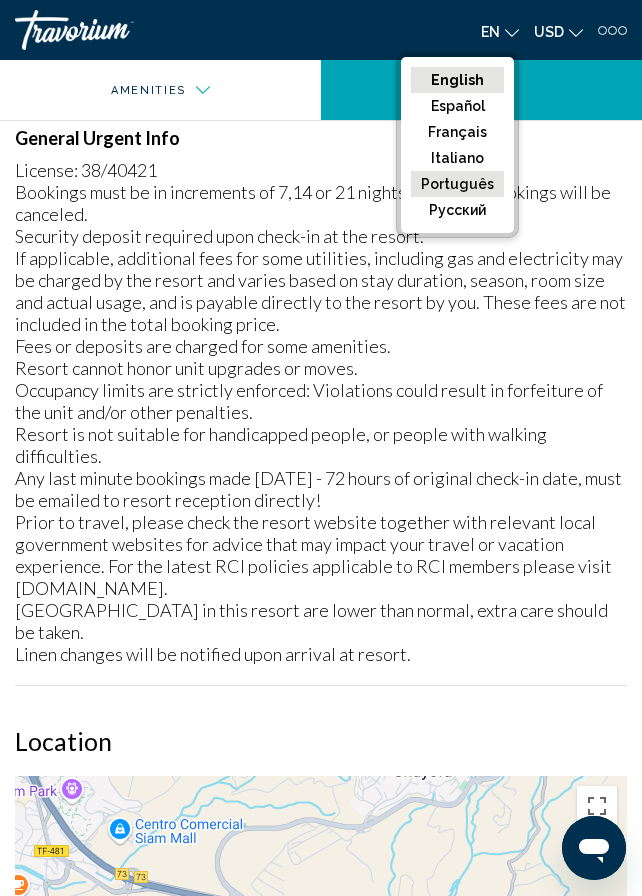 click on "Português" 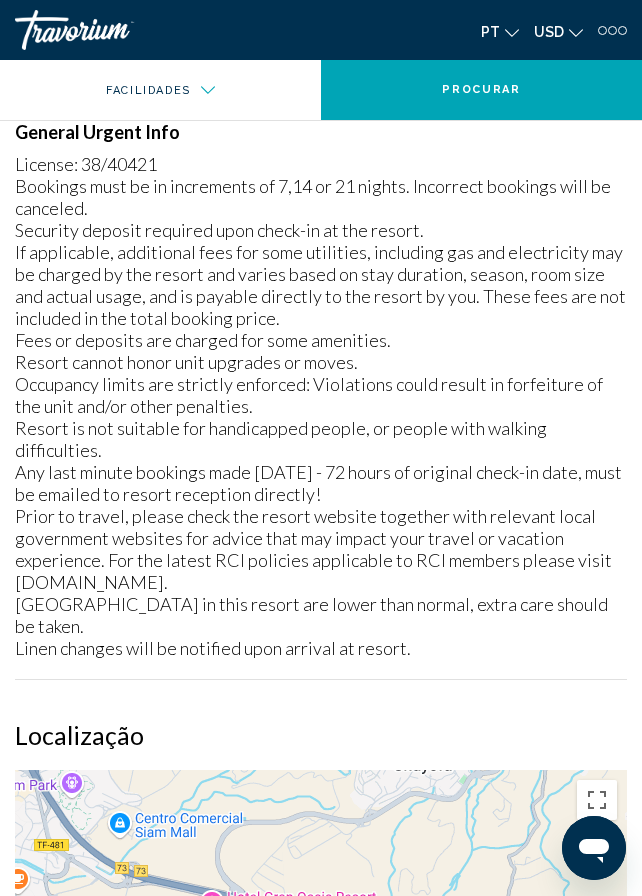 click on "pt" 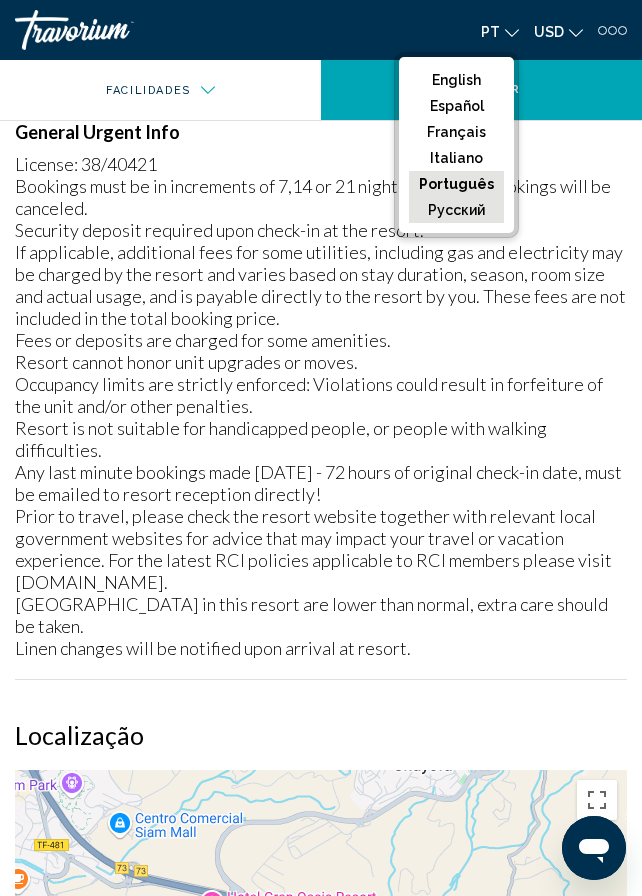 click on "русский" 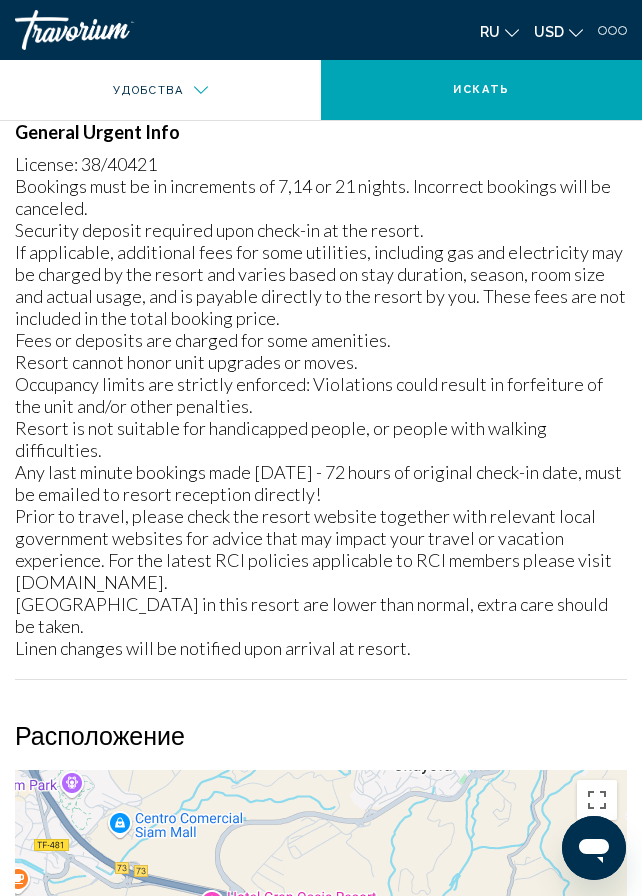 click on "USD" 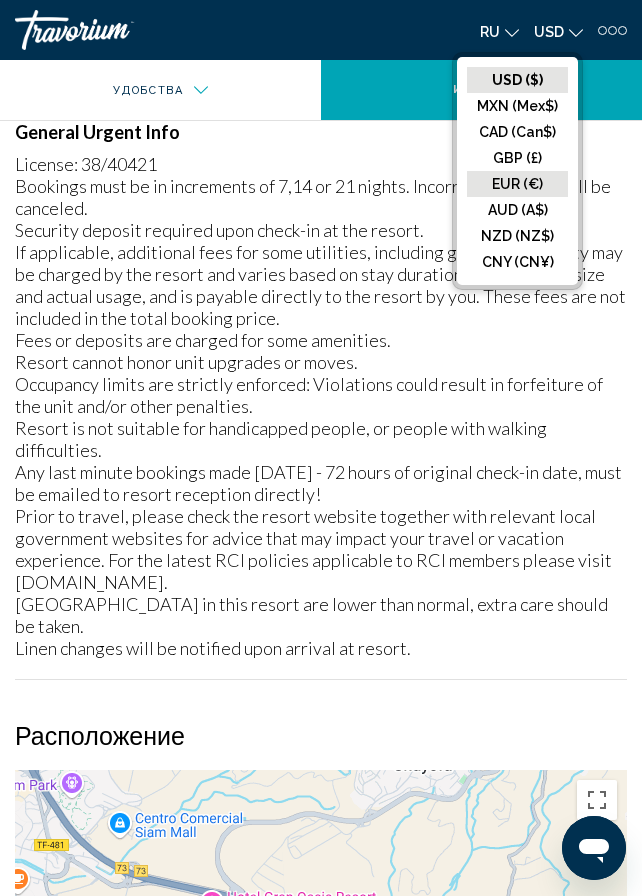 click on "EUR (€)" 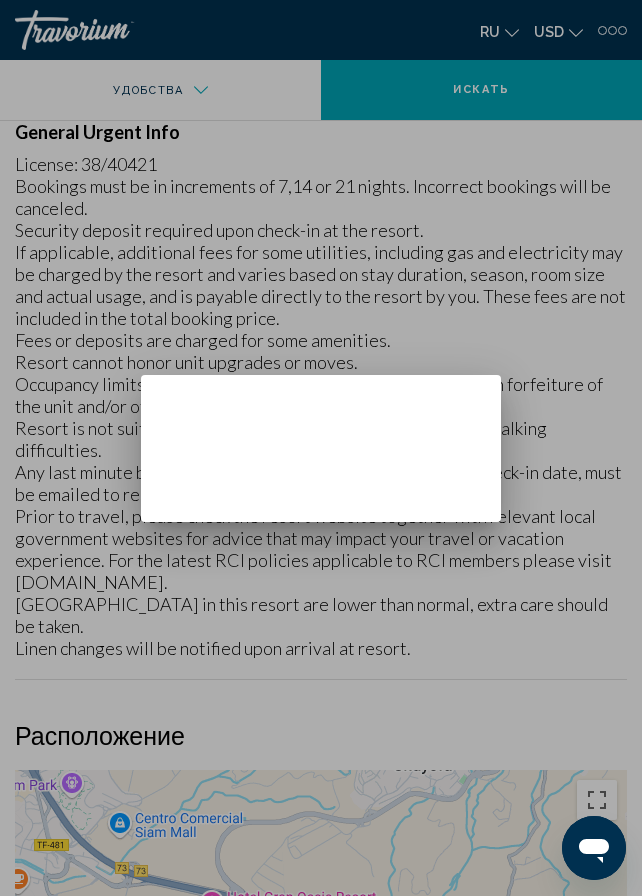 scroll, scrollTop: 0, scrollLeft: 0, axis: both 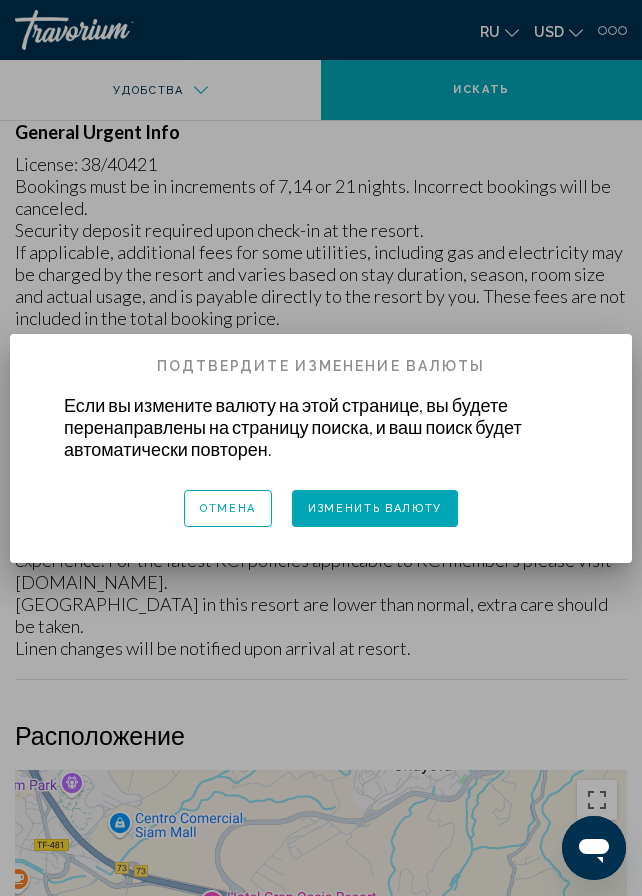 click on "Изменить валюту" at bounding box center (375, 508) 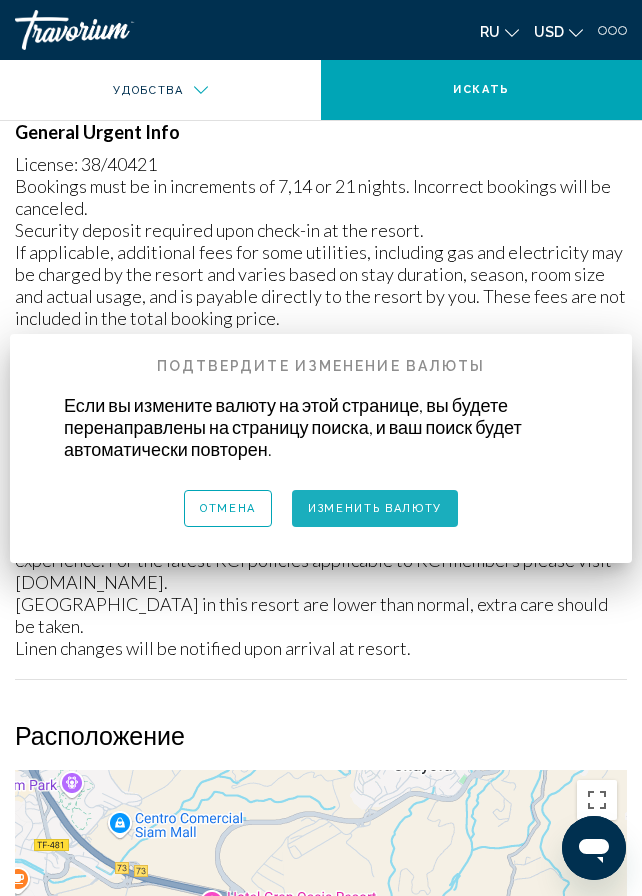 scroll, scrollTop: 1600, scrollLeft: 0, axis: vertical 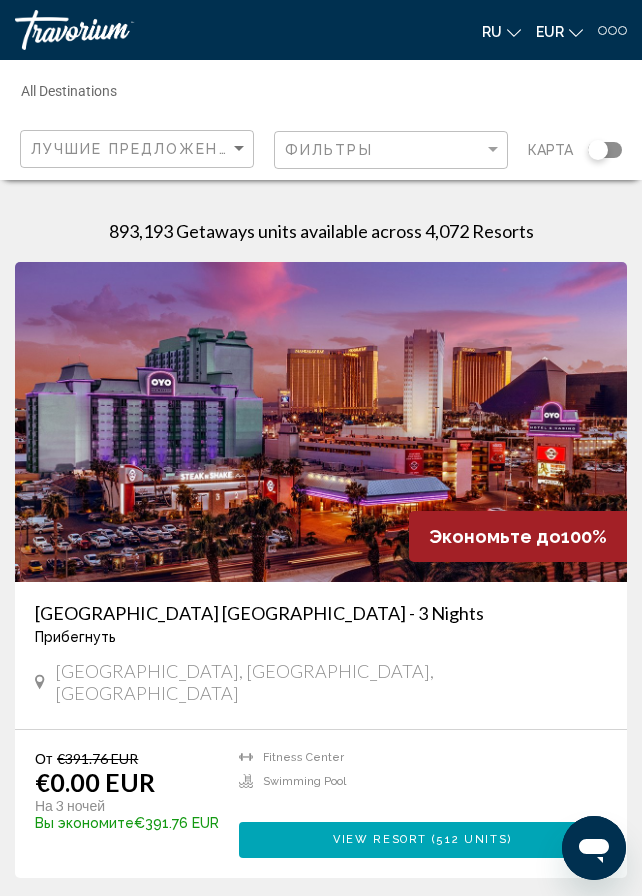 click on "Destination All Destinations" at bounding box center (218, 95) 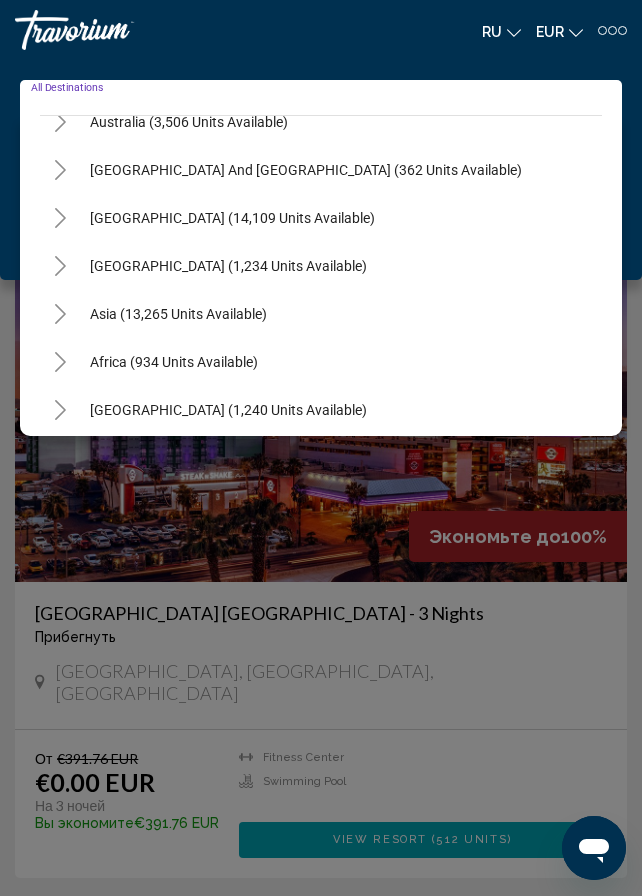 scroll, scrollTop: 324, scrollLeft: 0, axis: vertical 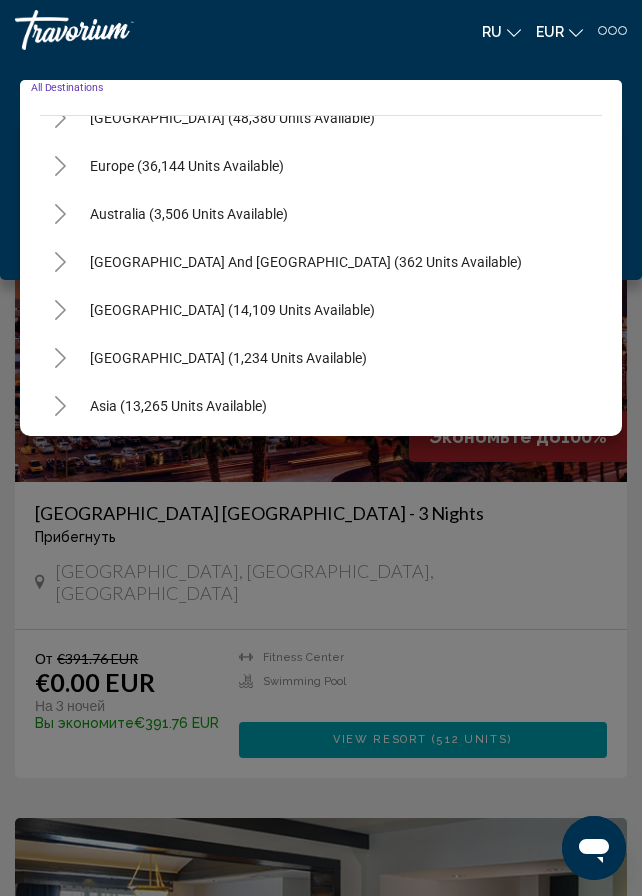 click 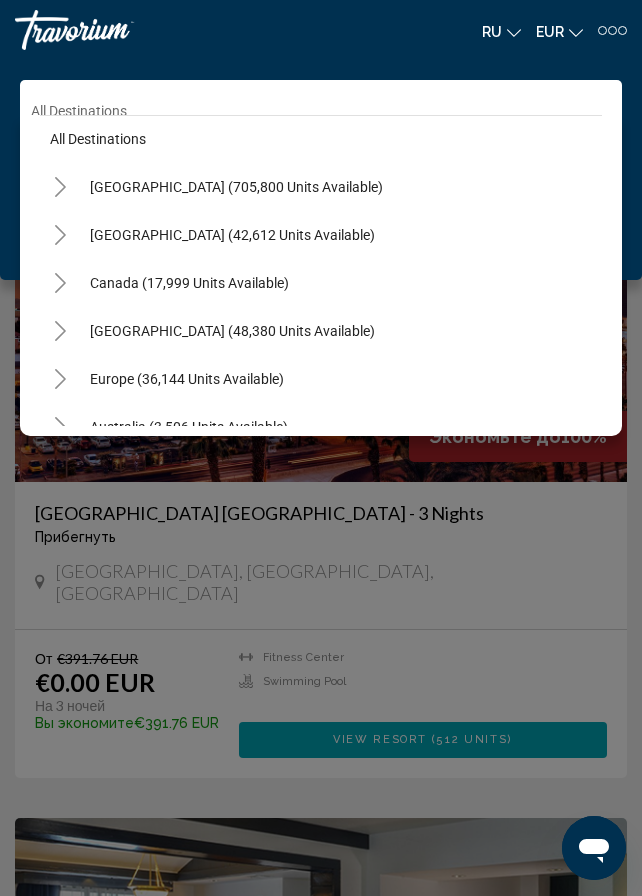 scroll, scrollTop: 0, scrollLeft: 0, axis: both 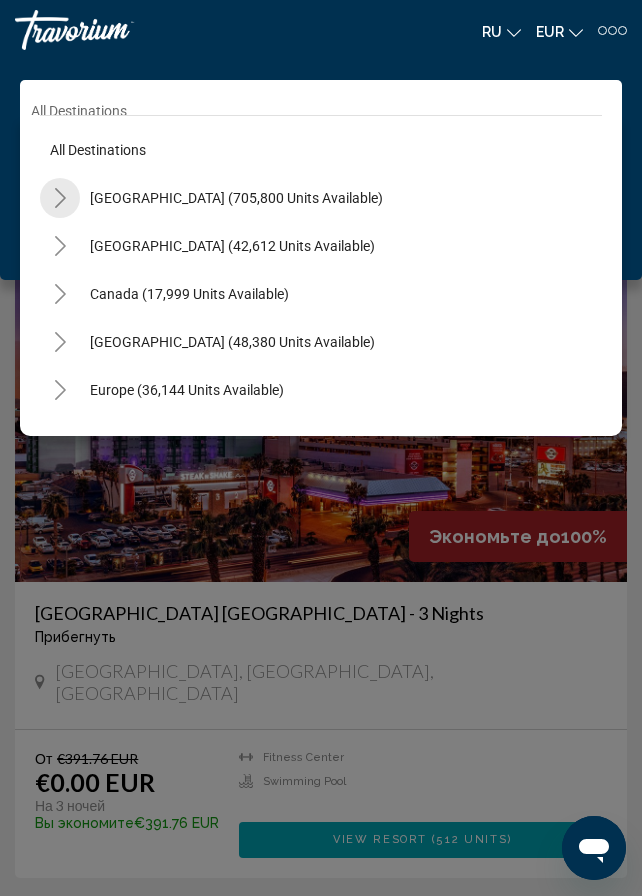 click 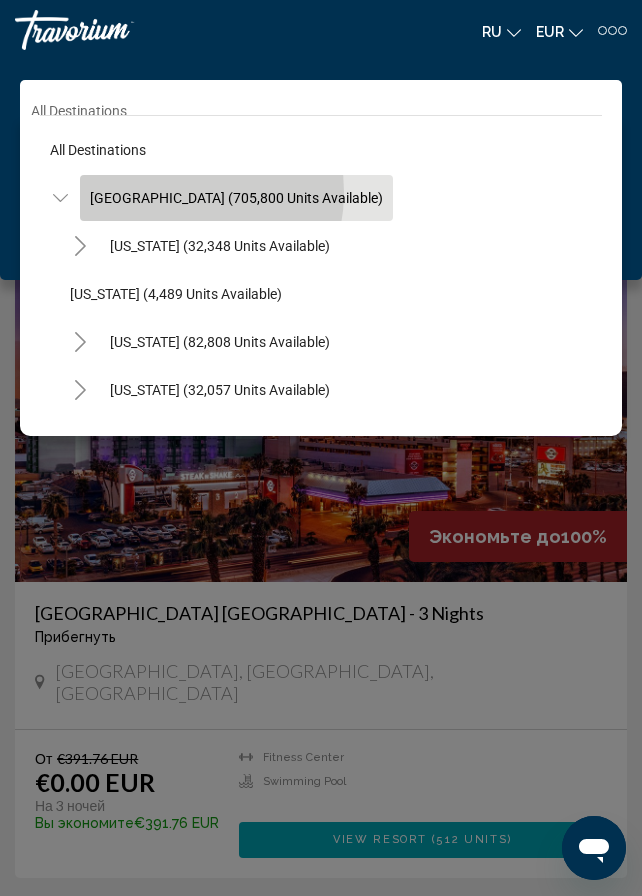 click on "United States (705,800 units available)" 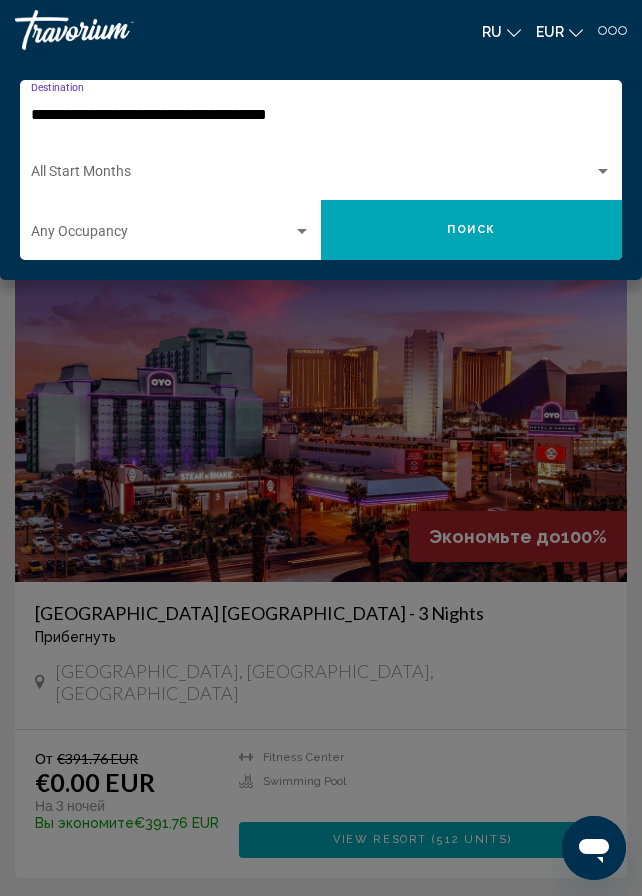 click on "Поиск" 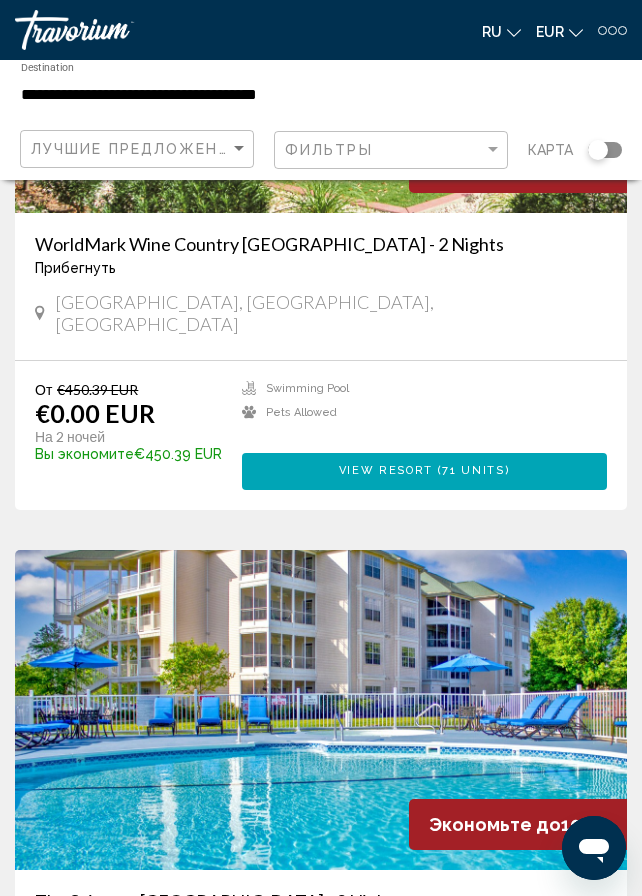 scroll, scrollTop: 2400, scrollLeft: 0, axis: vertical 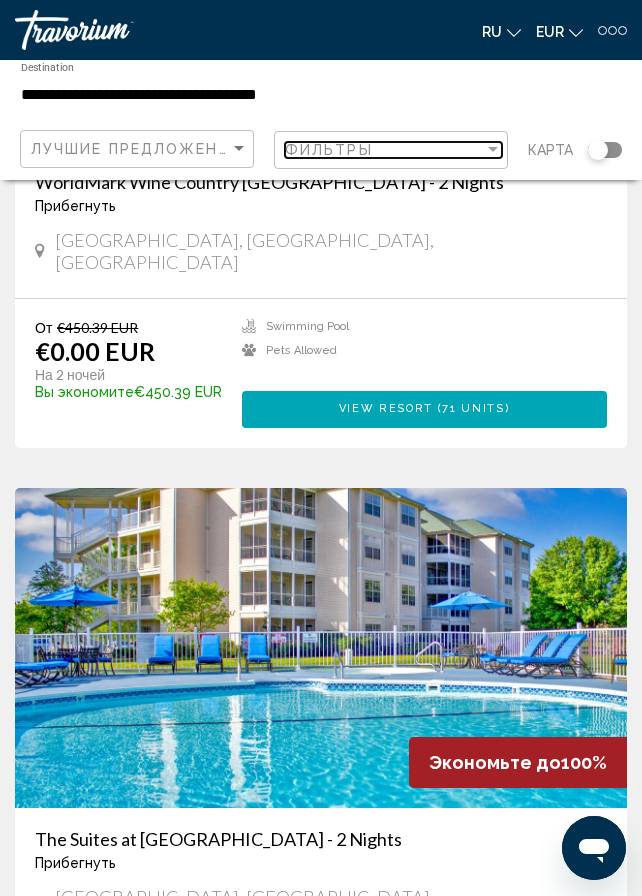 click on "Фильтры" at bounding box center (384, 150) 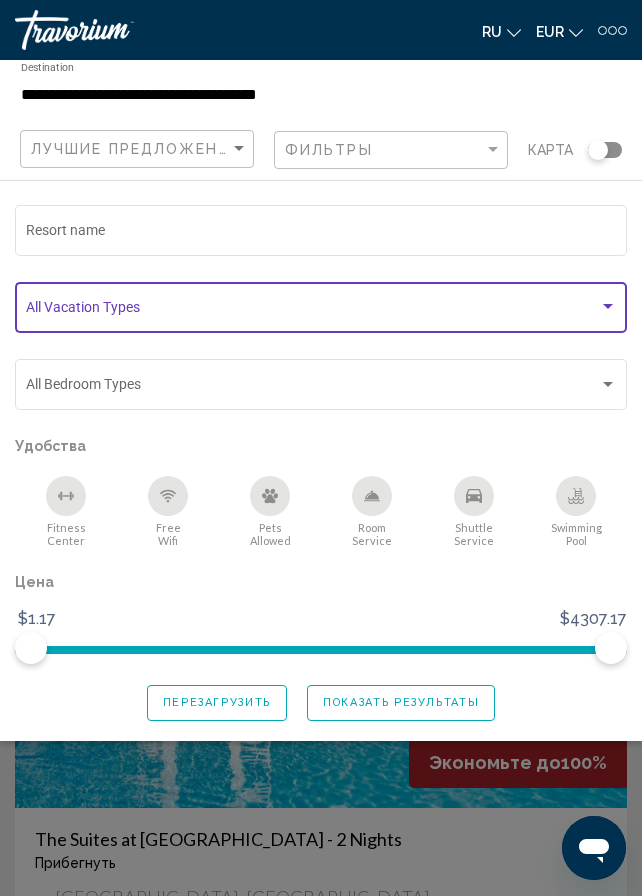 click at bounding box center [312, 311] 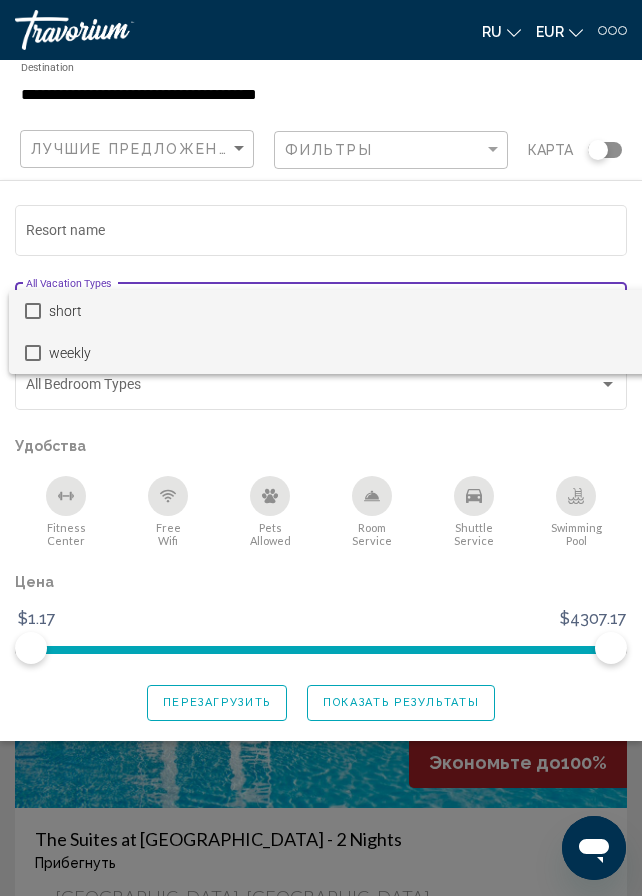 click on "weekly" at bounding box center (348, 353) 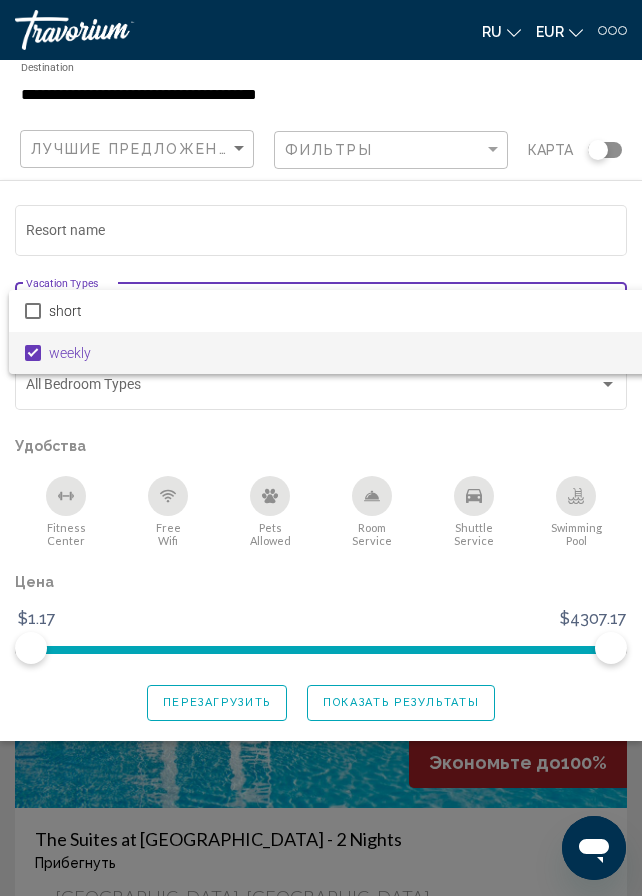 click at bounding box center [321, 448] 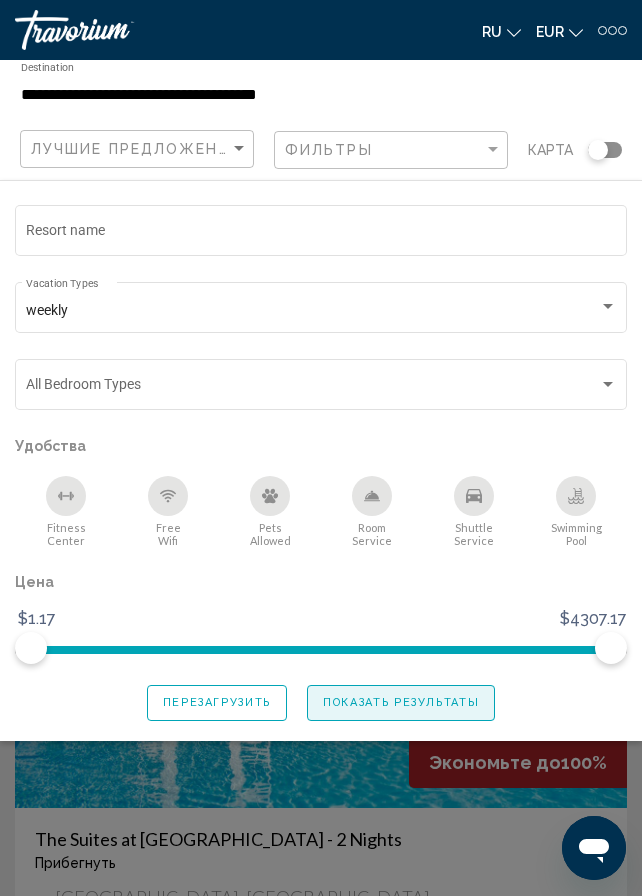 click on "Показать результаты" 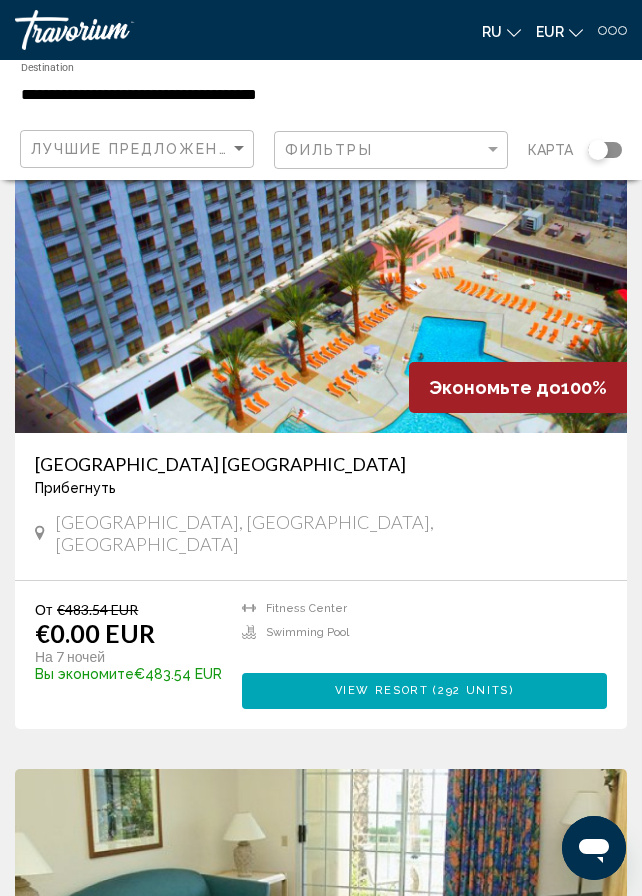 scroll, scrollTop: 0, scrollLeft: 0, axis: both 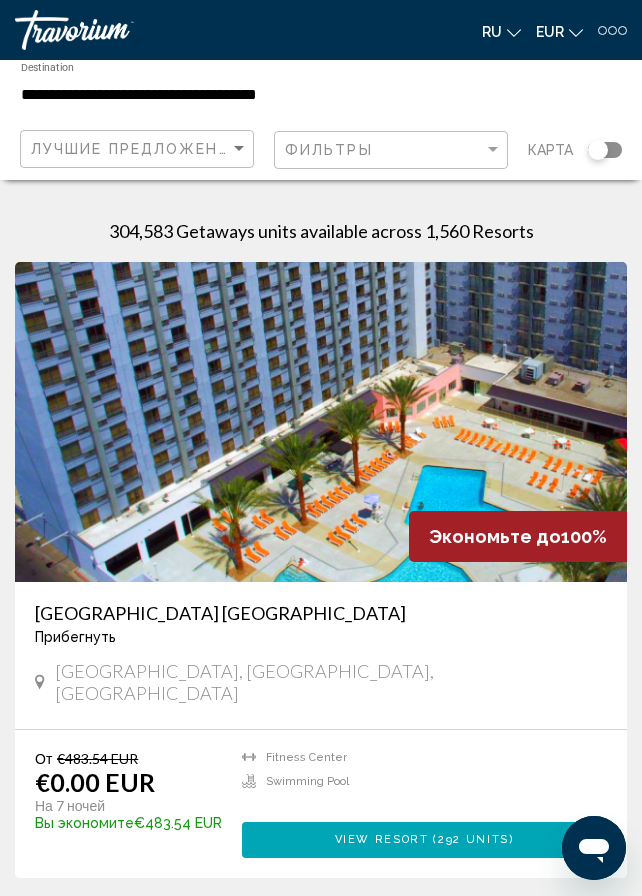 click on "**********" at bounding box center (218, 95) 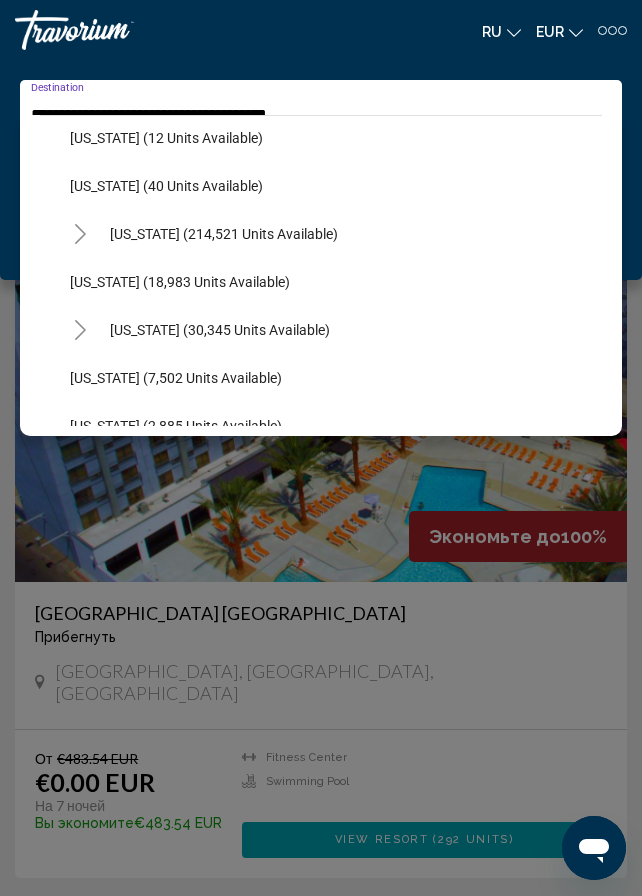 scroll, scrollTop: 0, scrollLeft: 0, axis: both 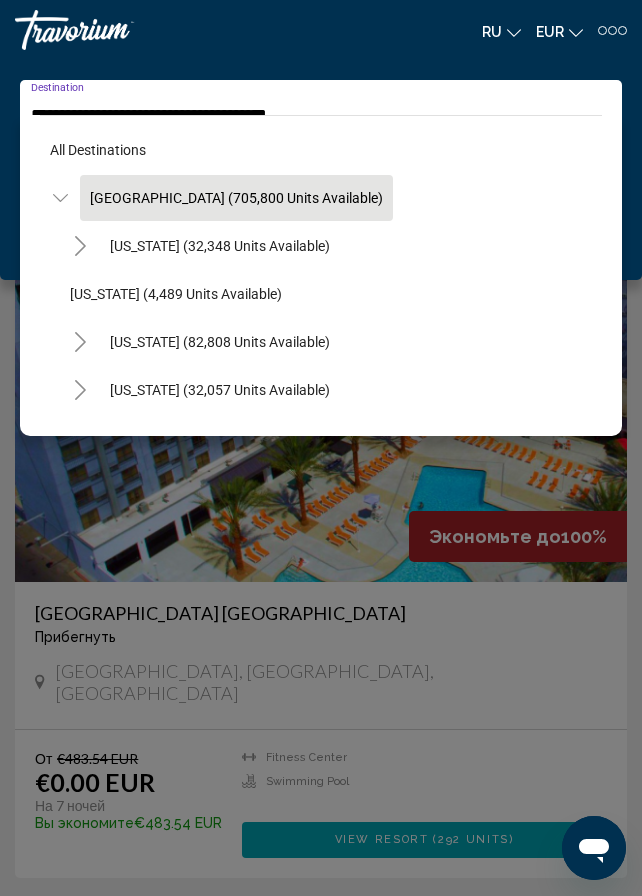 click 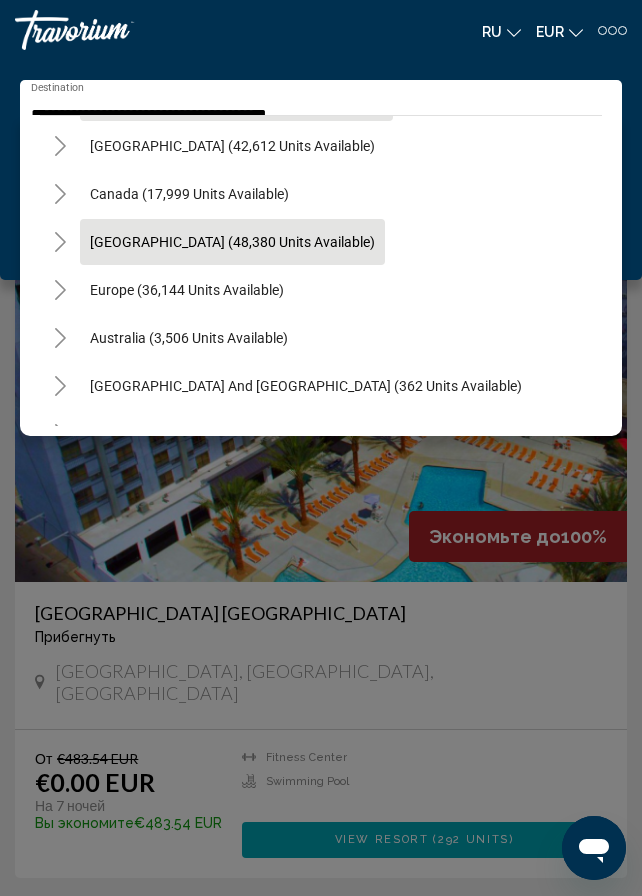 scroll, scrollTop: 200, scrollLeft: 0, axis: vertical 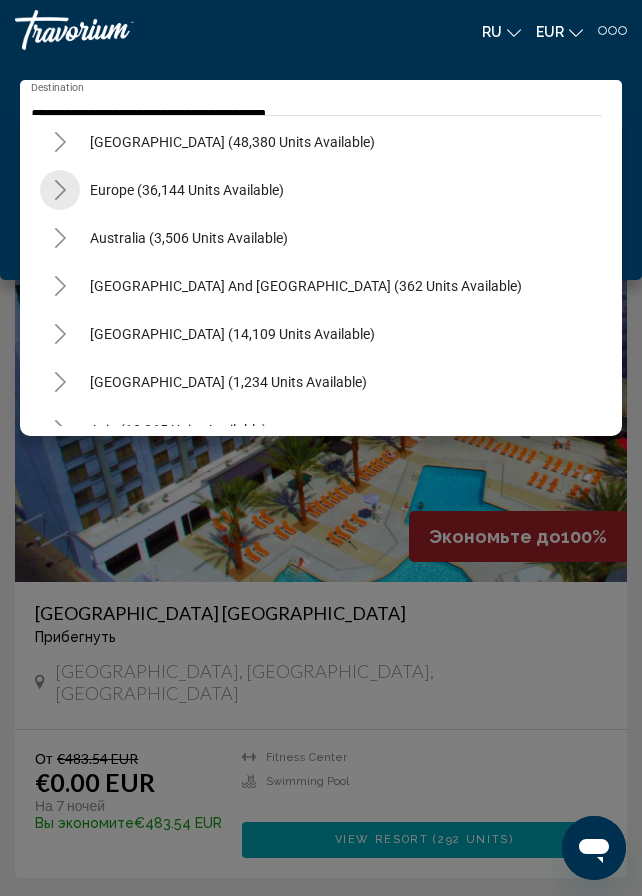 click 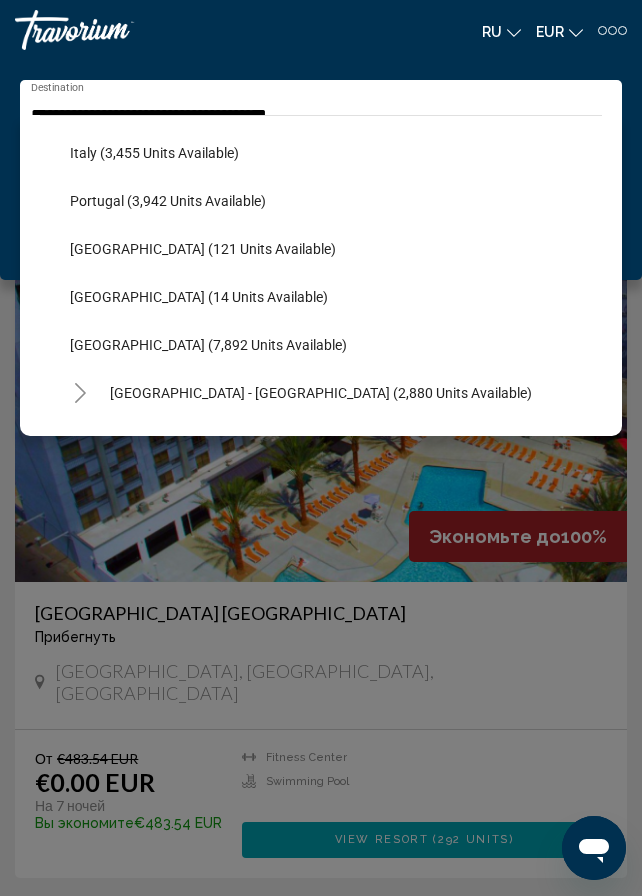 scroll, scrollTop: 800, scrollLeft: 0, axis: vertical 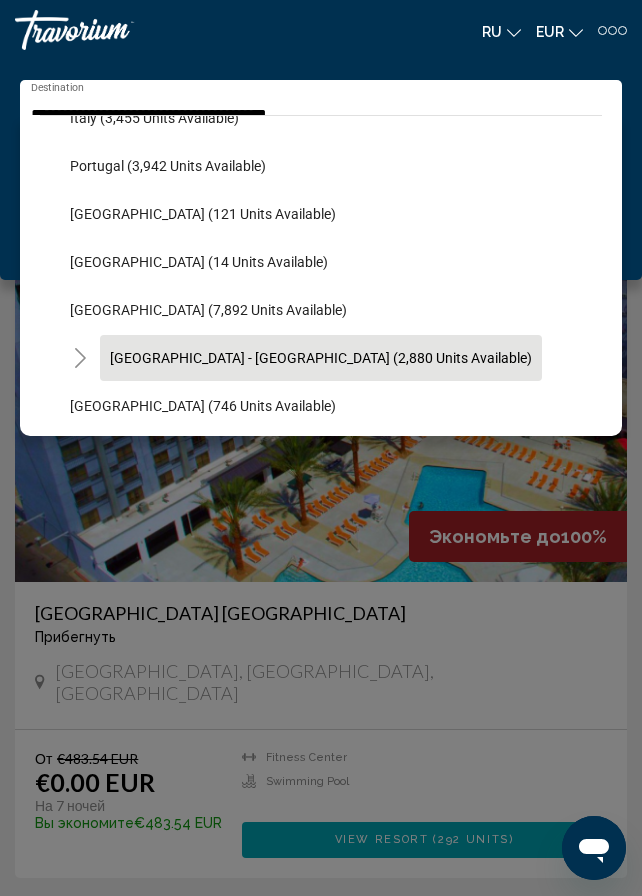 click on "Spain - Canary Islands (2,880 units available)" 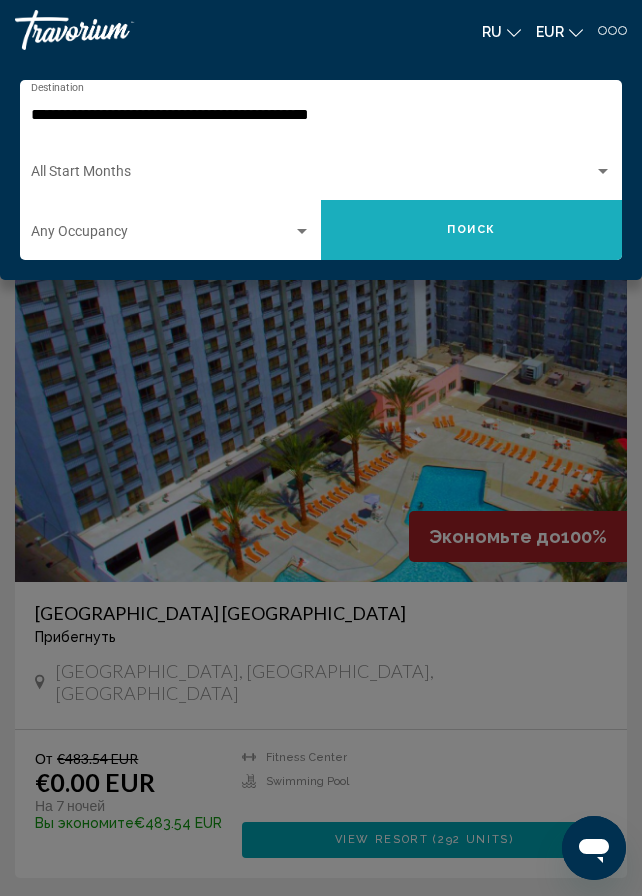 click on "Поиск" 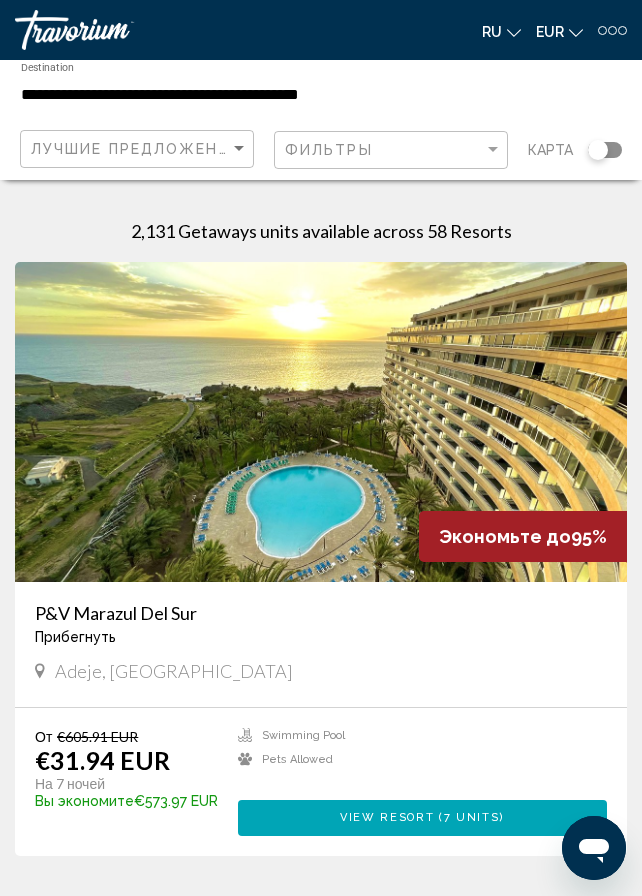click at bounding box center [321, 422] 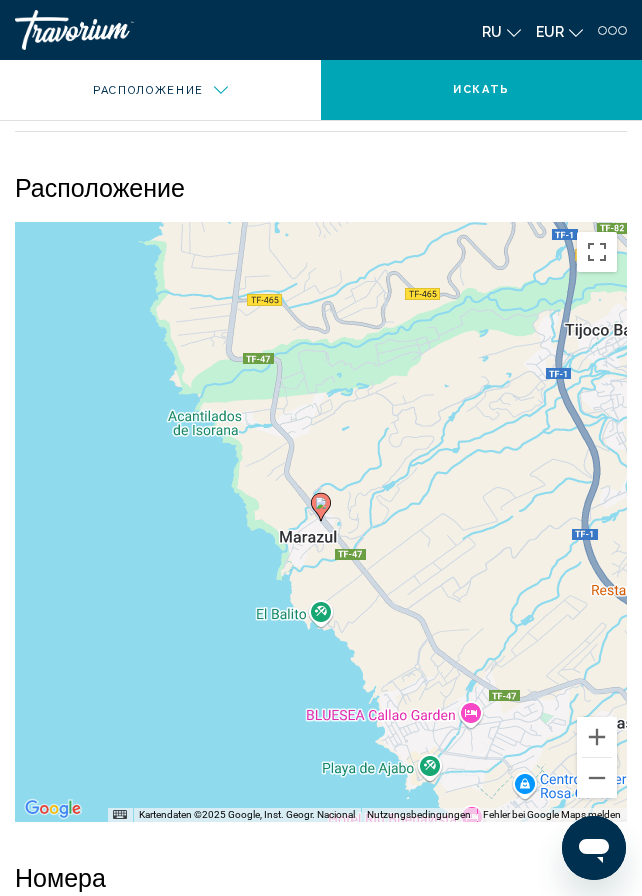 scroll, scrollTop: 2400, scrollLeft: 0, axis: vertical 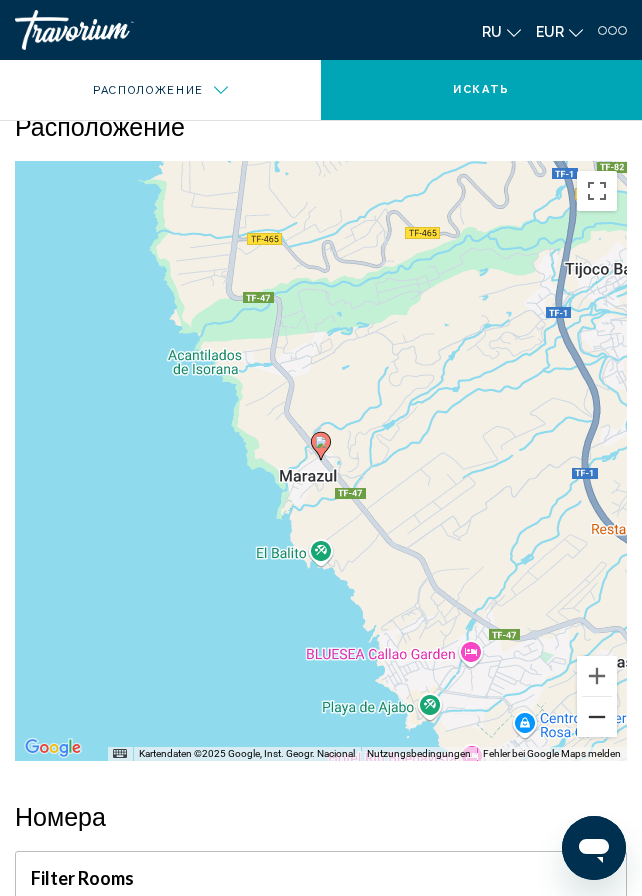 click at bounding box center [597, 717] 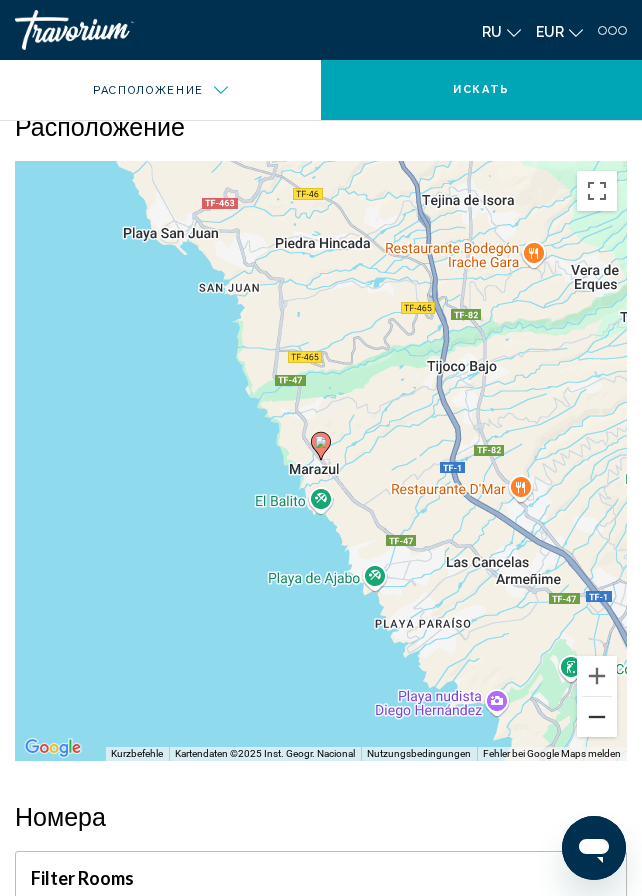 click at bounding box center [597, 717] 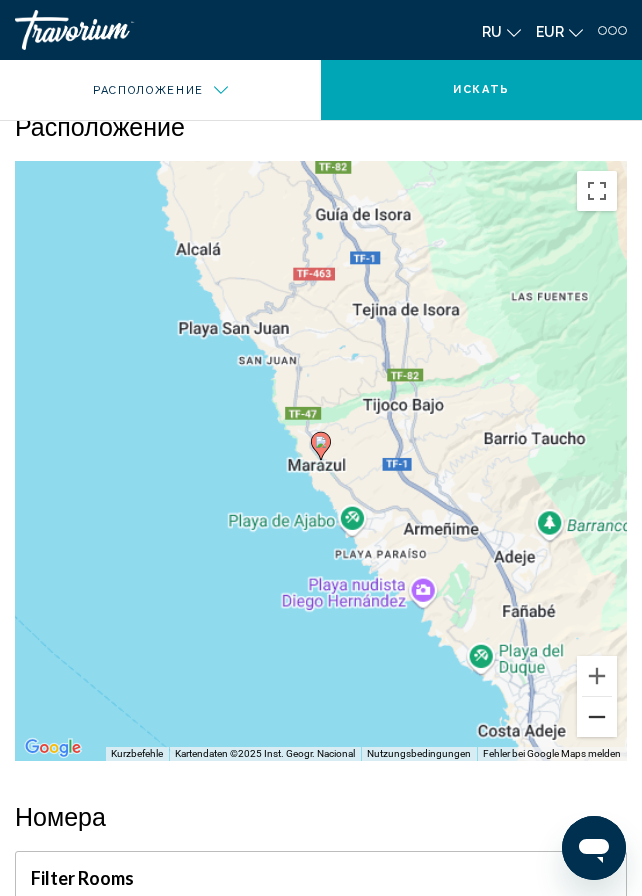 click at bounding box center [597, 717] 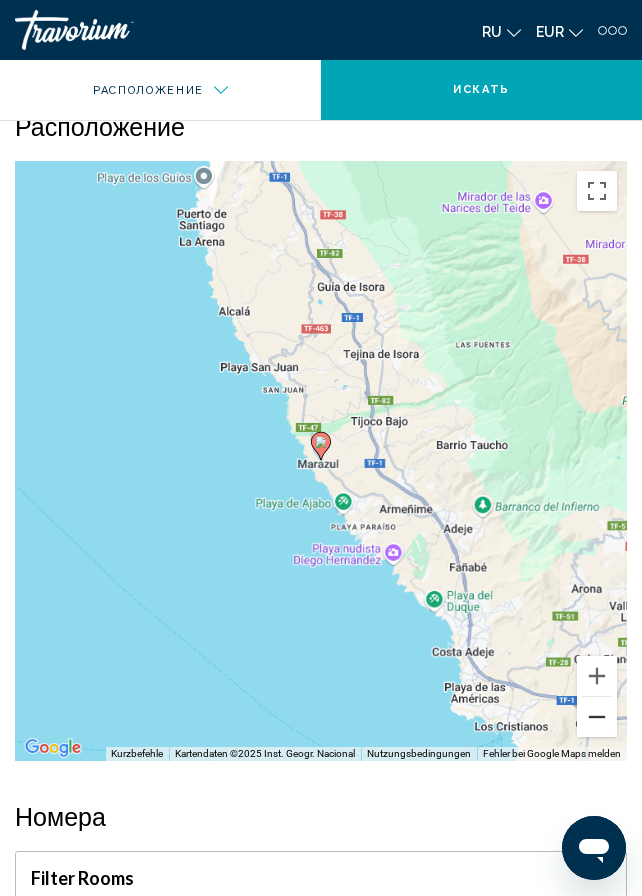 click at bounding box center [597, 717] 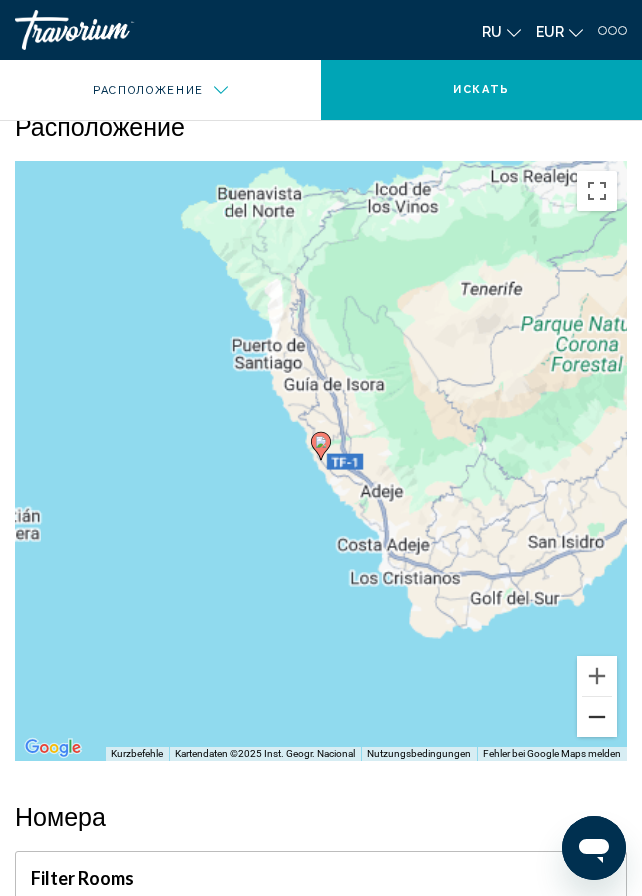 click at bounding box center [597, 717] 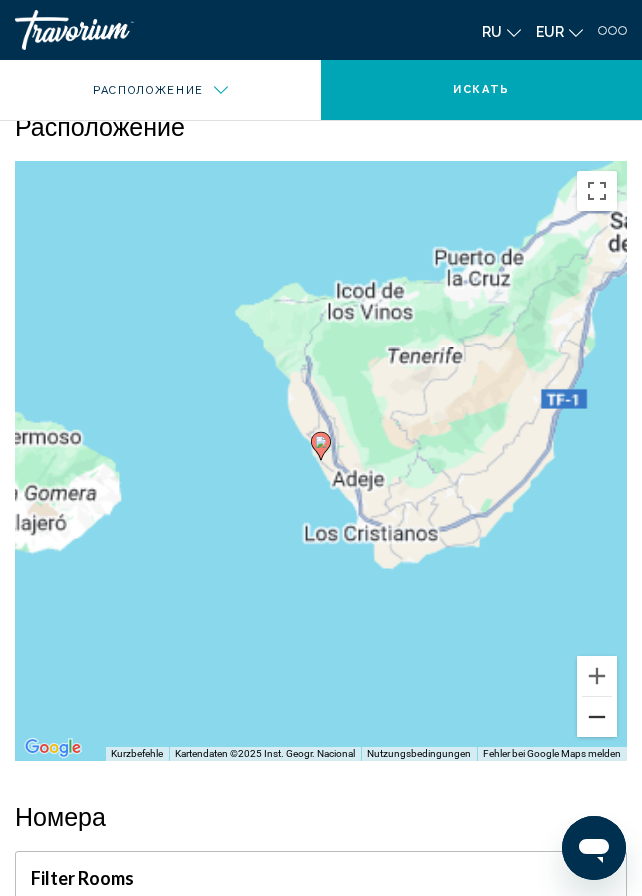 click at bounding box center [597, 717] 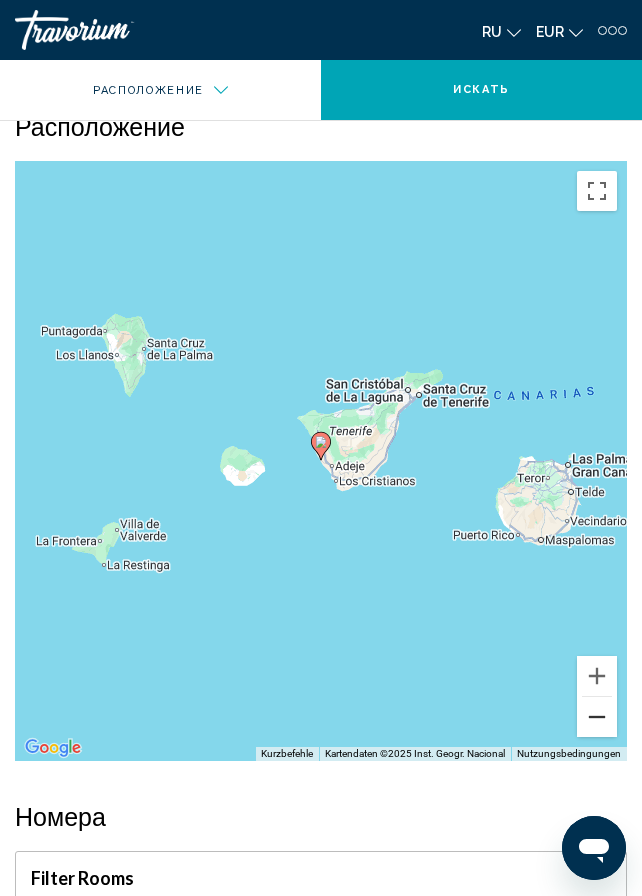 click at bounding box center (597, 717) 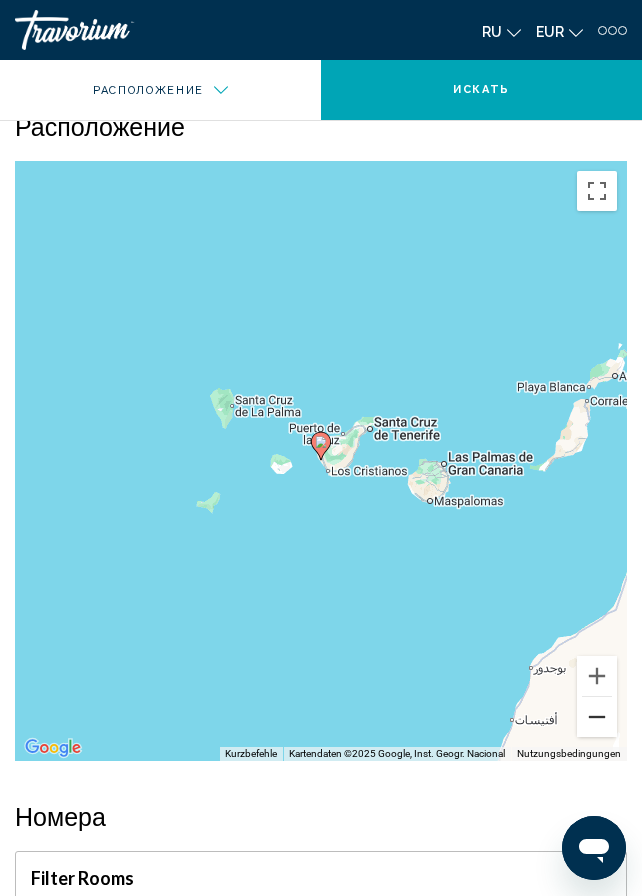 click at bounding box center (597, 717) 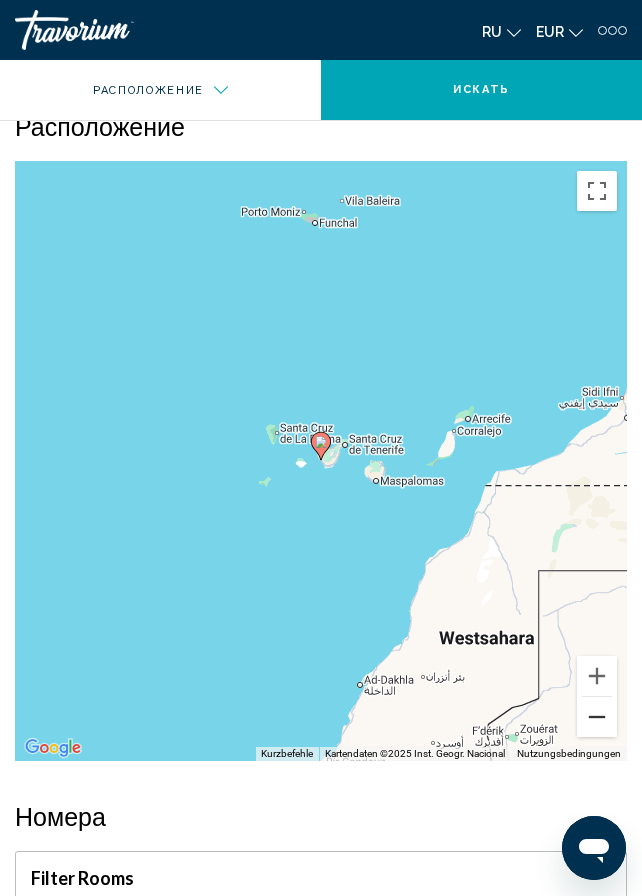 click at bounding box center (597, 717) 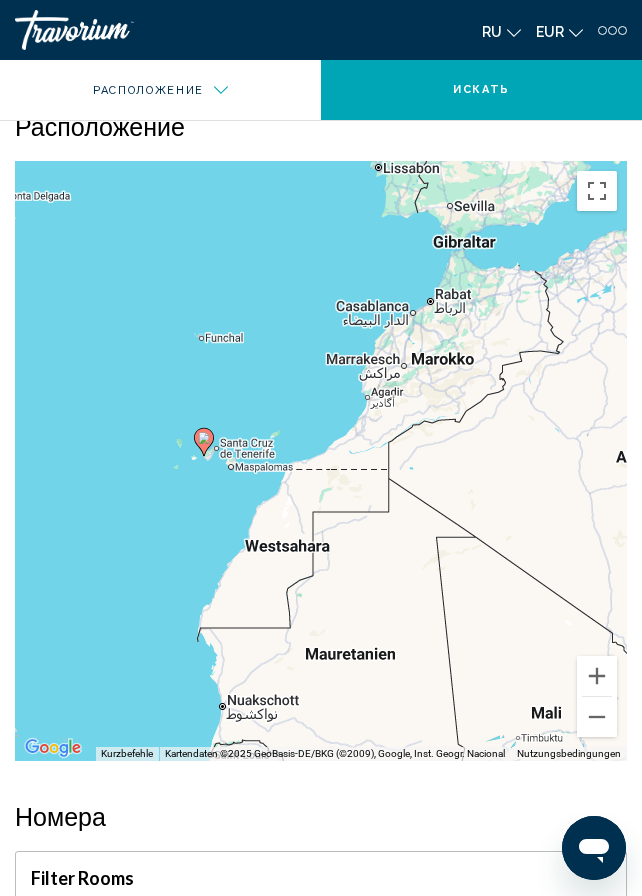 drag, startPoint x: 418, startPoint y: 538, endPoint x: 317, endPoint y: 526, distance: 101.71037 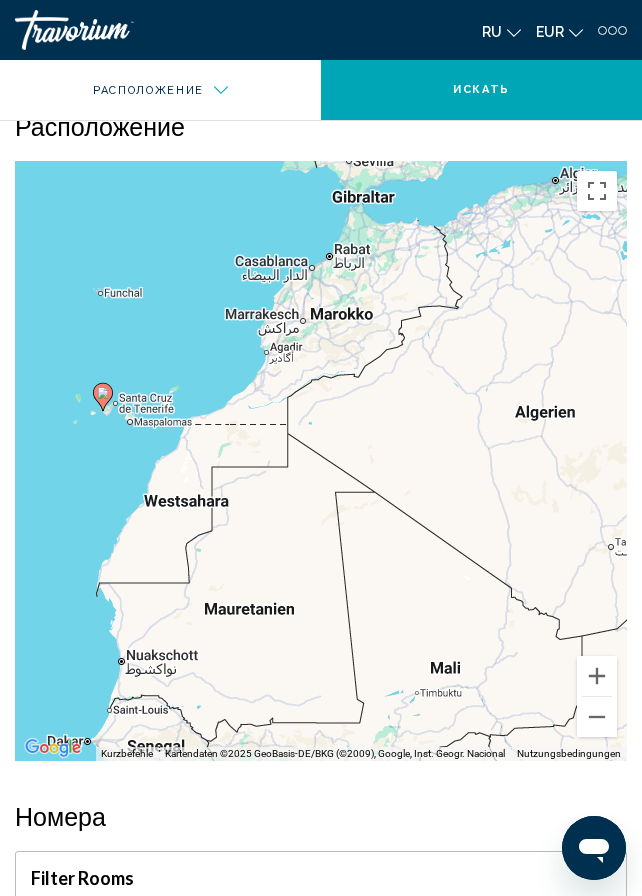 drag, startPoint x: 316, startPoint y: 556, endPoint x: 224, endPoint y: 516, distance: 100.31949 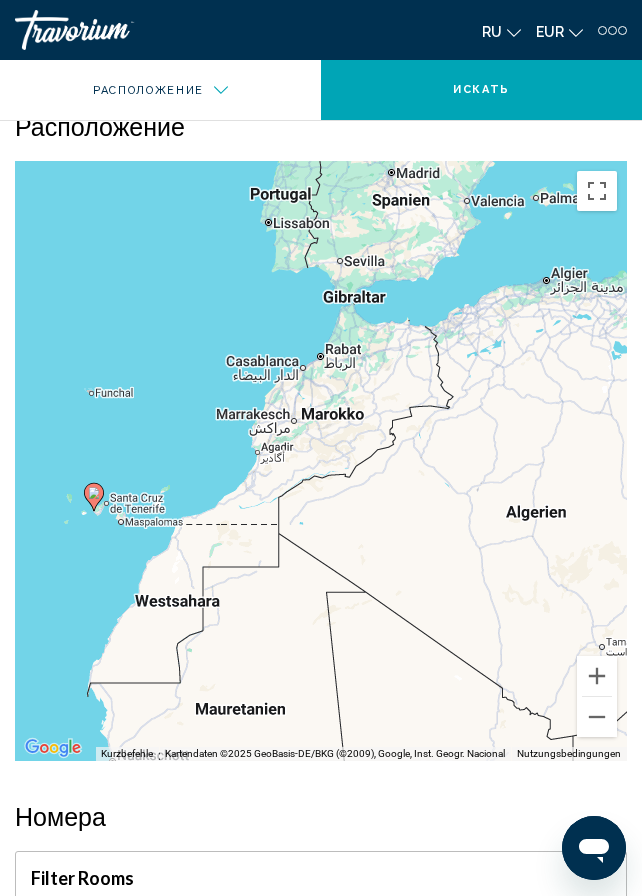 drag, startPoint x: 318, startPoint y: 430, endPoint x: 310, endPoint y: 533, distance: 103.31021 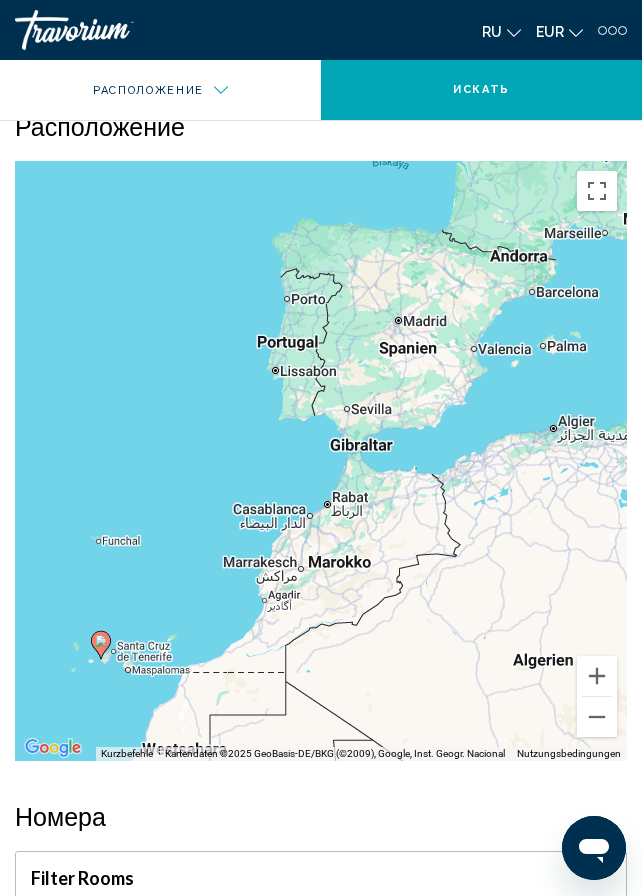 drag, startPoint x: 410, startPoint y: 421, endPoint x: 419, endPoint y: 554, distance: 133.30417 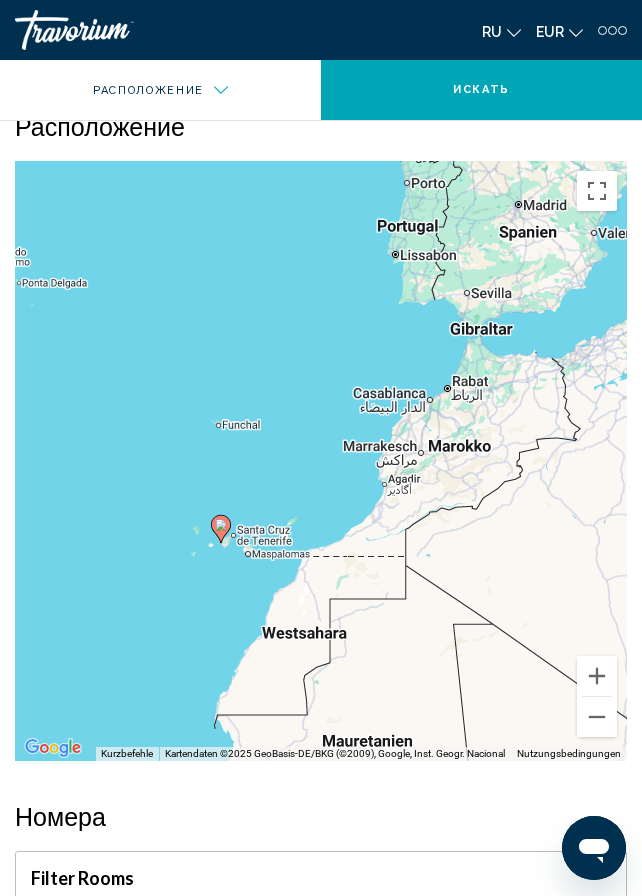 drag, startPoint x: 402, startPoint y: 450, endPoint x: 524, endPoint y: 332, distance: 169.7292 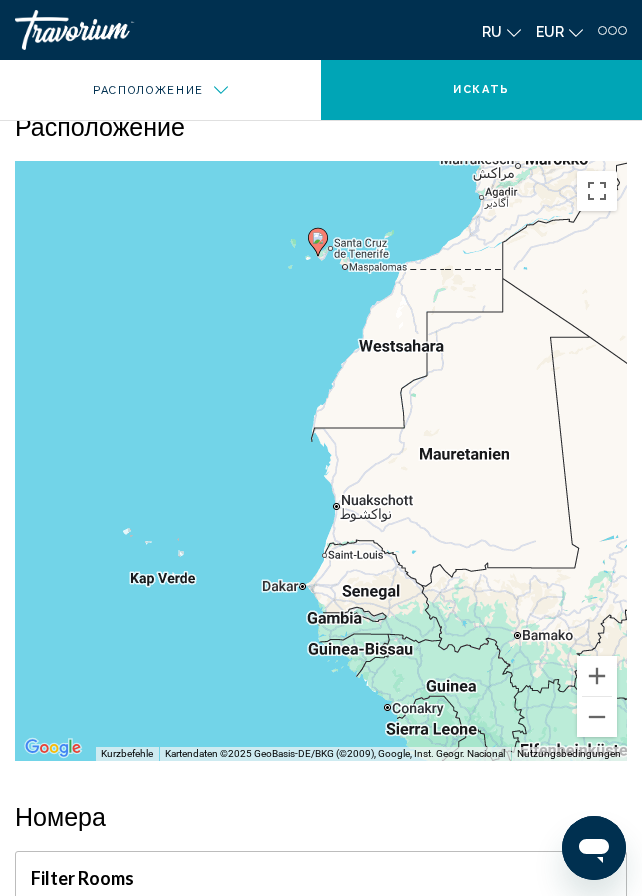 drag, startPoint x: 469, startPoint y: 356, endPoint x: 493, endPoint y: 131, distance: 226.27638 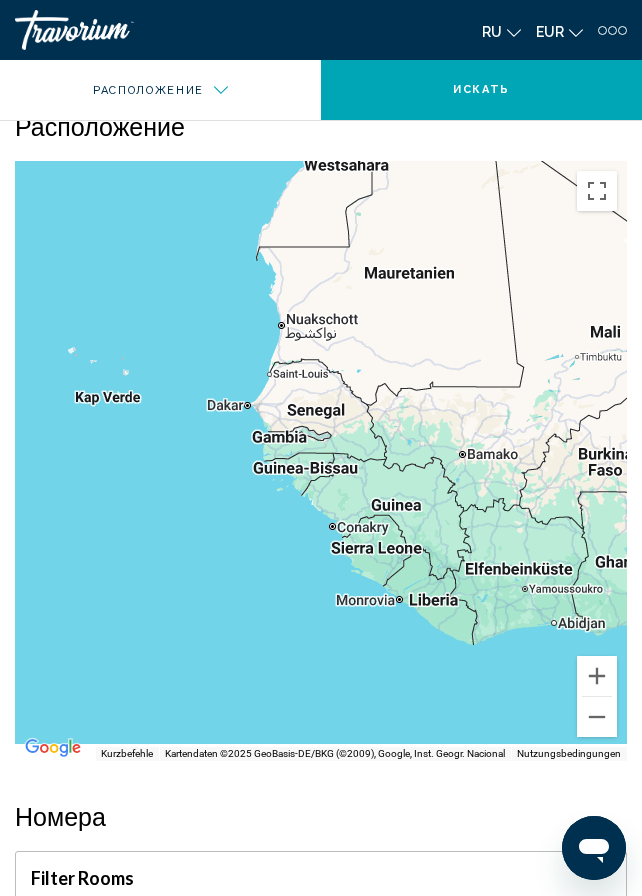 drag, startPoint x: 466, startPoint y: 400, endPoint x: 403, endPoint y: 195, distance: 214.46211 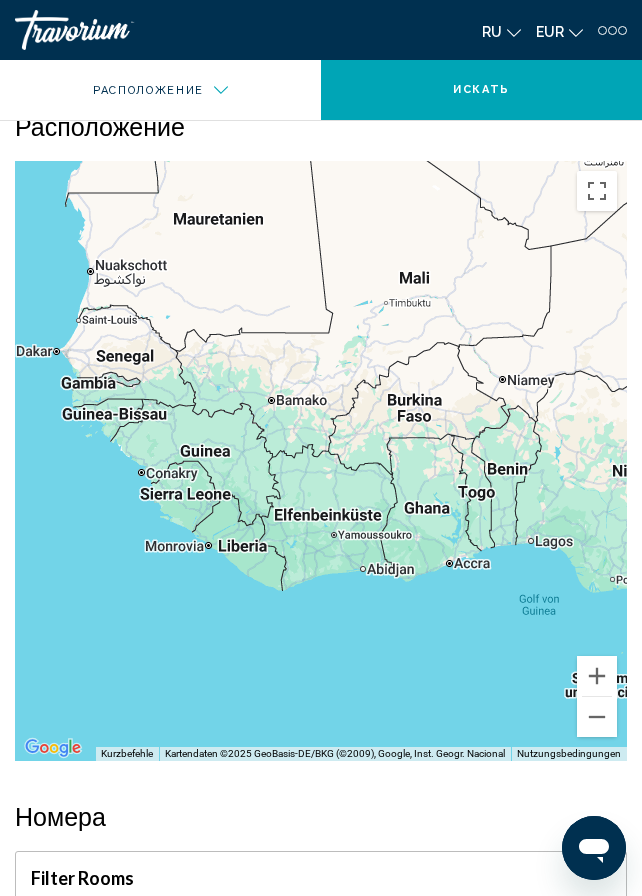 drag, startPoint x: 355, startPoint y: 449, endPoint x: 160, endPoint y: 409, distance: 199.06029 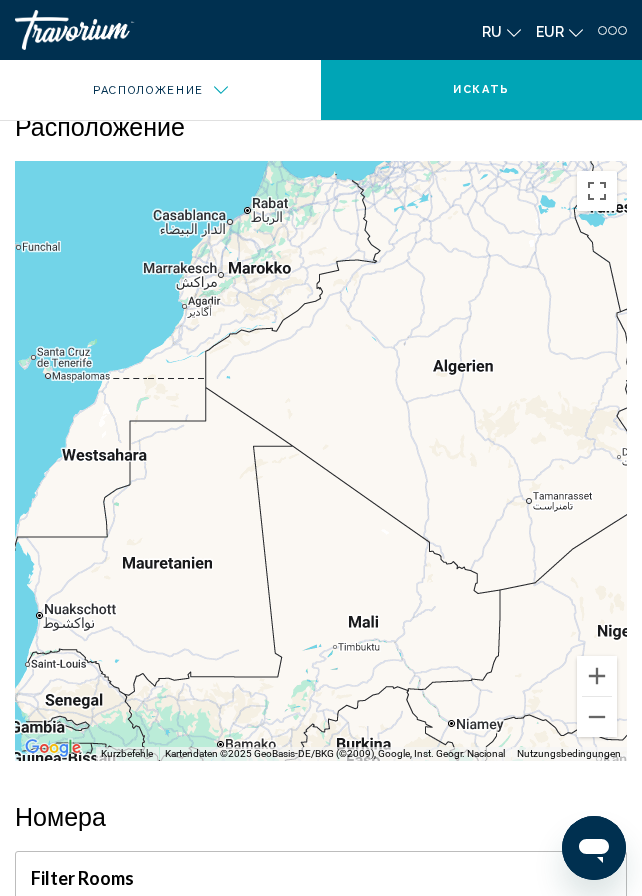 drag, startPoint x: 342, startPoint y: 347, endPoint x: 300, endPoint y: 701, distance: 356.48282 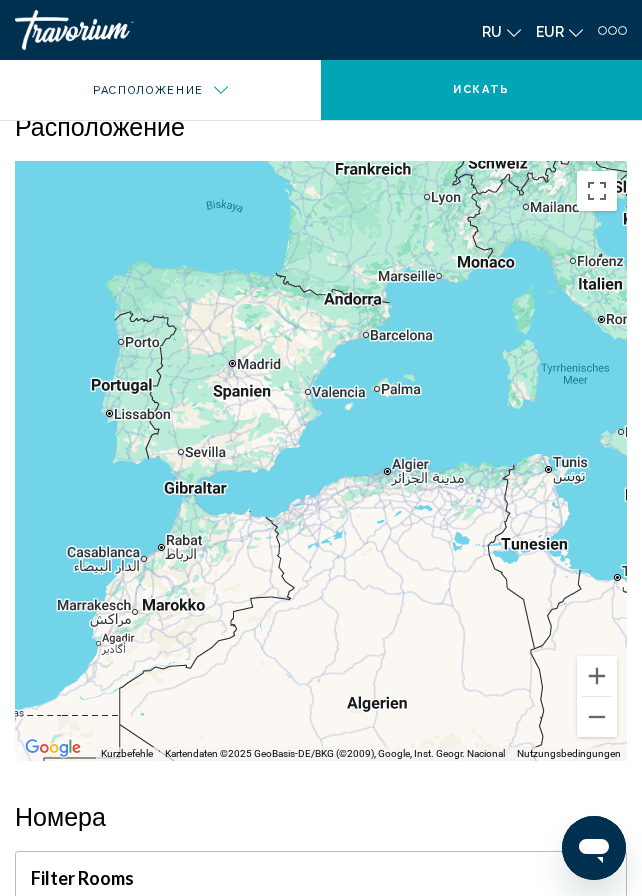drag, startPoint x: 472, startPoint y: 392, endPoint x: 398, endPoint y: 603, distance: 223.60008 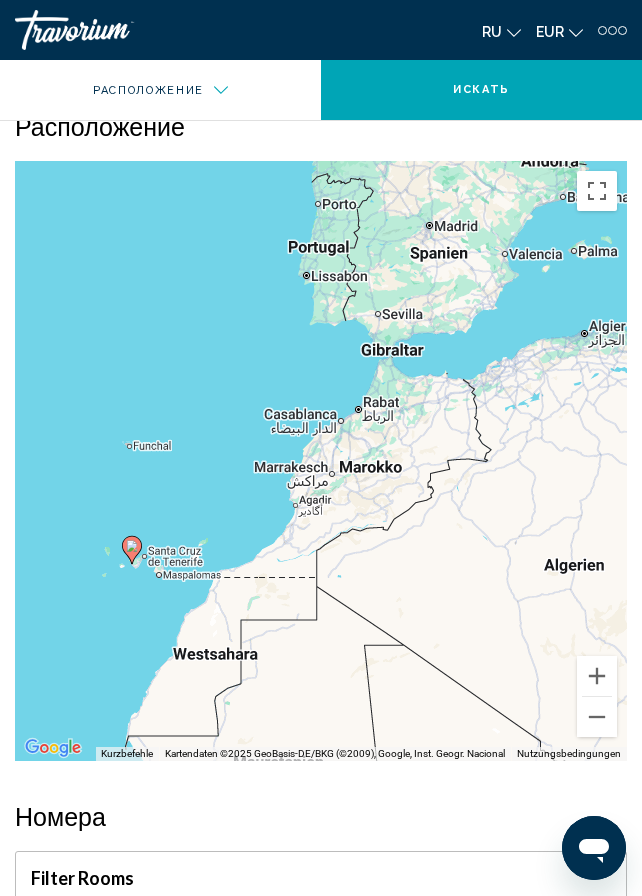 drag, startPoint x: 386, startPoint y: 447, endPoint x: 583, endPoint y: 313, distance: 238.25406 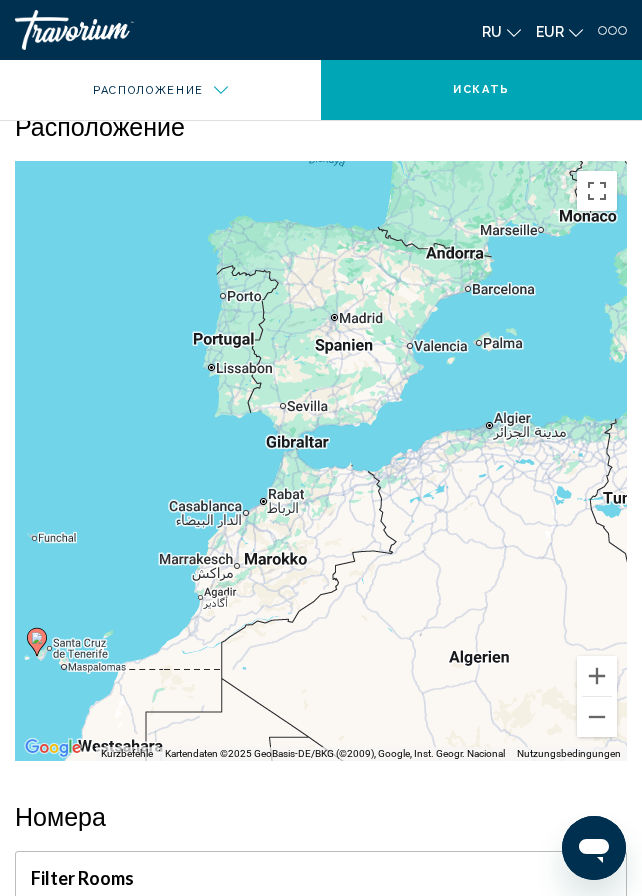 drag, startPoint x: 426, startPoint y: 423, endPoint x: 328, endPoint y: 516, distance: 135.10367 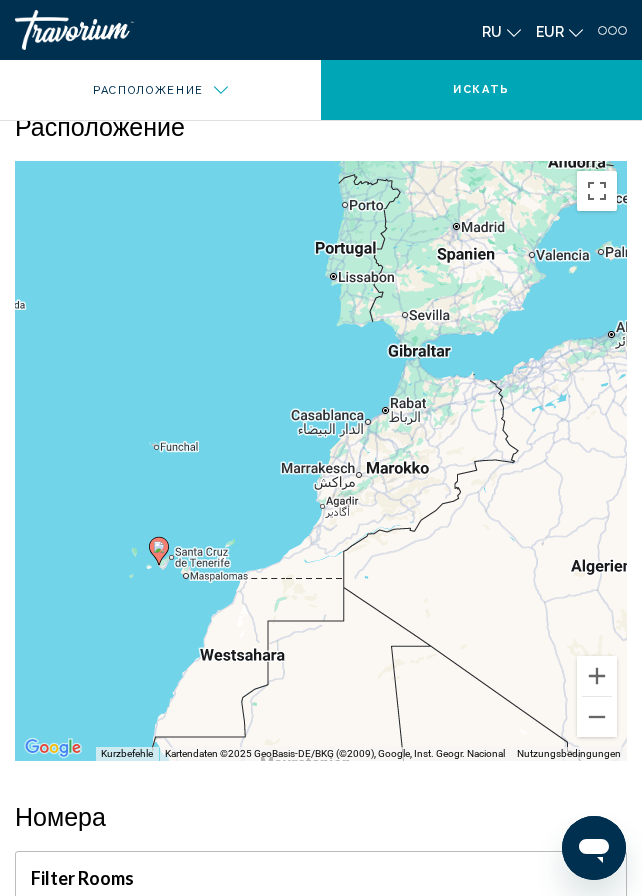drag, startPoint x: 448, startPoint y: 335, endPoint x: 512, endPoint y: 256, distance: 101.671036 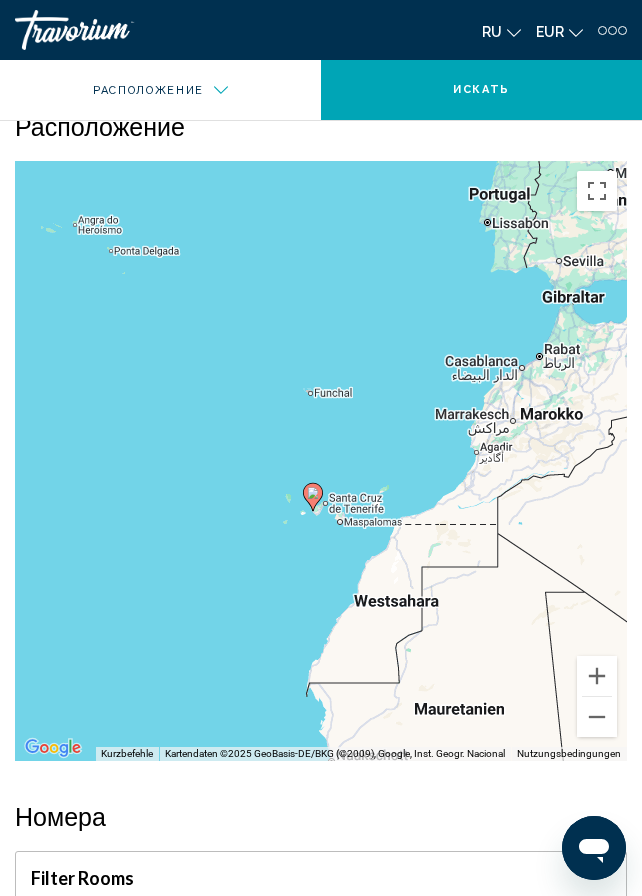 drag, startPoint x: 201, startPoint y: 439, endPoint x: 340, endPoint y: 410, distance: 141.99295 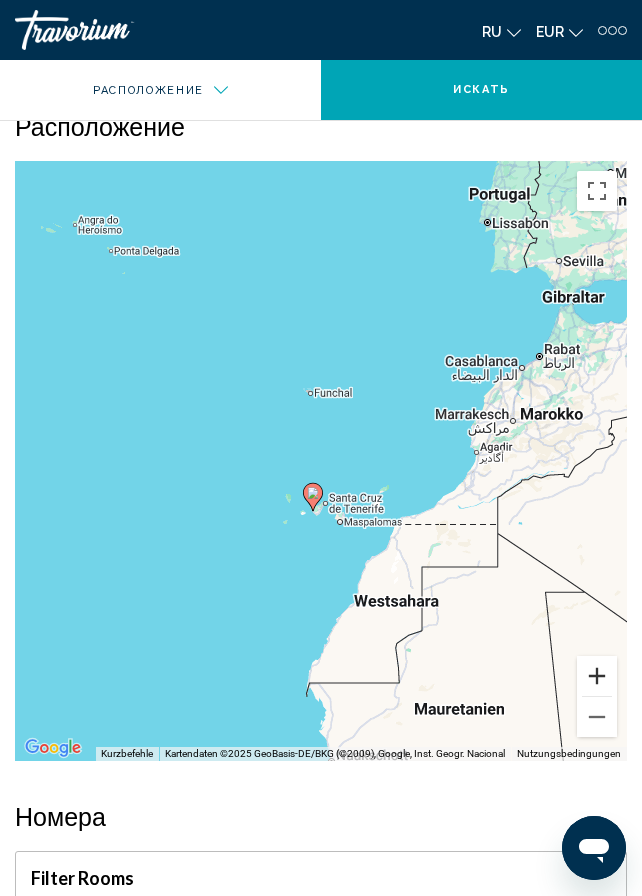 click at bounding box center [597, 676] 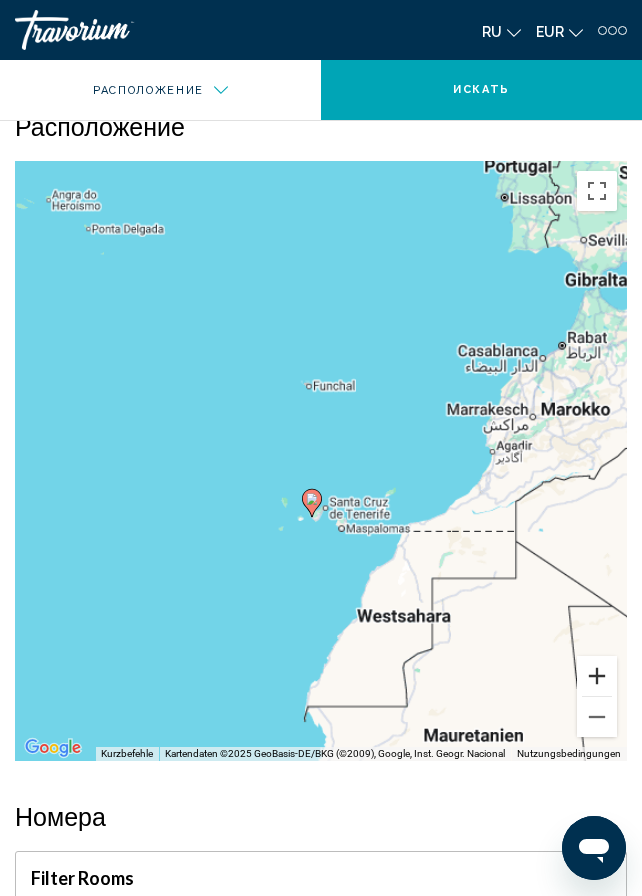 click at bounding box center [597, 676] 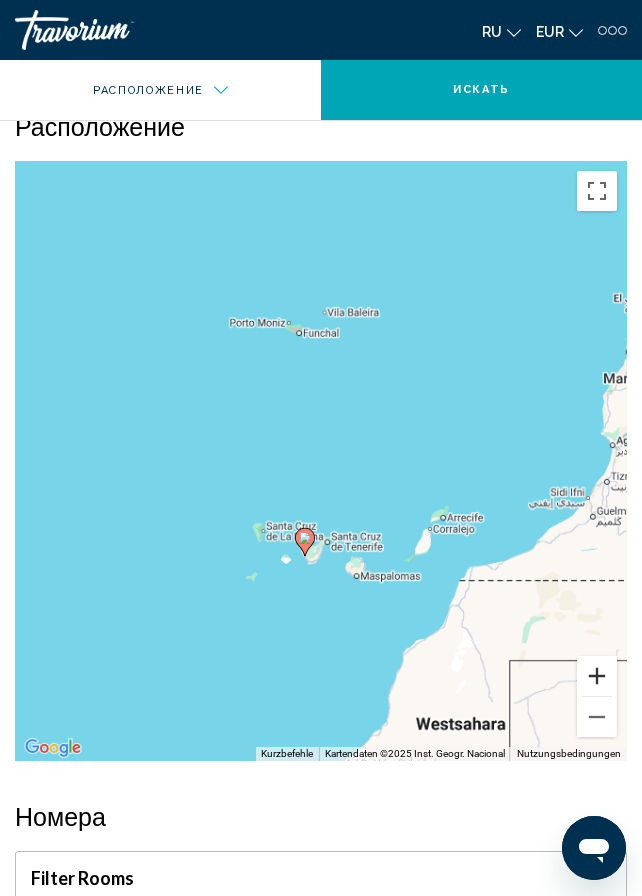 click at bounding box center [597, 676] 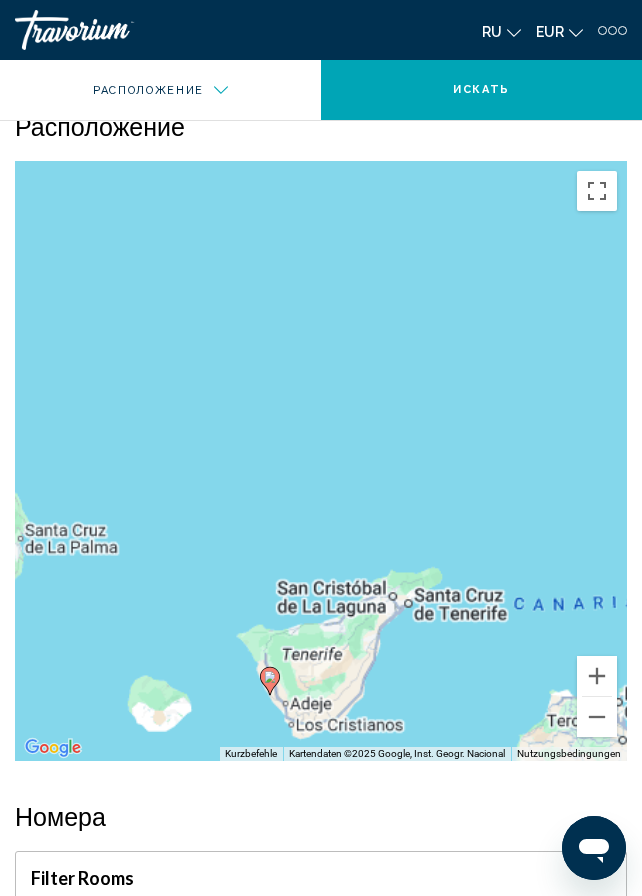 drag, startPoint x: 470, startPoint y: 527, endPoint x: 530, endPoint y: 154, distance: 377.79492 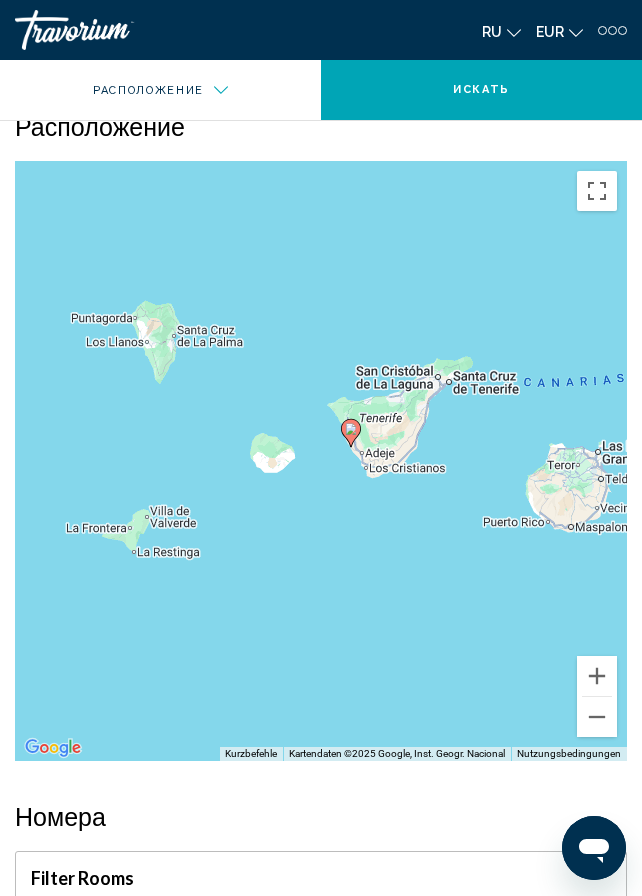 drag, startPoint x: 364, startPoint y: 483, endPoint x: 409, endPoint y: 381, distance: 111.48543 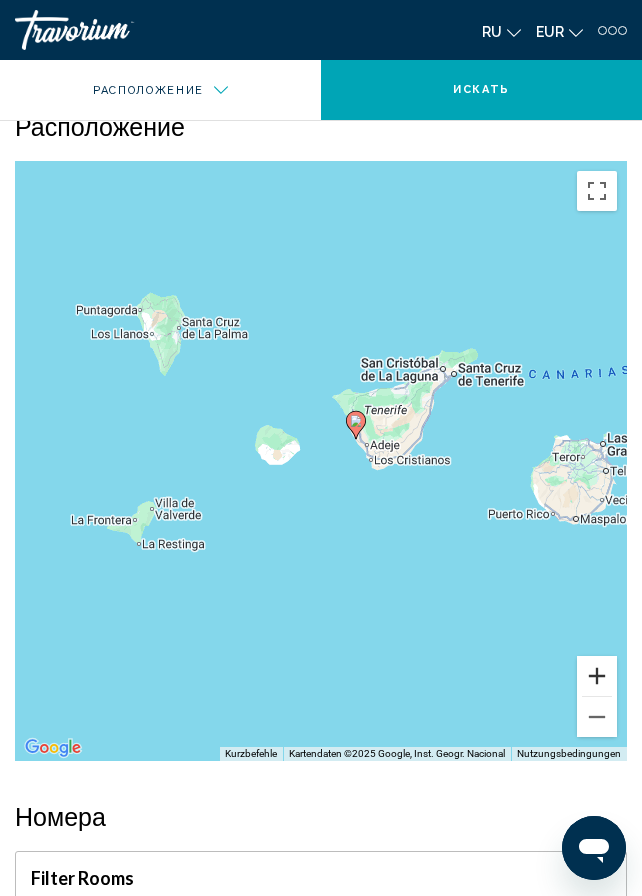 click at bounding box center [597, 676] 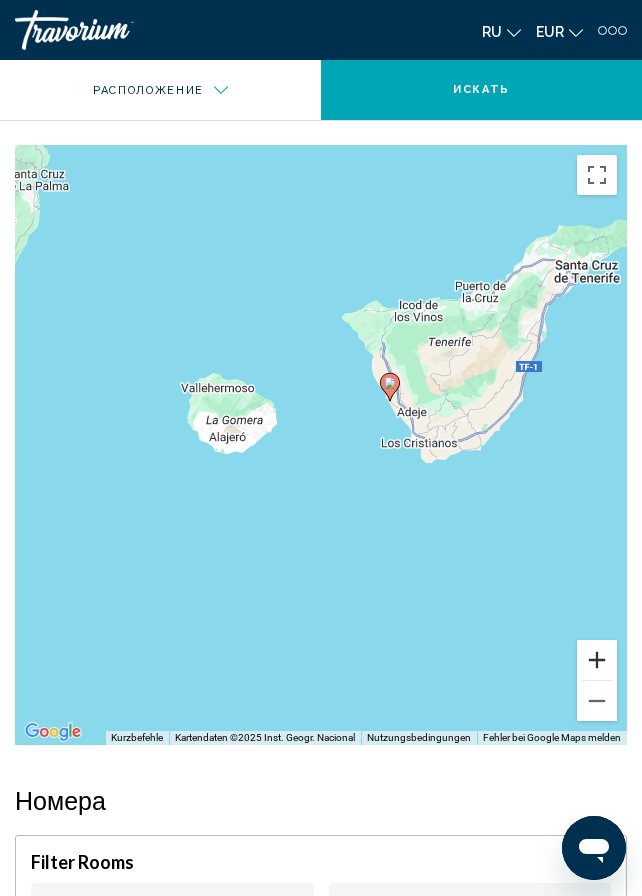 scroll, scrollTop: 2408, scrollLeft: 0, axis: vertical 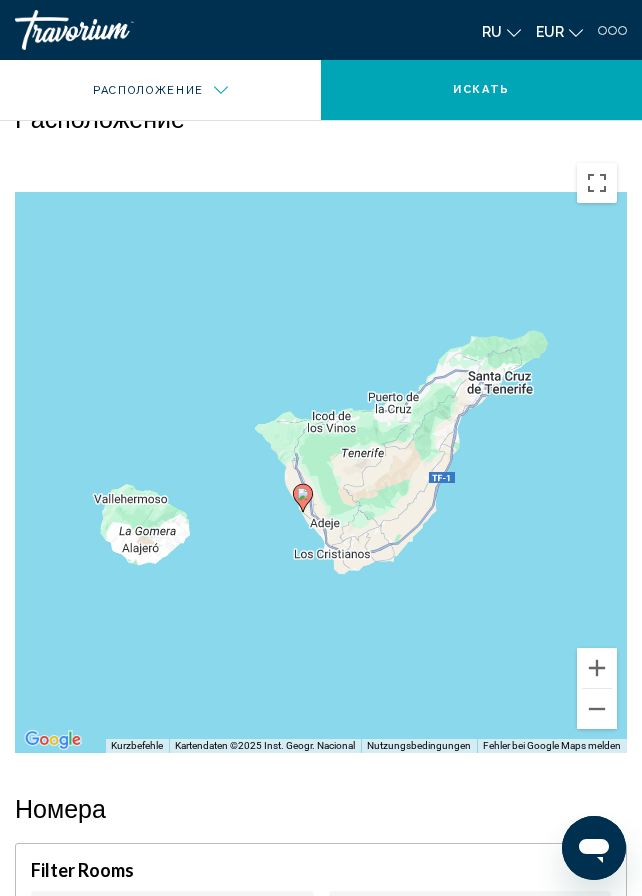 drag, startPoint x: 325, startPoint y: 453, endPoint x: 115, endPoint y: 700, distance: 324.20517 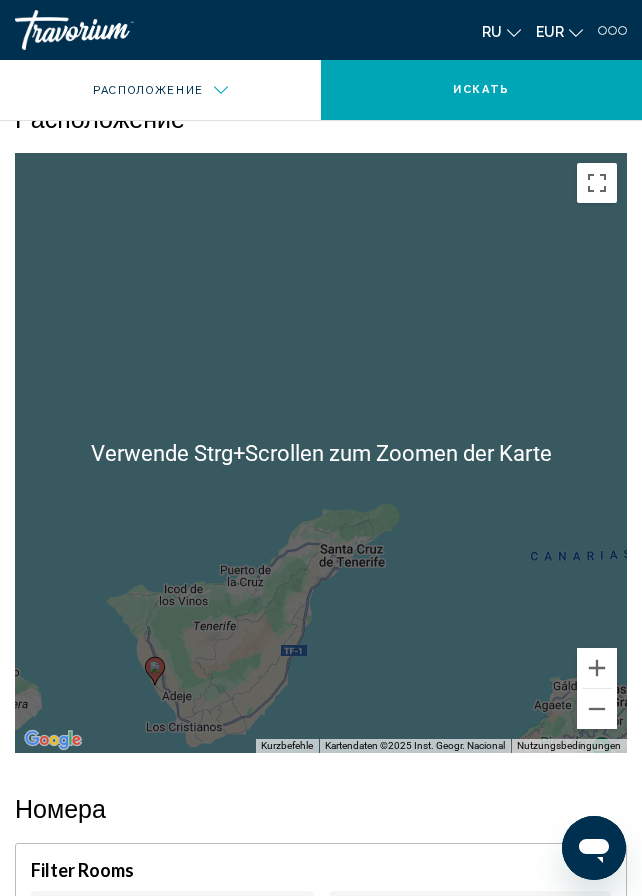 scroll, scrollTop: 2608, scrollLeft: 0, axis: vertical 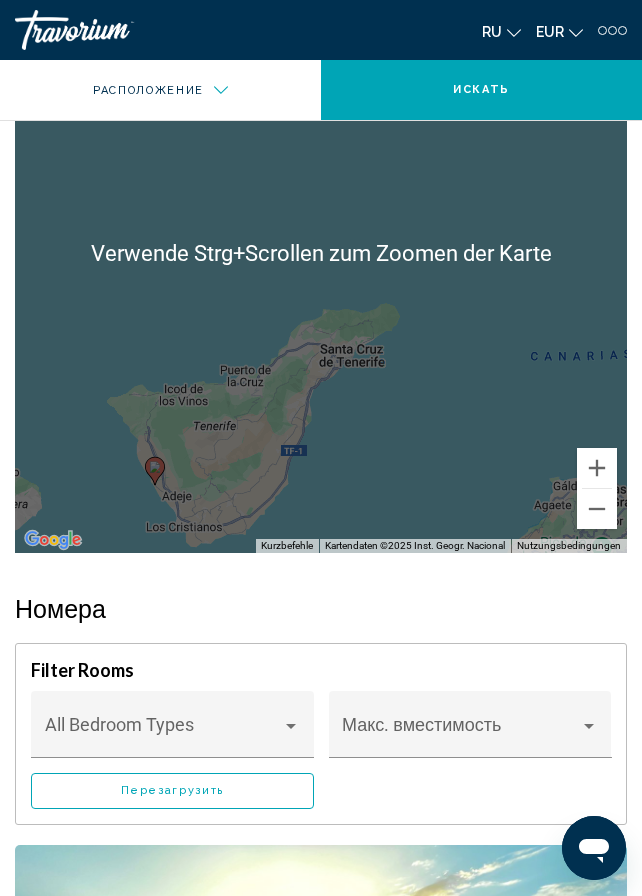 click on "Um von einem Element zum anderen zu gelangen, drückst du die Pfeiltasten entsprechend. Um den Modus zum Ziehen mit der Tastatur zu aktivieren, drückst du Alt + Eingabetaste. Wenn du den Modus aktiviert hast, kannst du die Markierung mit den Pfeiltasten verschieben. Nachdem du sie an die gewünschte Stelle gezogen bzw. verschoben hast, drückst du einfach die Eingabetaste. Durch Drücken der Esc-Taste kannst du den Vorgang abbrechen." at bounding box center [321, 253] 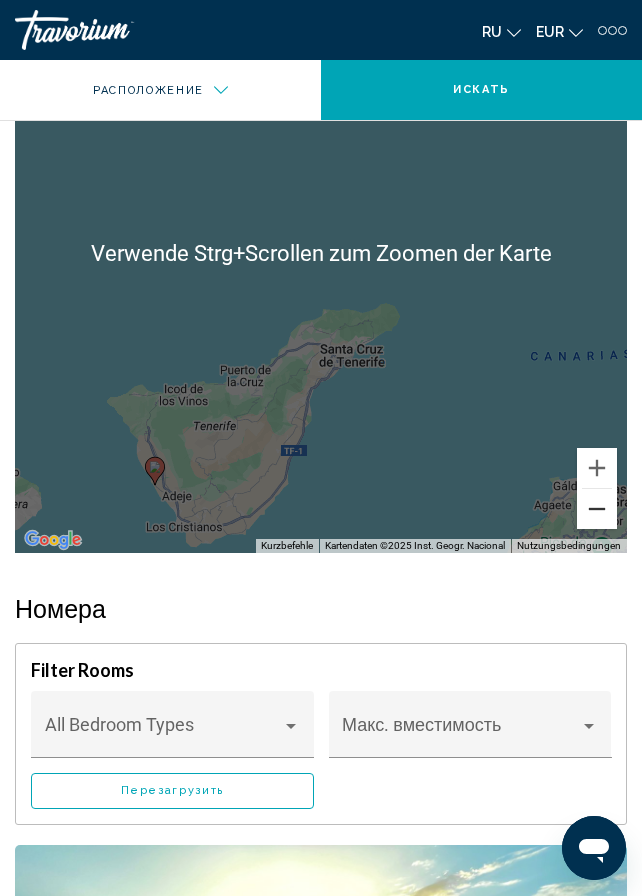 click at bounding box center [597, 509] 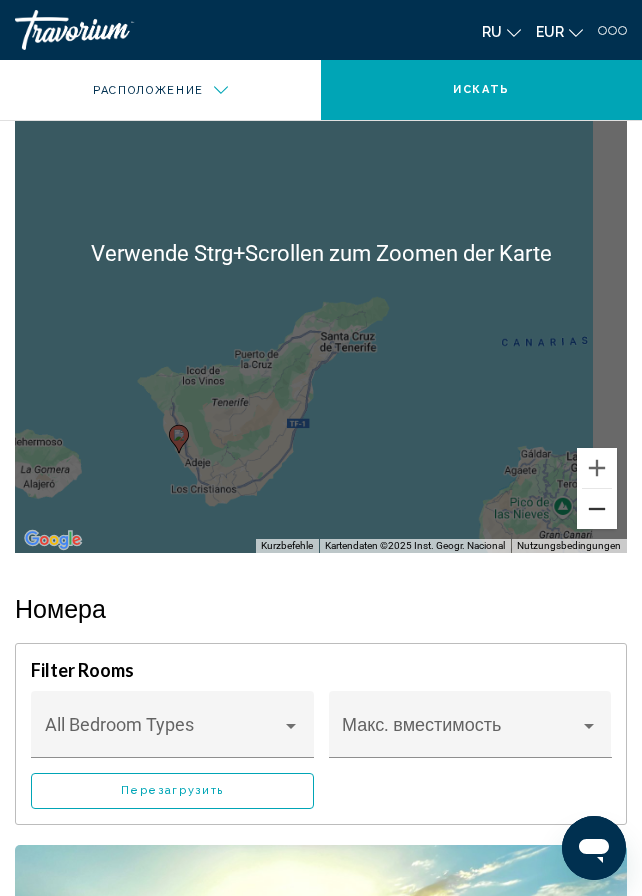 click at bounding box center (597, 509) 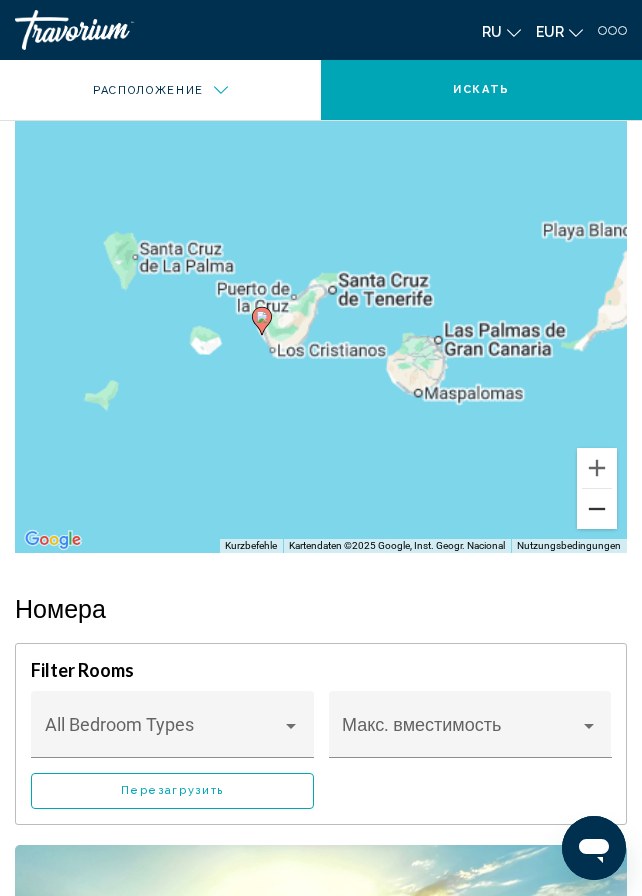 click at bounding box center [597, 509] 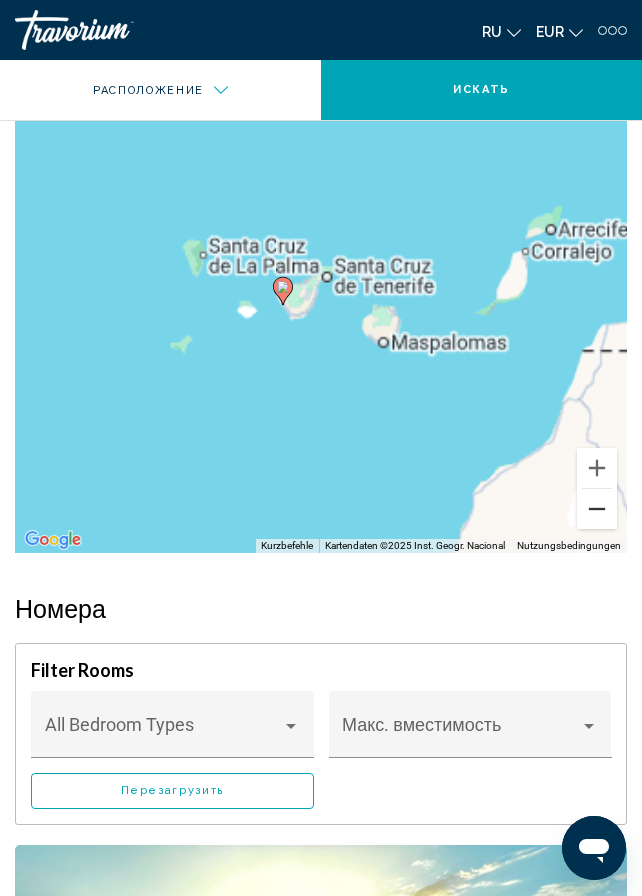 click at bounding box center [597, 509] 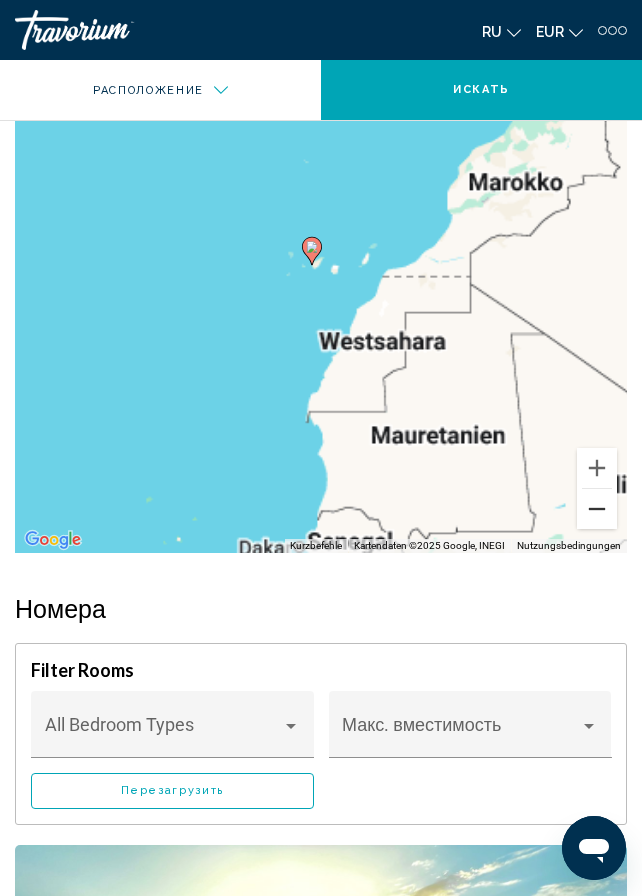 click at bounding box center [597, 509] 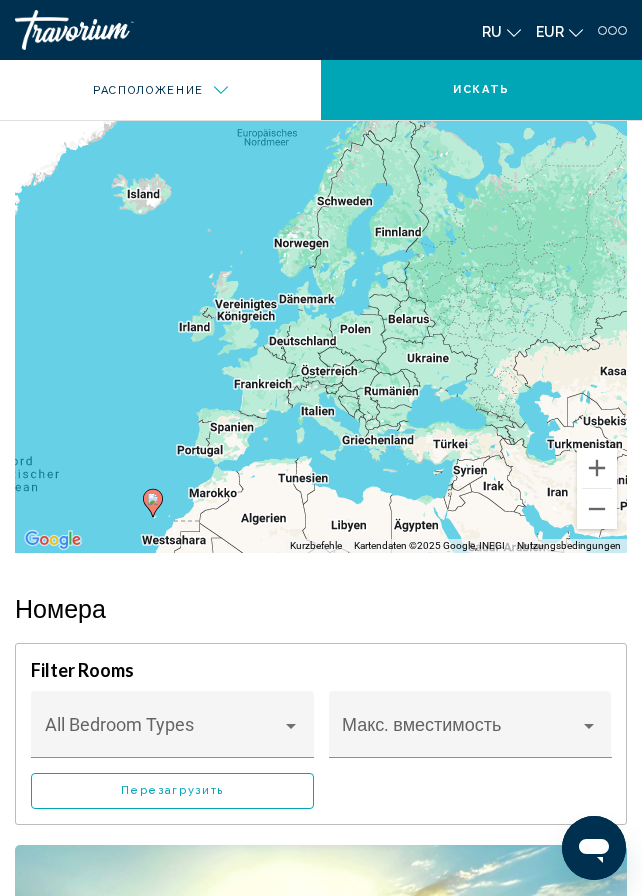 drag, startPoint x: 498, startPoint y: 279, endPoint x: 331, endPoint y: 542, distance: 311.54132 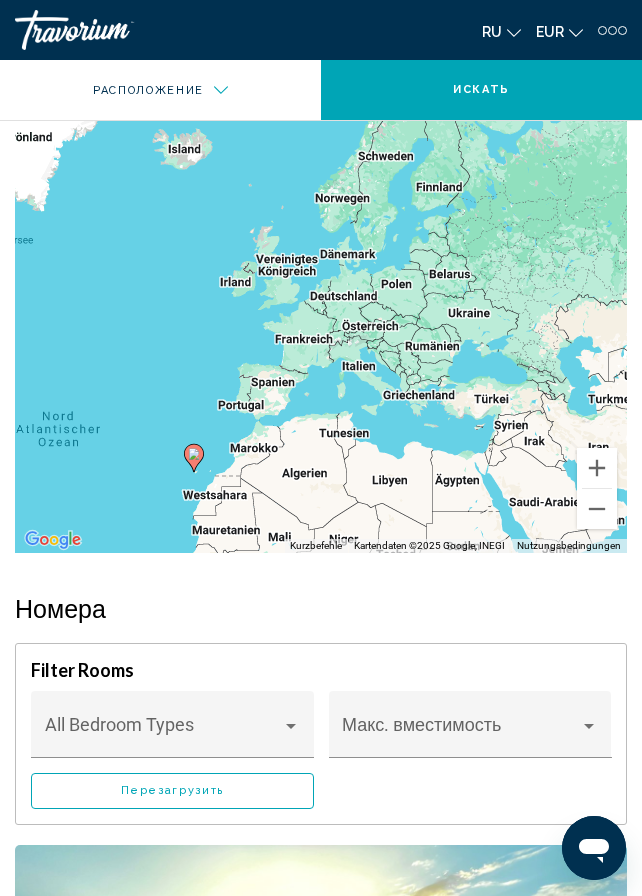 drag, startPoint x: 205, startPoint y: 449, endPoint x: 261, endPoint y: 397, distance: 76.41989 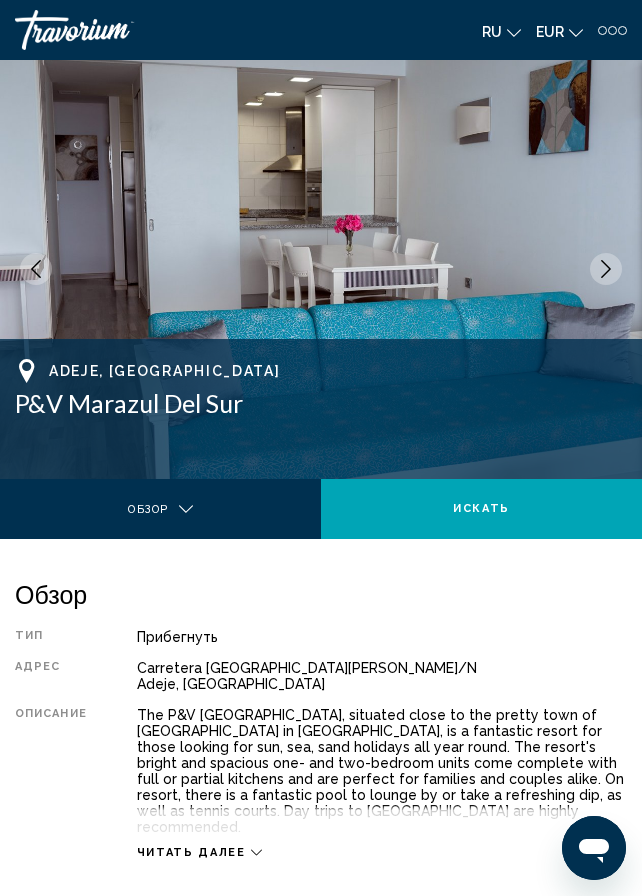 scroll, scrollTop: 0, scrollLeft: 0, axis: both 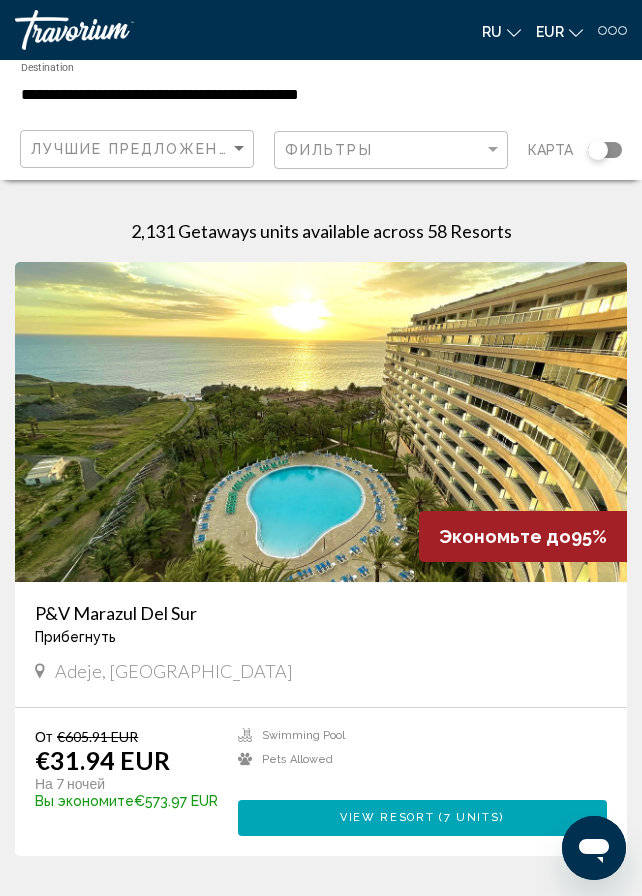 click on "**********" at bounding box center [218, 95] 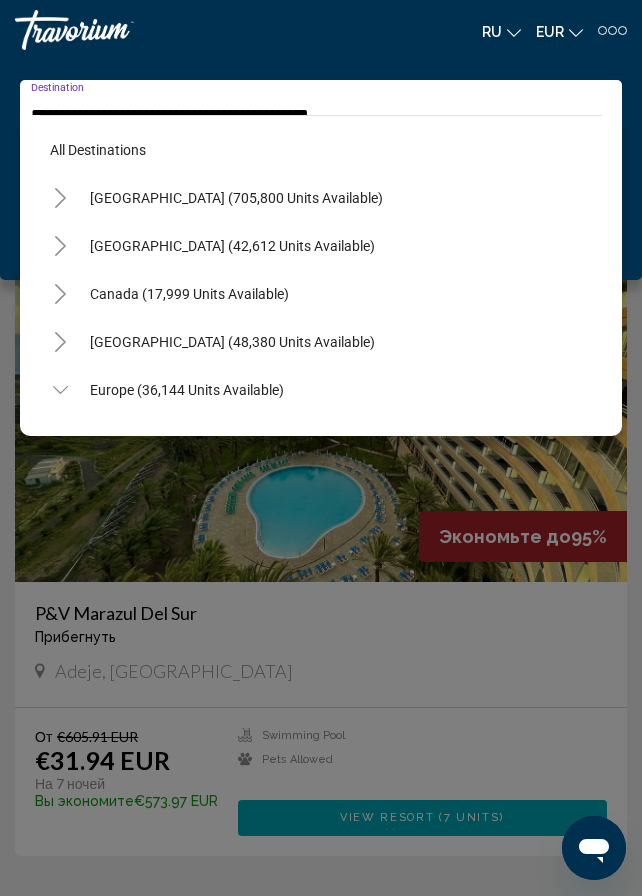 scroll, scrollTop: 887, scrollLeft: 0, axis: vertical 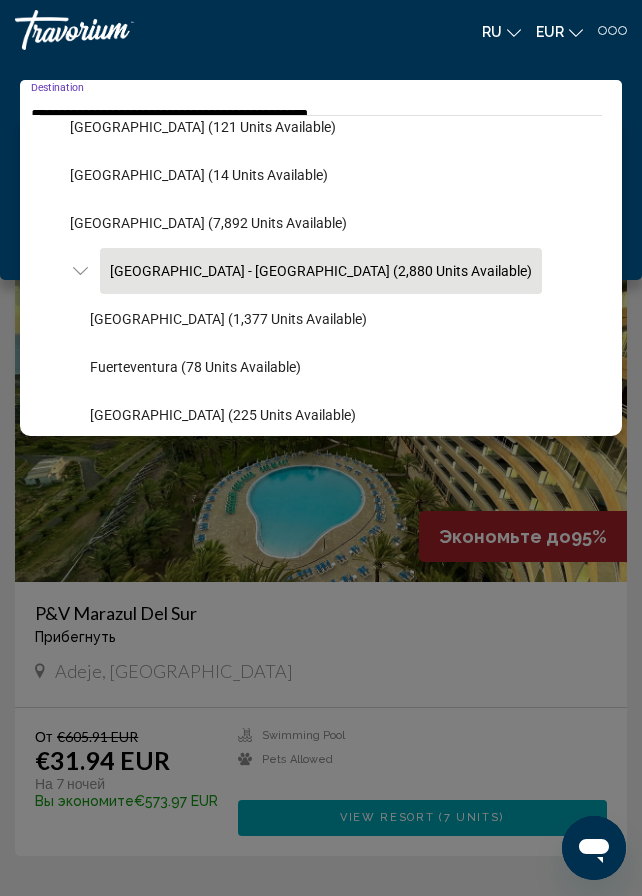 click 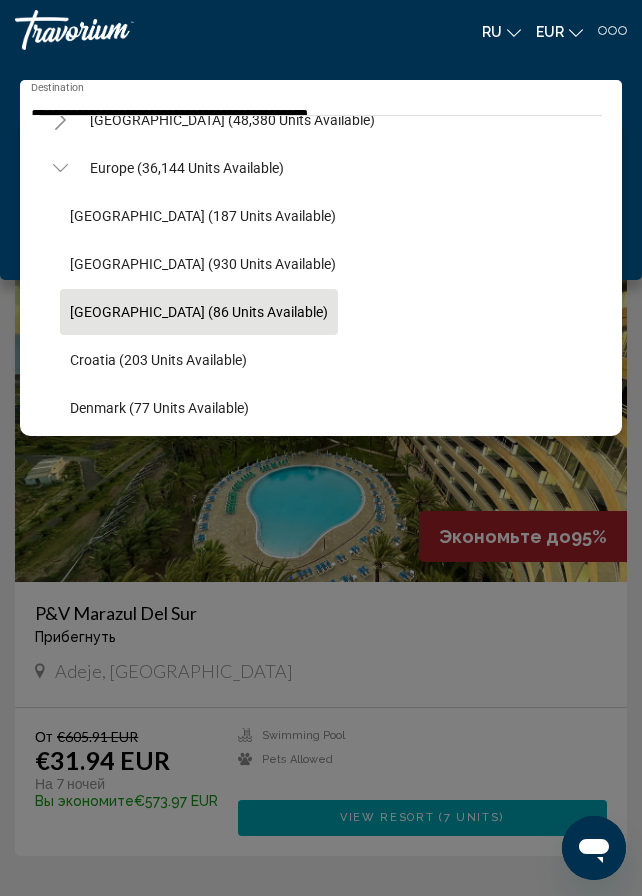 scroll, scrollTop: 187, scrollLeft: 0, axis: vertical 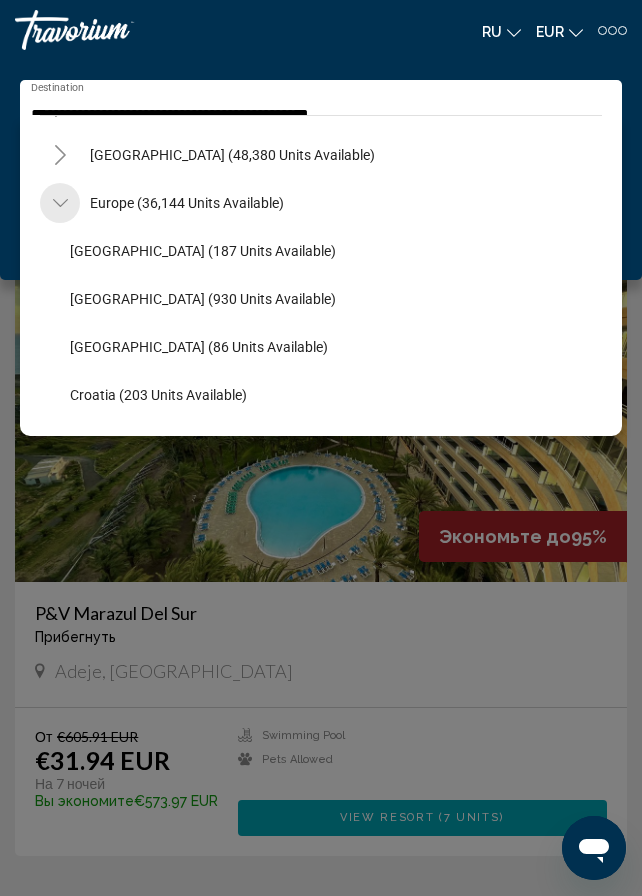 click 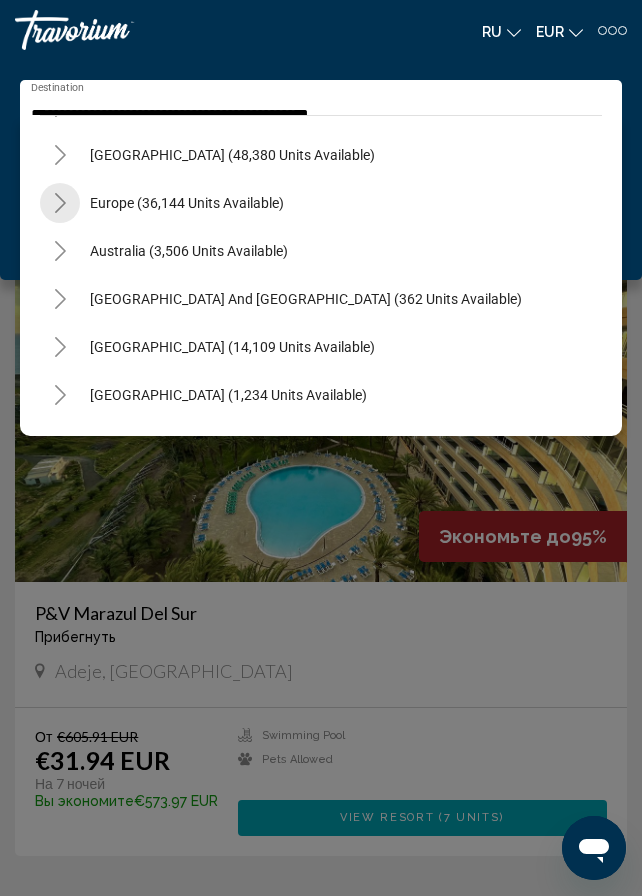 click 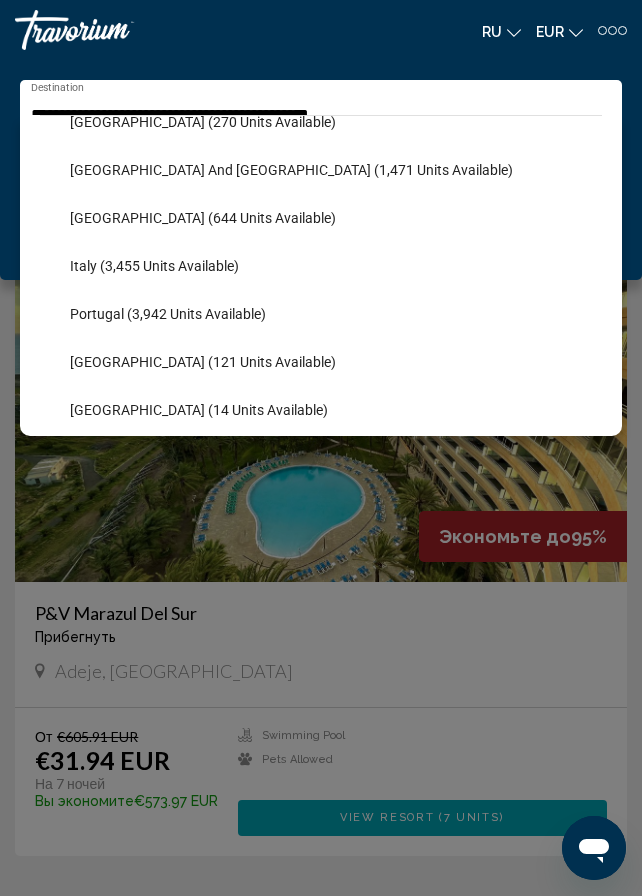 scroll, scrollTop: 687, scrollLeft: 0, axis: vertical 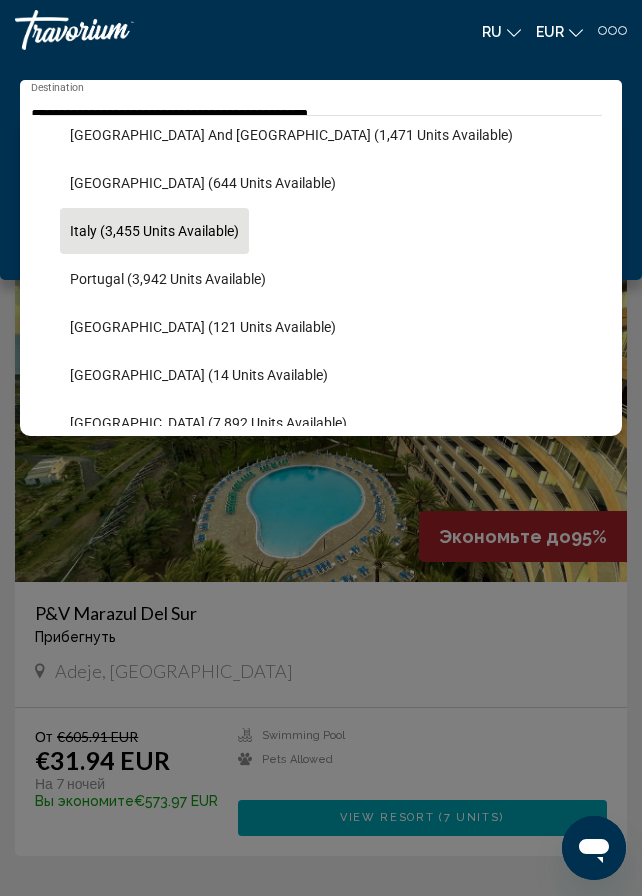 click on "Italy (3,455 units available)" 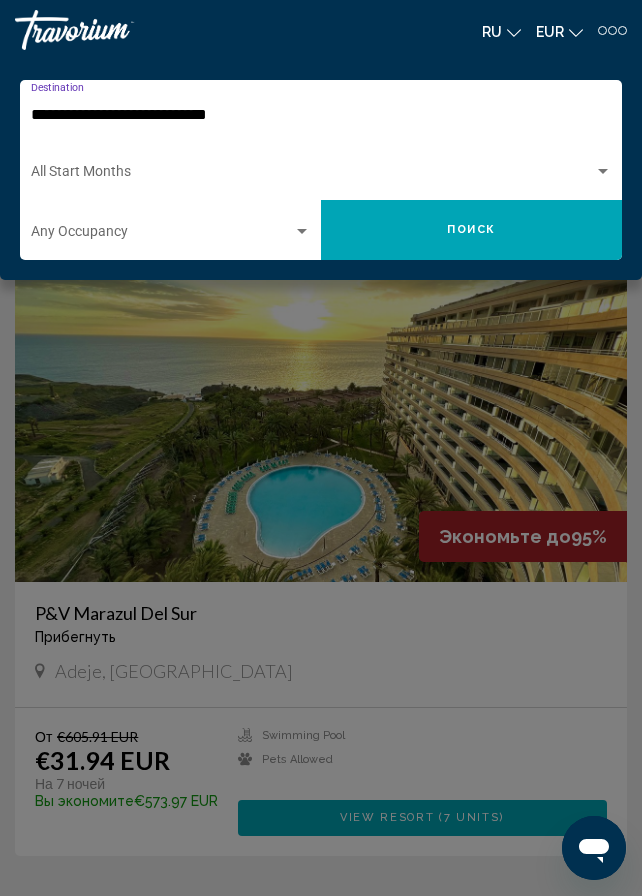 click at bounding box center [162, 236] 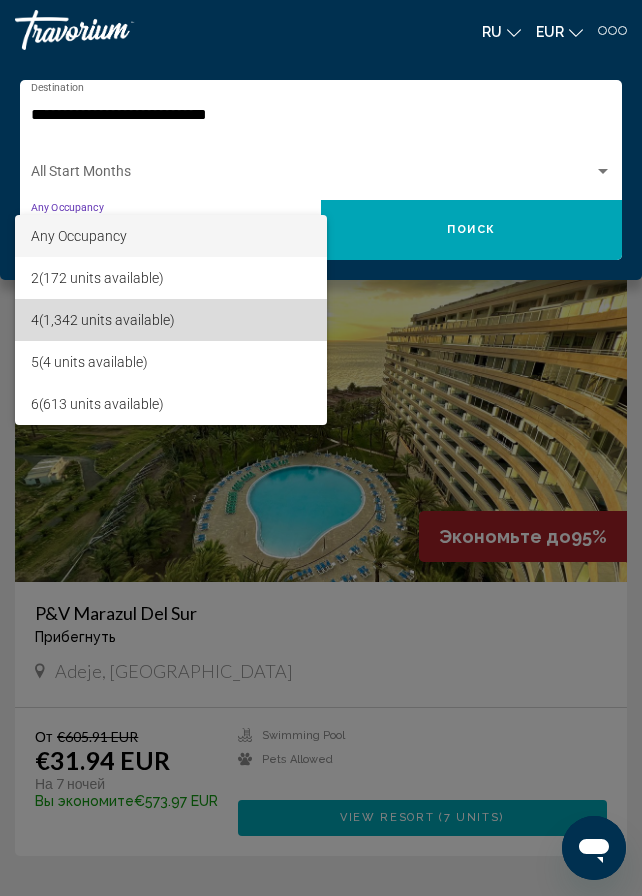 click on "4  (1,342 units available)" at bounding box center [171, 320] 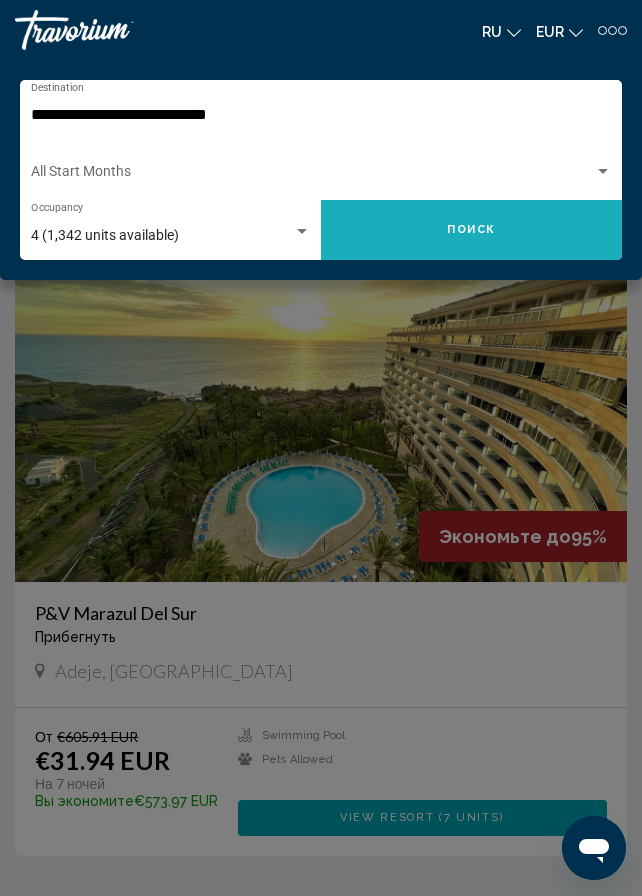 click on "Поиск" 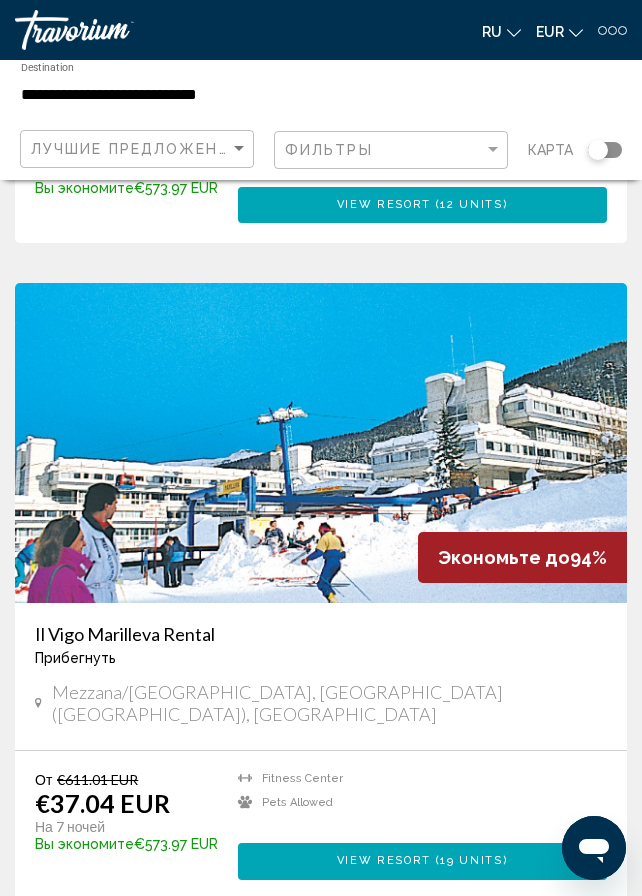 scroll, scrollTop: 1900, scrollLeft: 0, axis: vertical 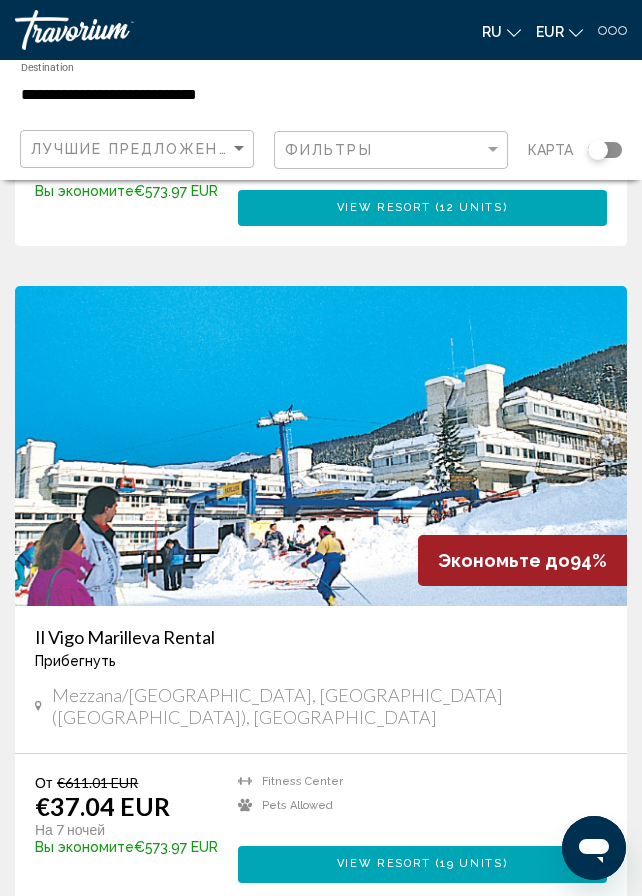 click at bounding box center (321, 446) 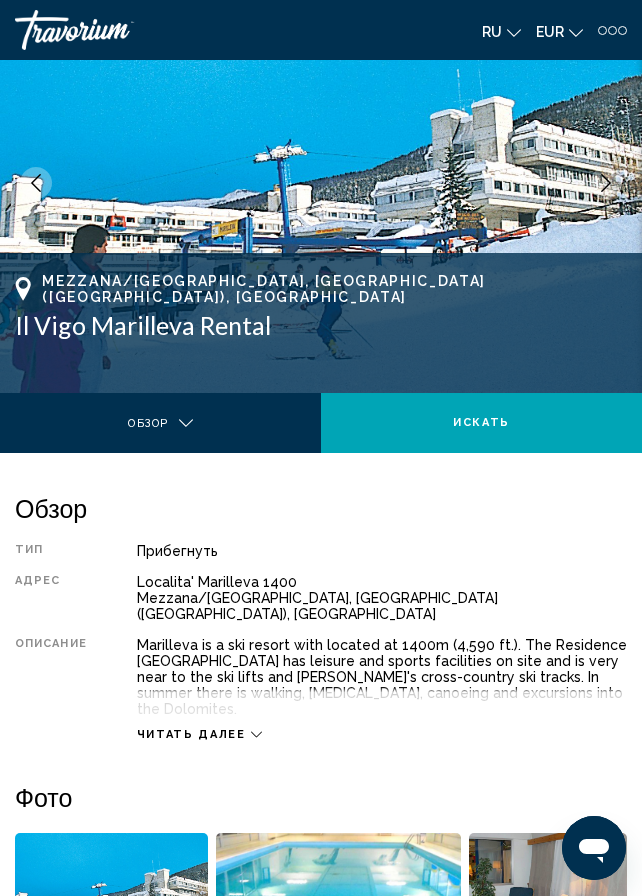 scroll, scrollTop: 0, scrollLeft: 0, axis: both 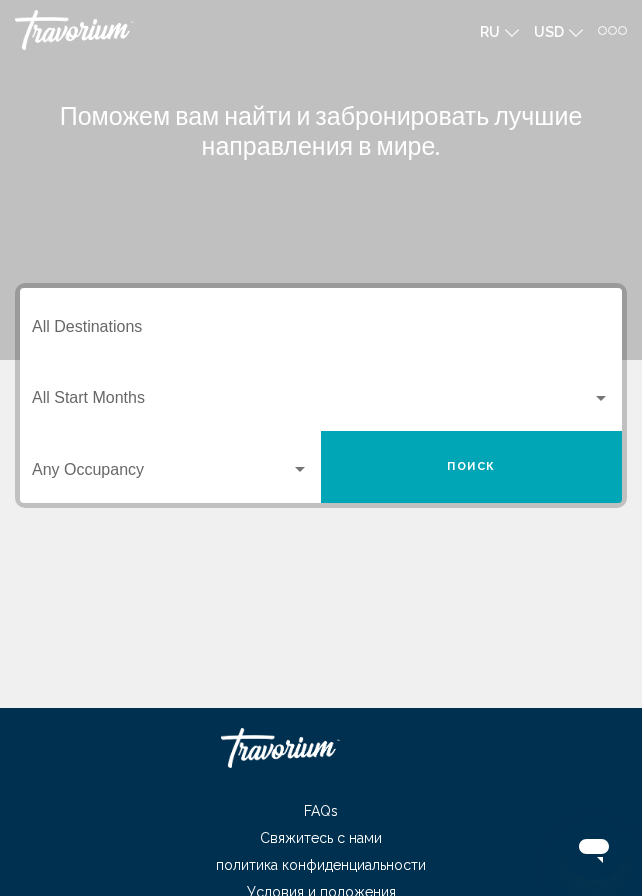click on "ru
English Español Français Italiano Português русский USD
USD ($) MXN (Mex$) CAD (Can$) GBP (£) EUR (€) AUD (A$) NZD (NZ$) CNY (CN¥) AF Авторизоваться" at bounding box center [479, 30] 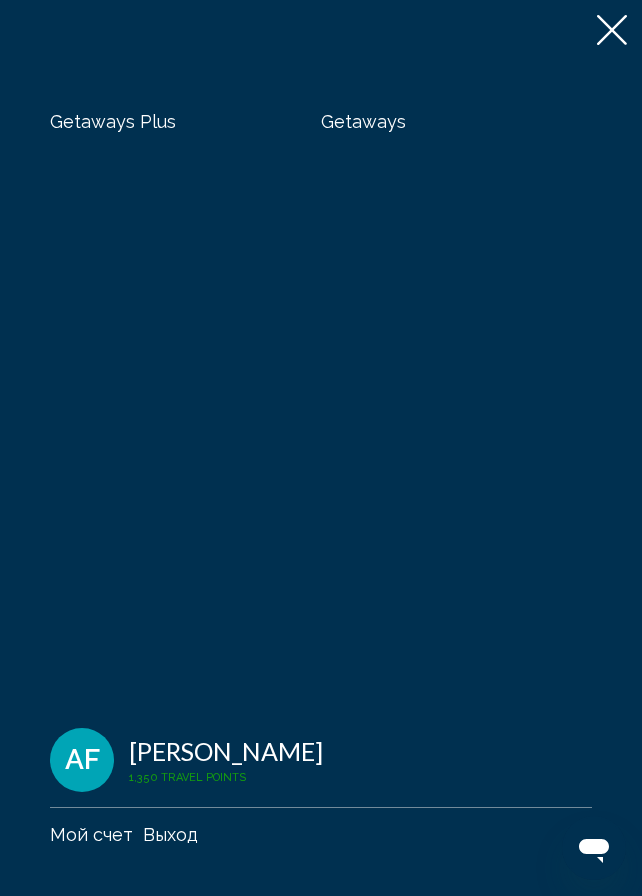 click on "Getaways" at bounding box center (363, 121) 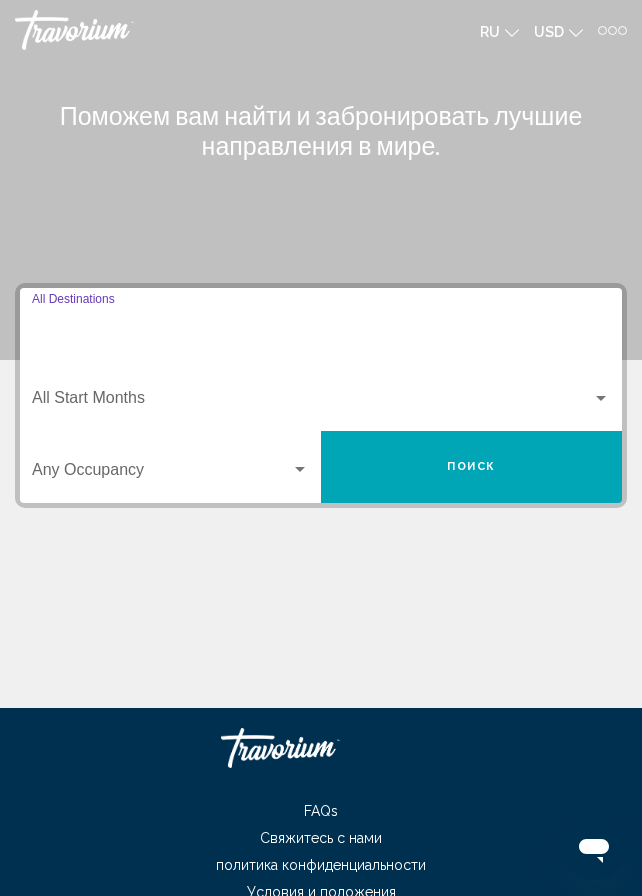 click on "Destination All Destinations" at bounding box center [321, 331] 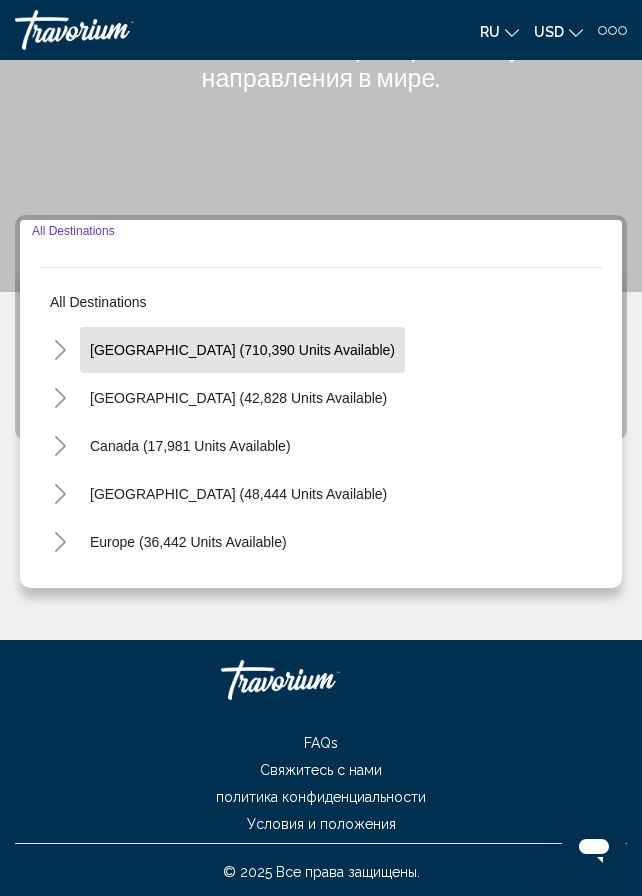 scroll, scrollTop: 72, scrollLeft: 0, axis: vertical 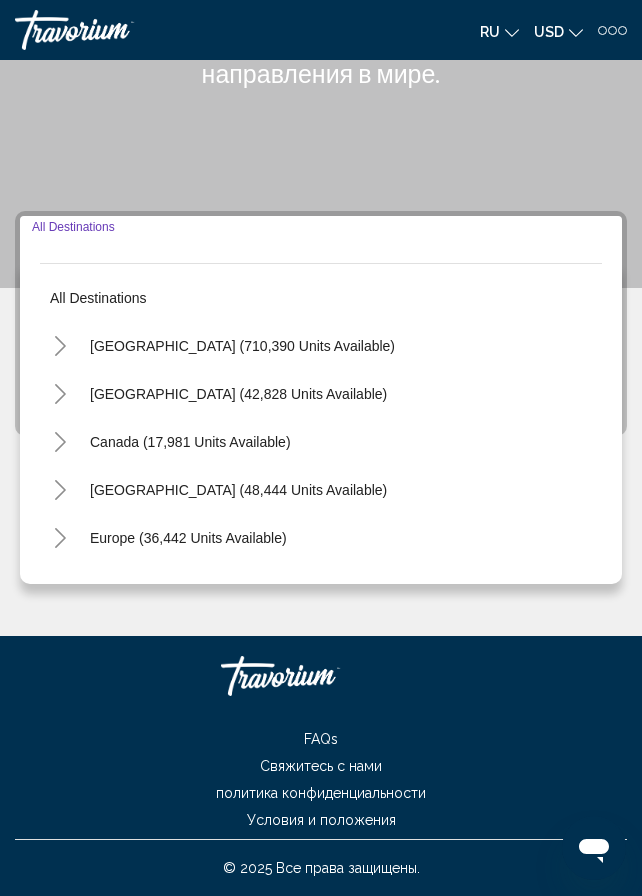 click 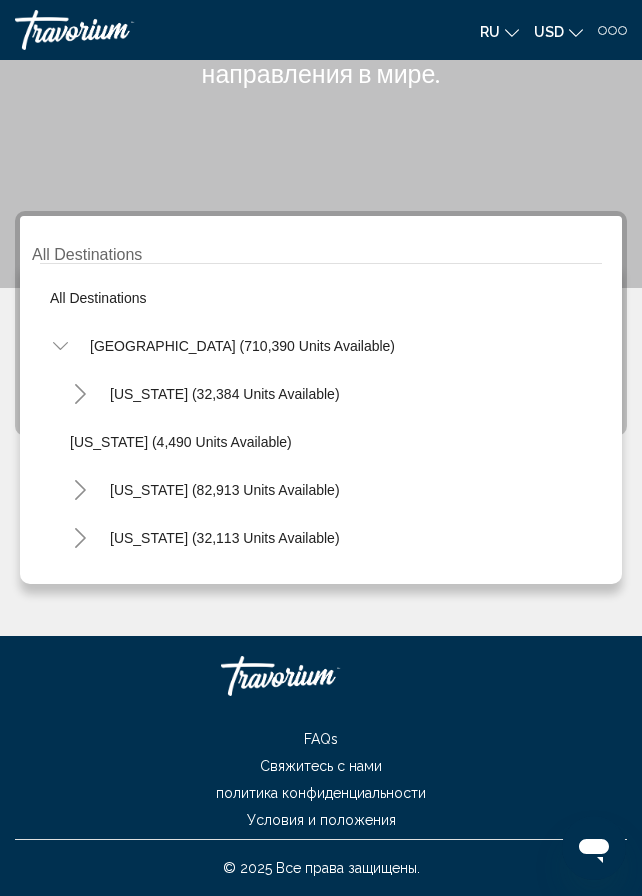 click on "United States (710,390 units available)" at bounding box center [238, 2554] 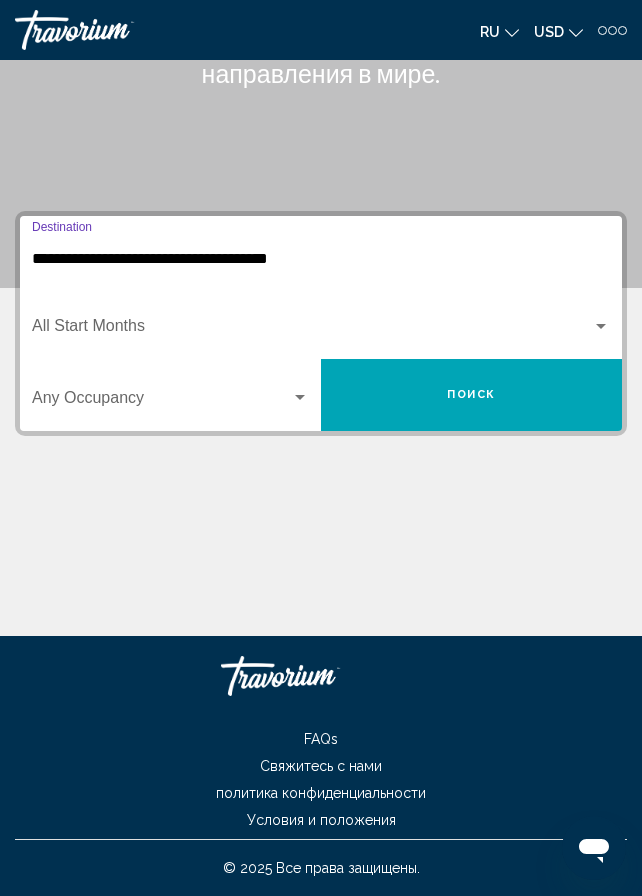 click at bounding box center [161, 402] 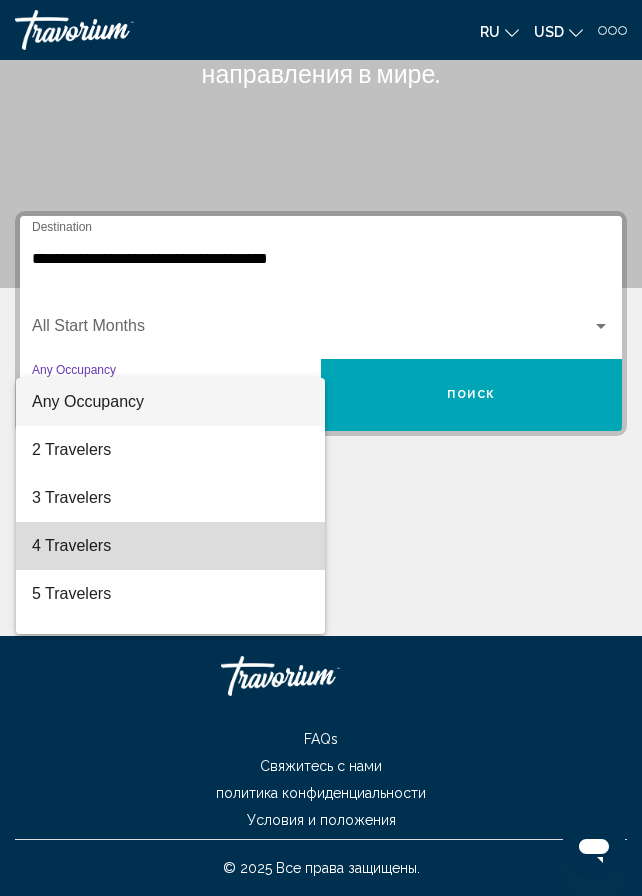 click on "4 Travelers" at bounding box center (170, 546) 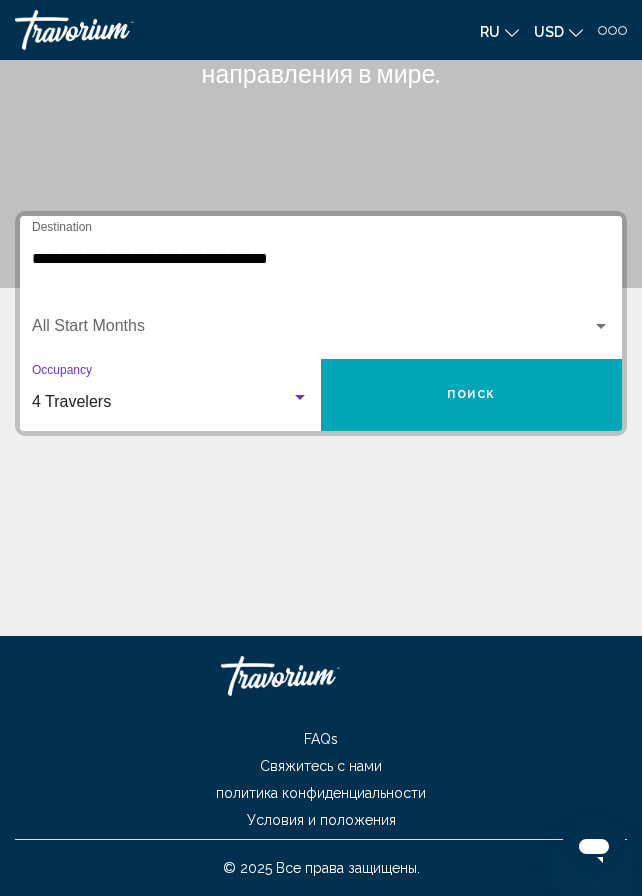 click on "Поиск" at bounding box center [471, 395] 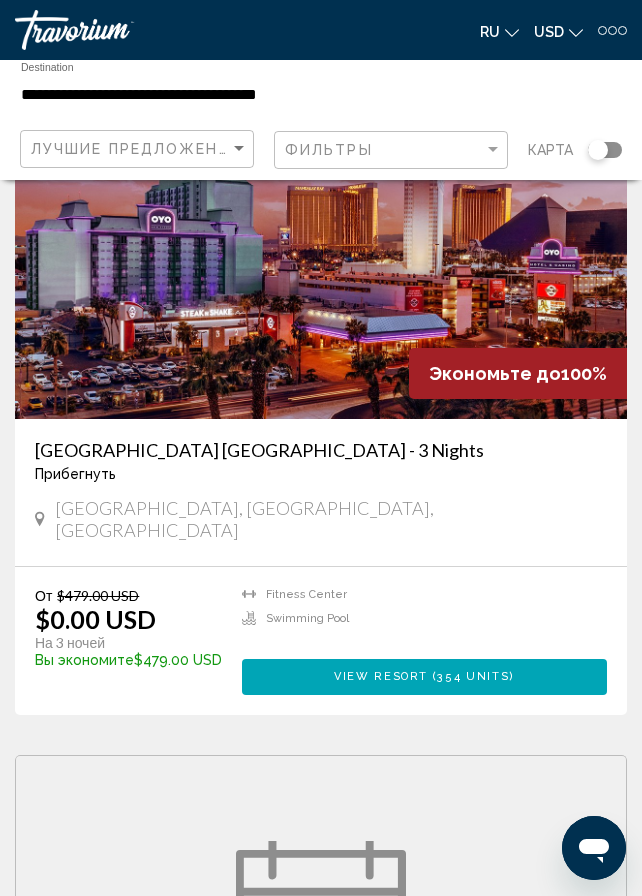 scroll, scrollTop: 200, scrollLeft: 0, axis: vertical 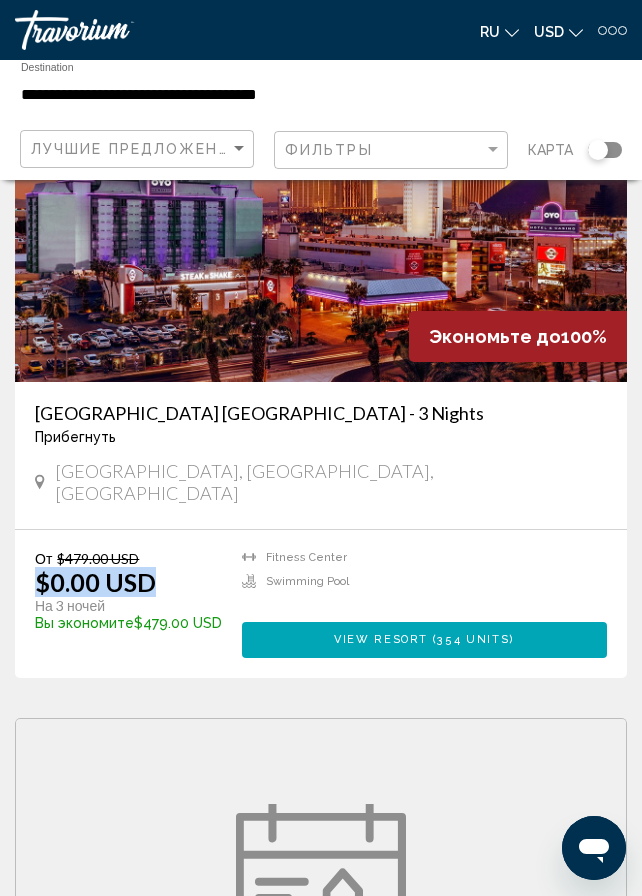 drag, startPoint x: 41, startPoint y: 559, endPoint x: 161, endPoint y: 559, distance: 120 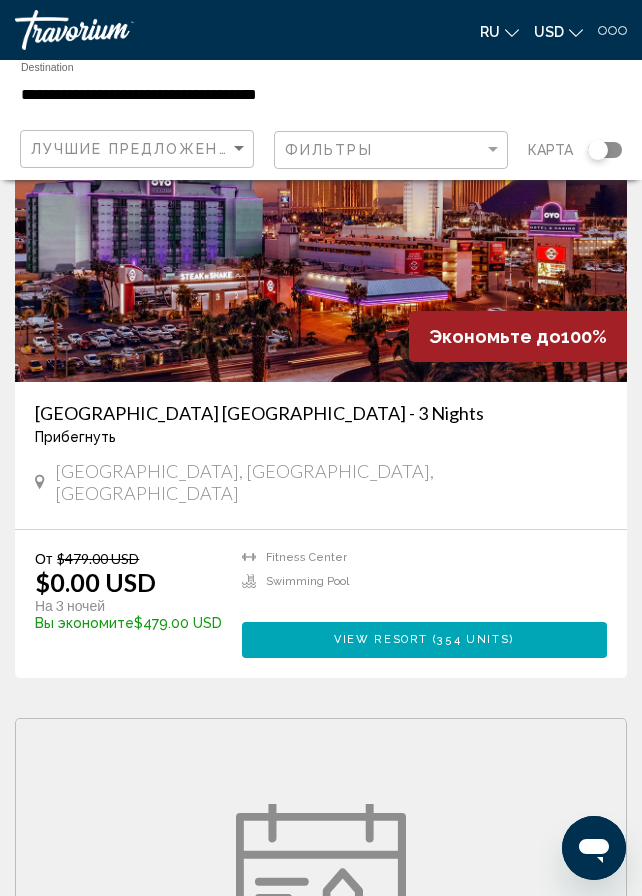 click on "От $479.00 USD $0.00 USD На 3 ночей Вы экономите  $479.00 USD   temp" at bounding box center (128, 597) 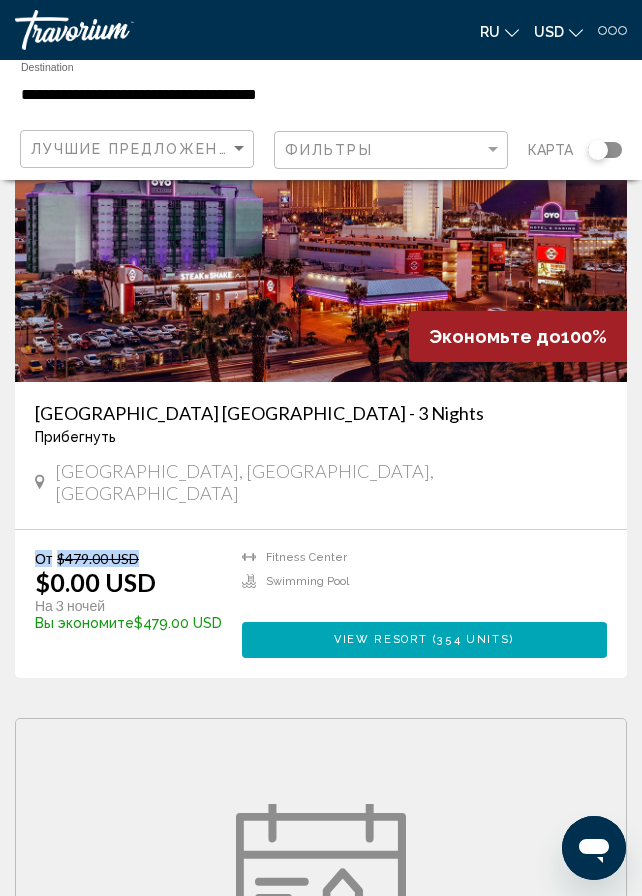 drag, startPoint x: 30, startPoint y: 531, endPoint x: 135, endPoint y: 531, distance: 105 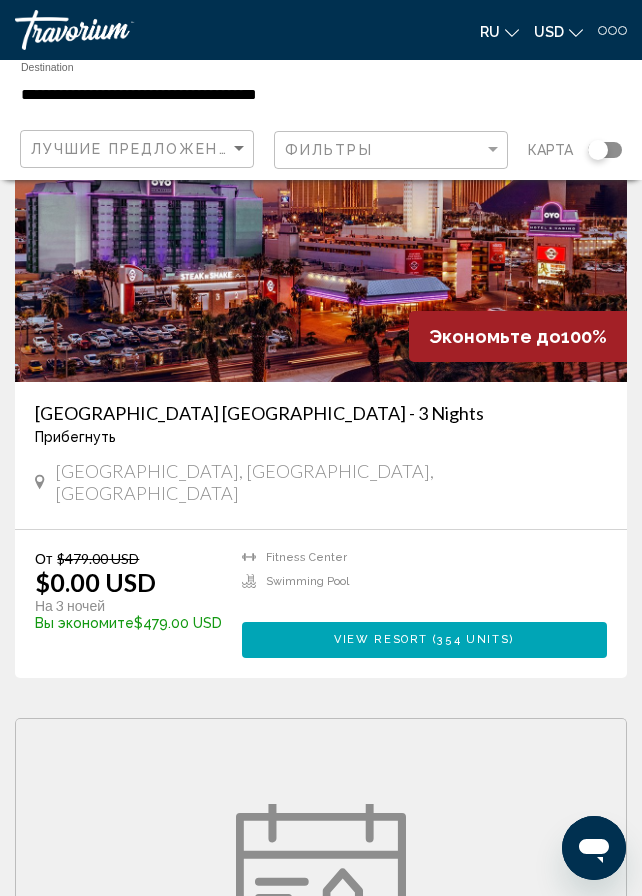 click on "От $479.00 USD $0.00 USD На 3 ночей Вы экономите  $479.00 USD   temp" at bounding box center (128, 597) 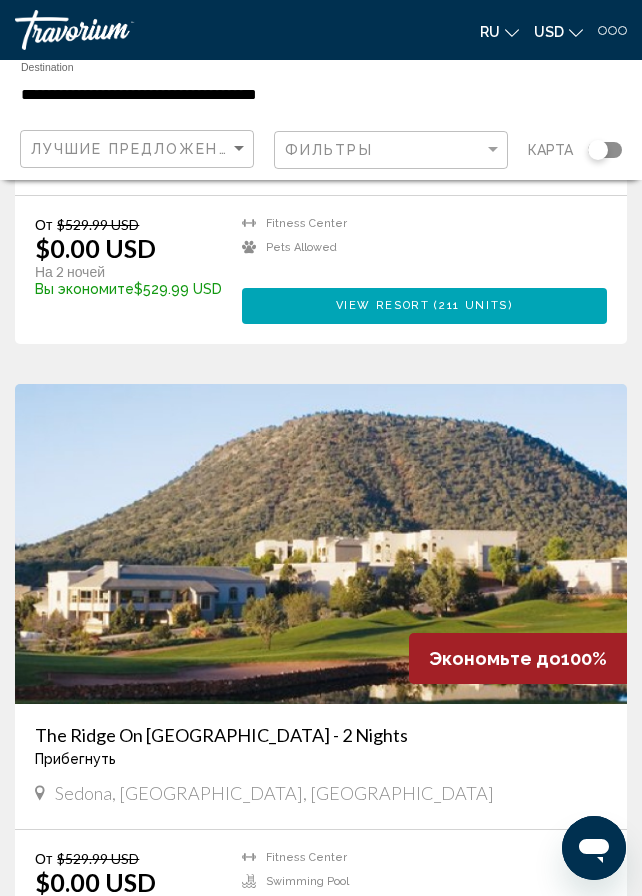 scroll, scrollTop: 1200, scrollLeft: 0, axis: vertical 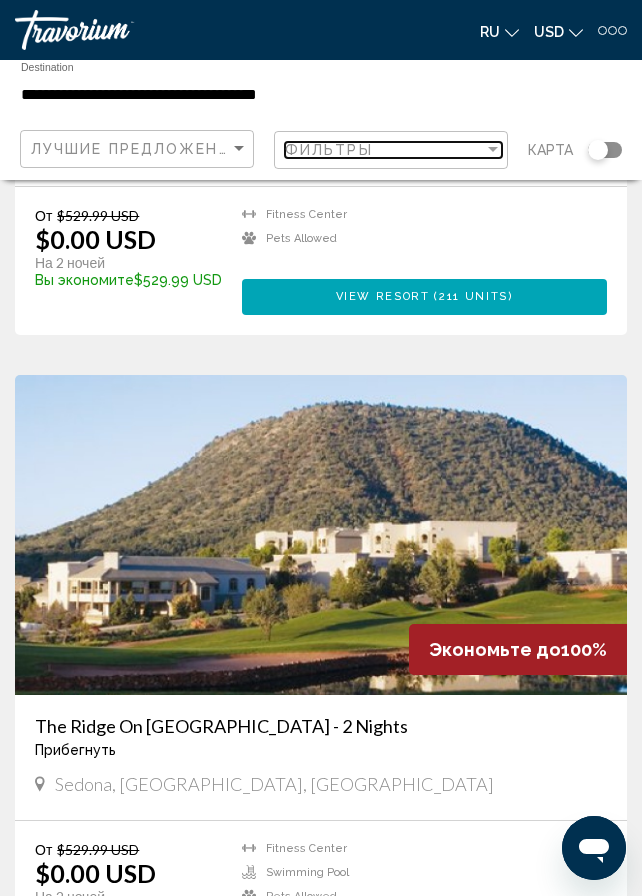 click on "Фильтры" at bounding box center (384, 150) 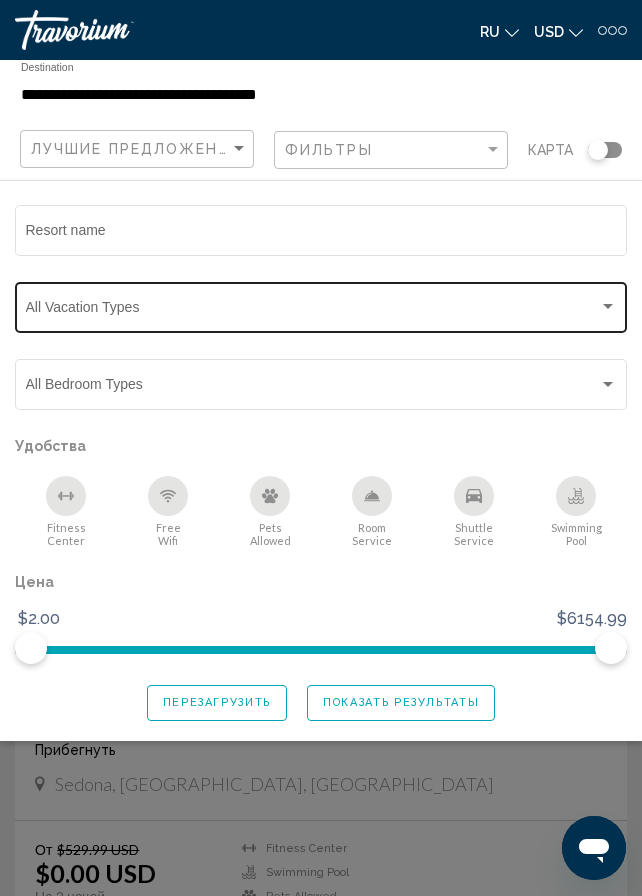 click on "Vacation Types All Vacation Types" 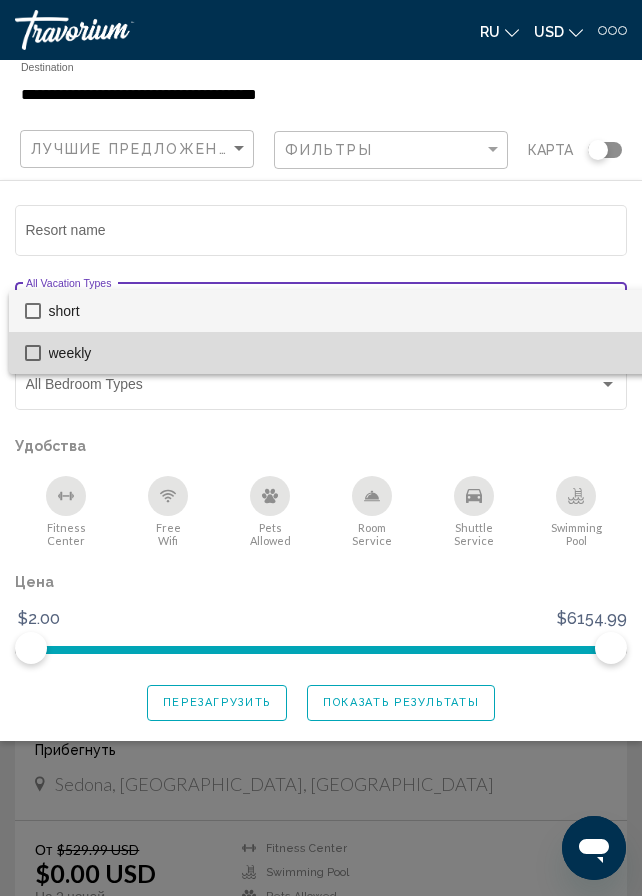 click at bounding box center [33, 353] 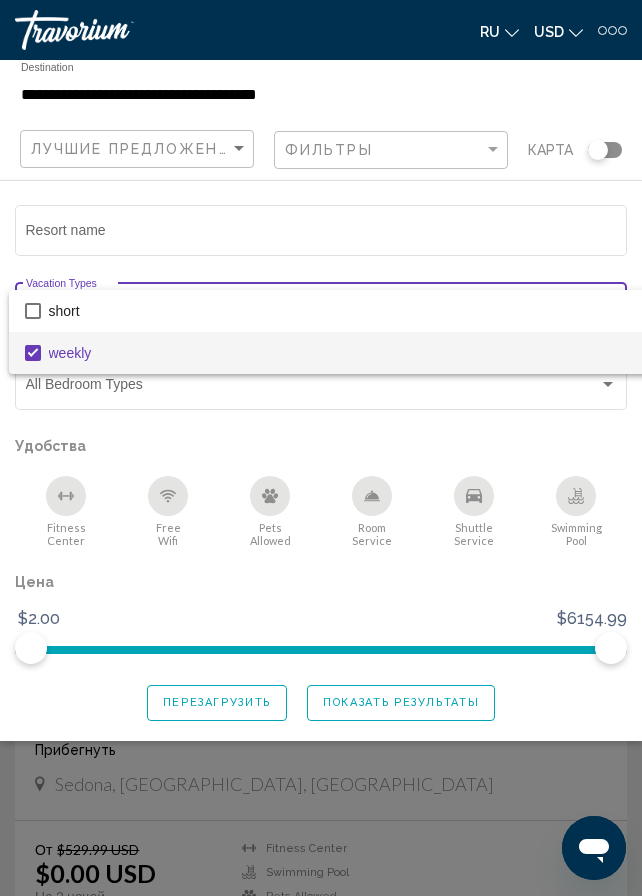 click at bounding box center [321, 448] 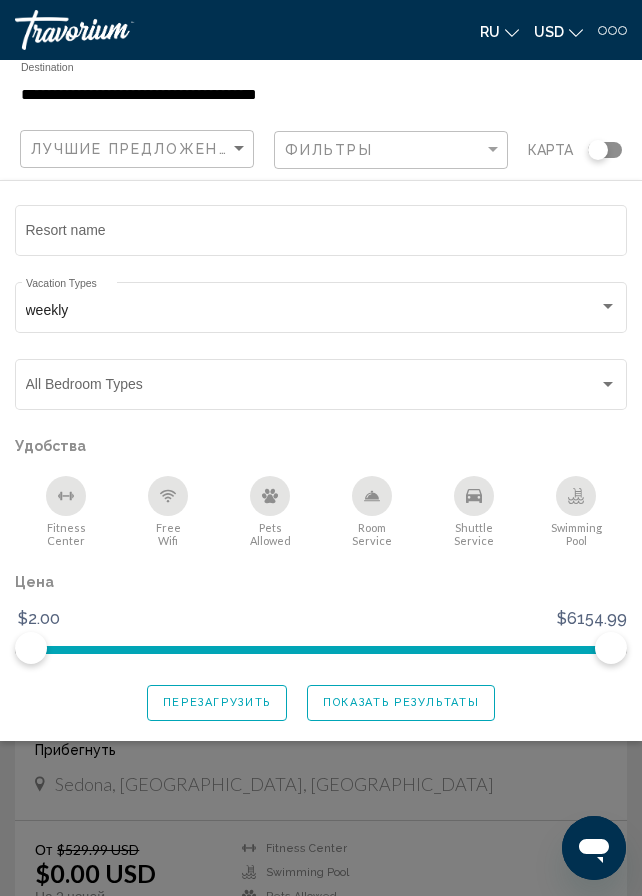click on "Показать результаты" 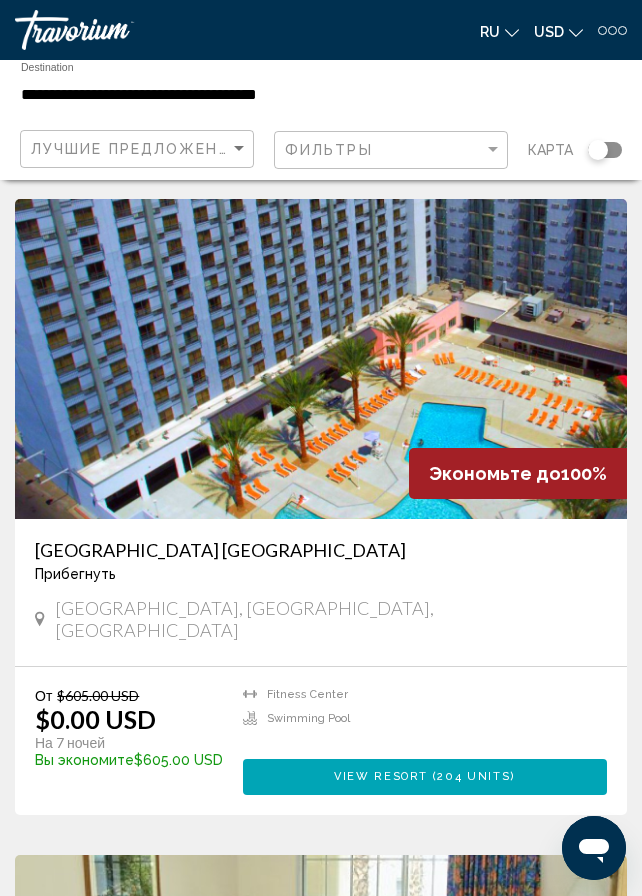 scroll, scrollTop: 0, scrollLeft: 0, axis: both 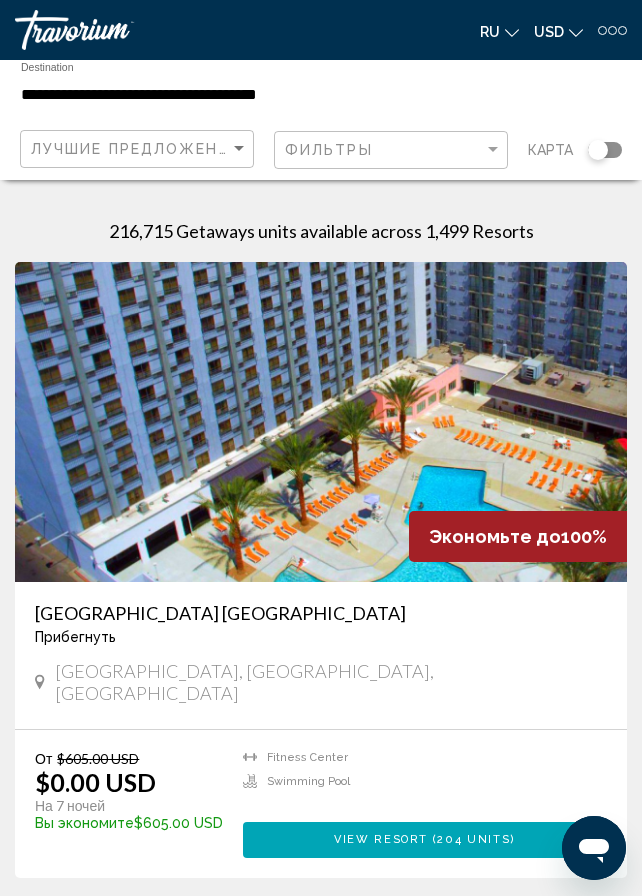 click at bounding box center (321, 422) 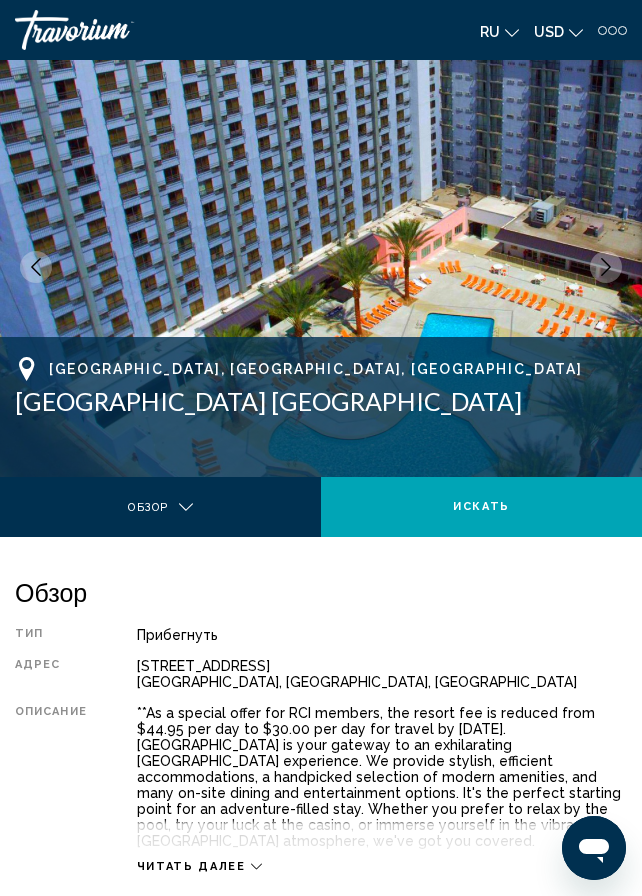scroll, scrollTop: 0, scrollLeft: 0, axis: both 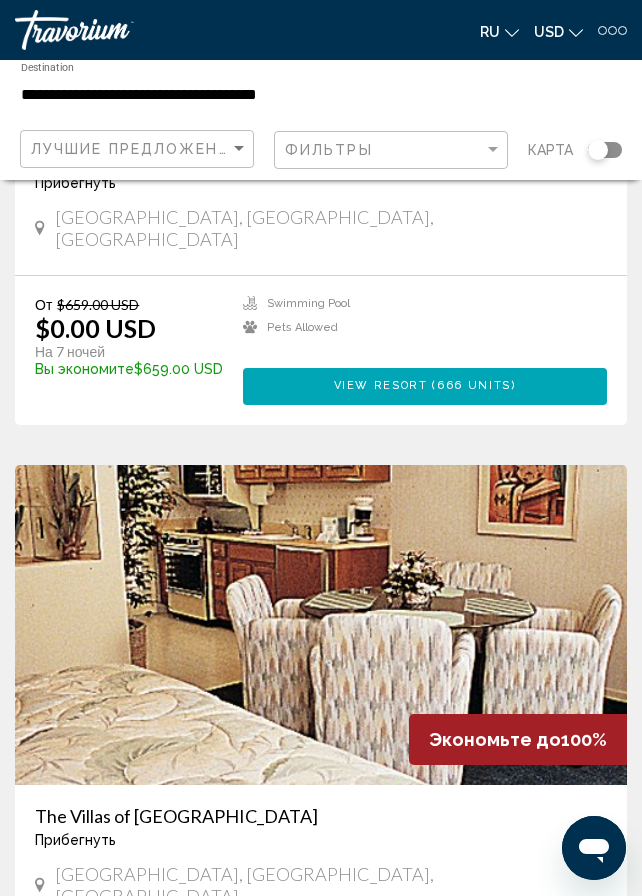 click at bounding box center (321, 625) 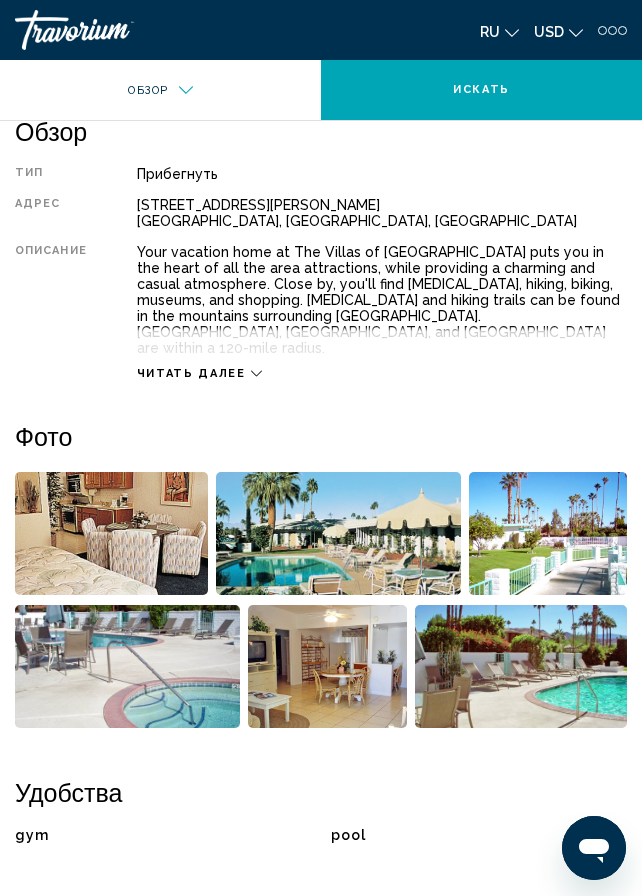 scroll, scrollTop: 500, scrollLeft: 0, axis: vertical 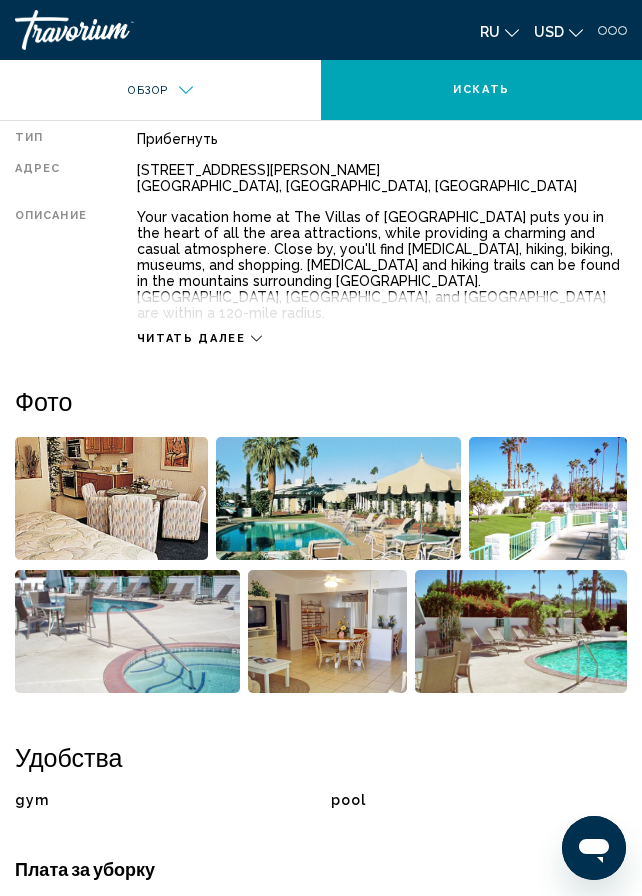 click at bounding box center [338, 498] 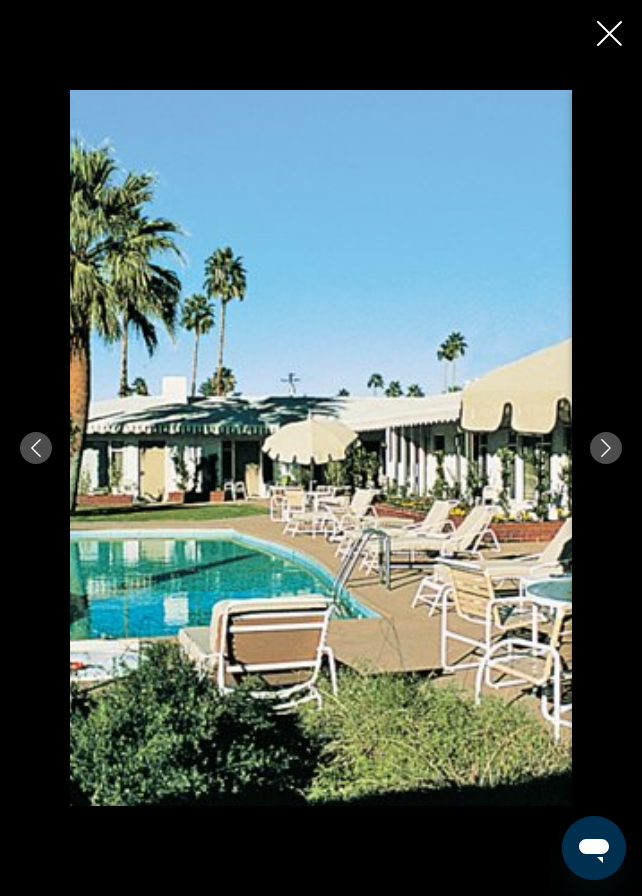 click 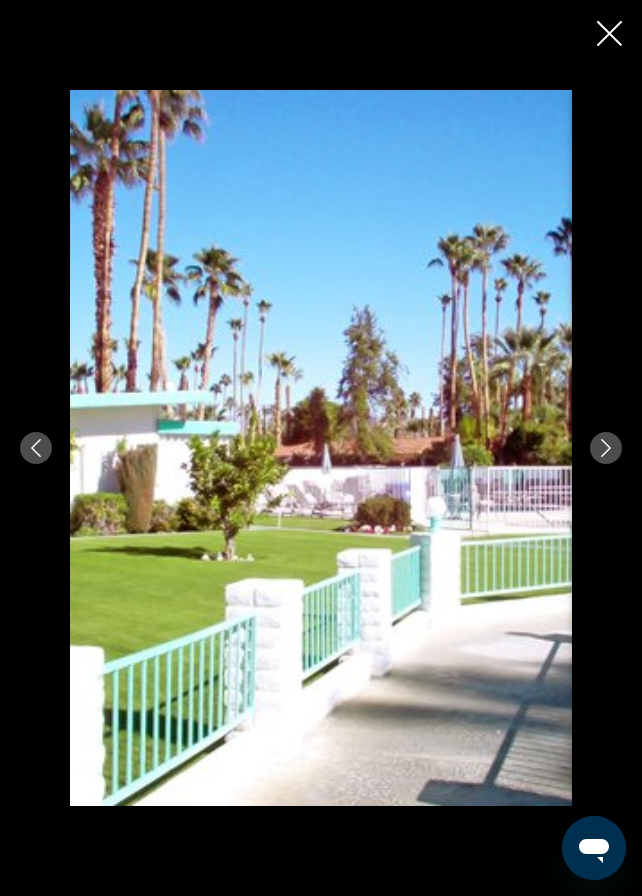click 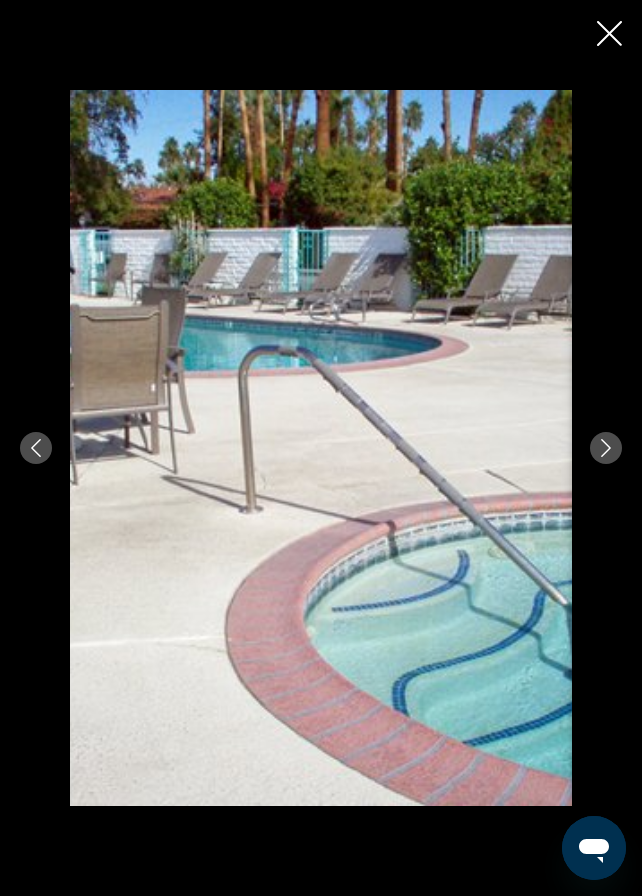 click 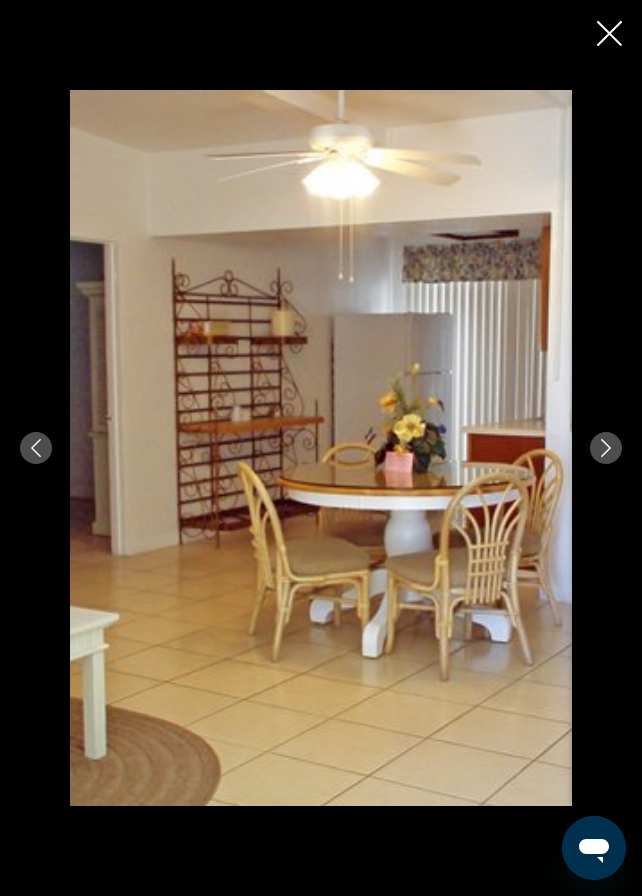 click 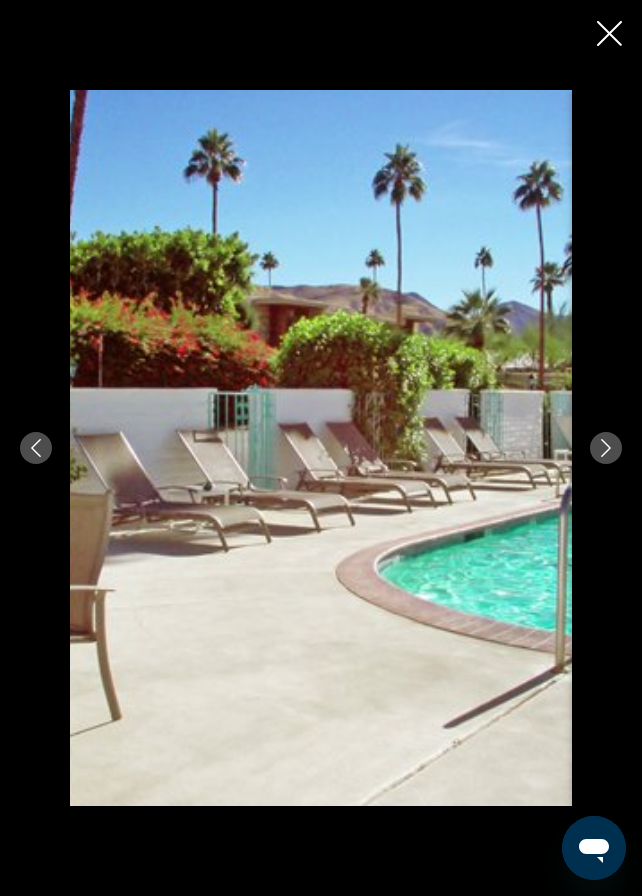 click 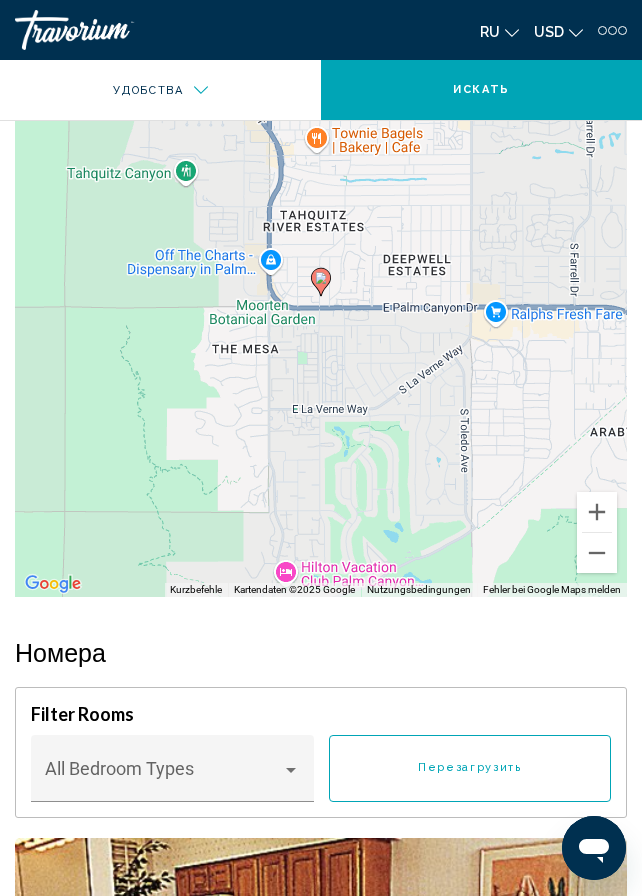 scroll, scrollTop: 2800, scrollLeft: 0, axis: vertical 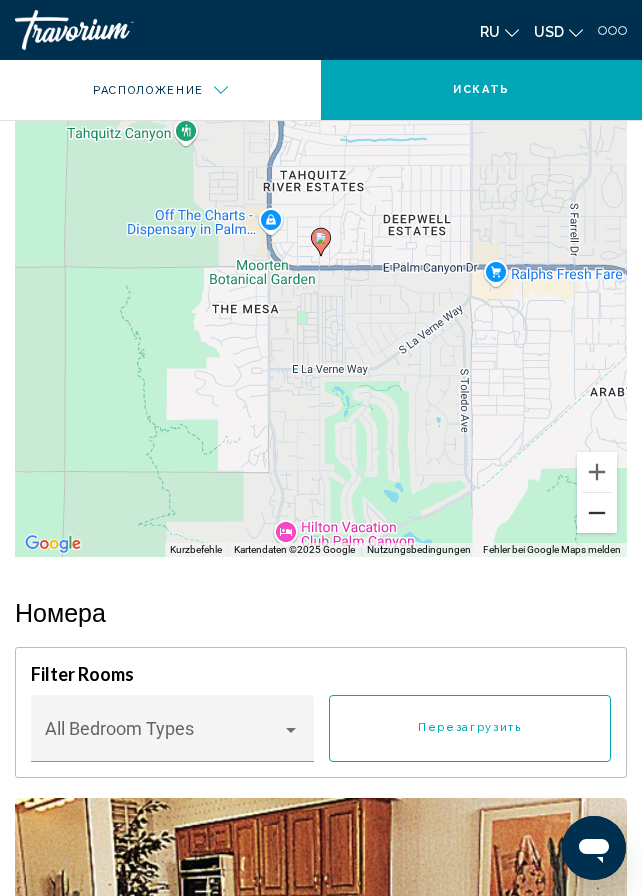 click at bounding box center [597, 513] 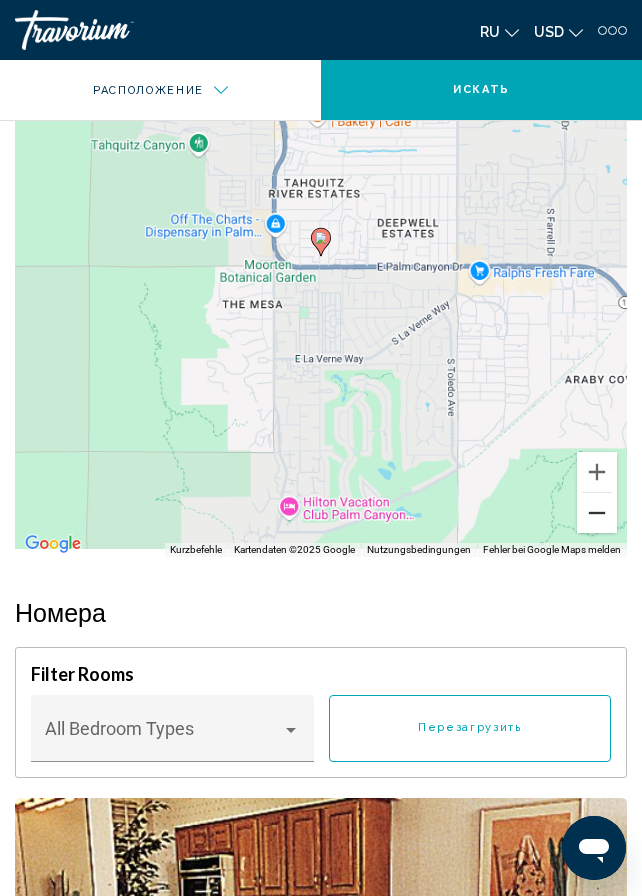 click at bounding box center (597, 513) 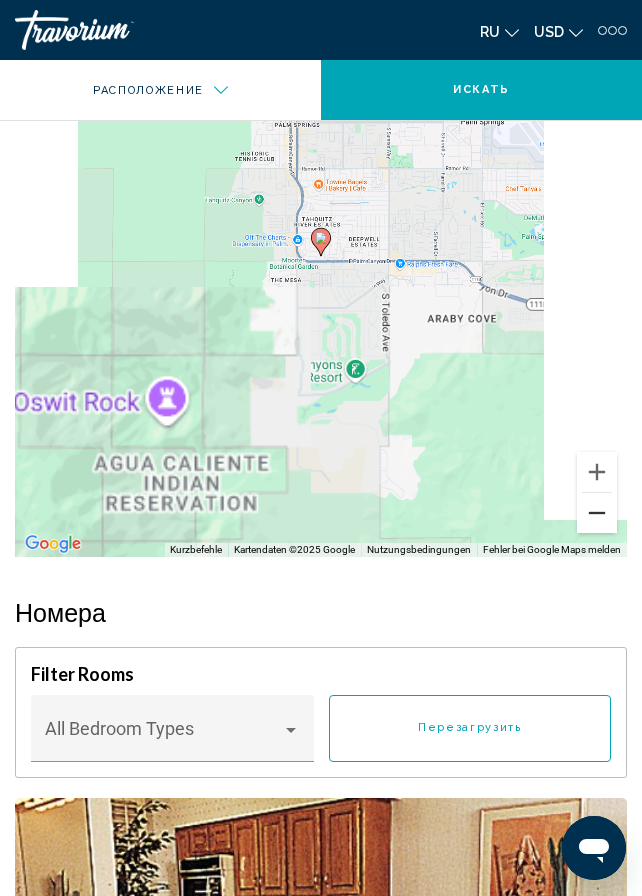 click at bounding box center (597, 513) 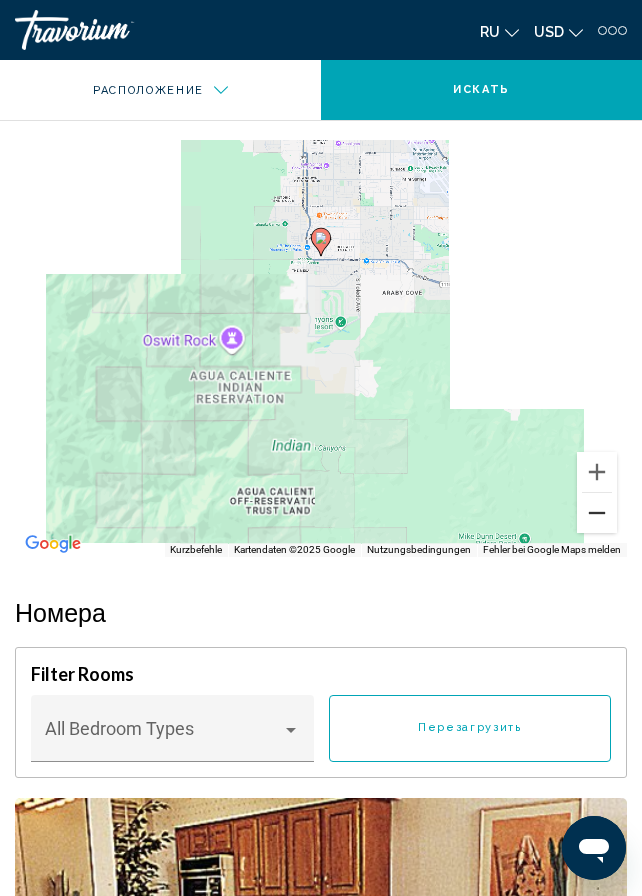click at bounding box center [597, 513] 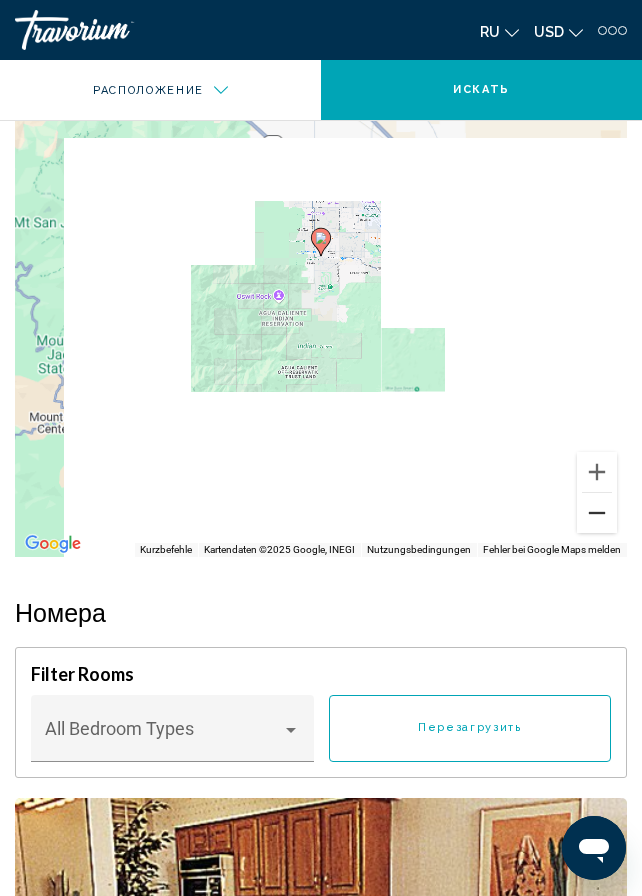 click at bounding box center [597, 513] 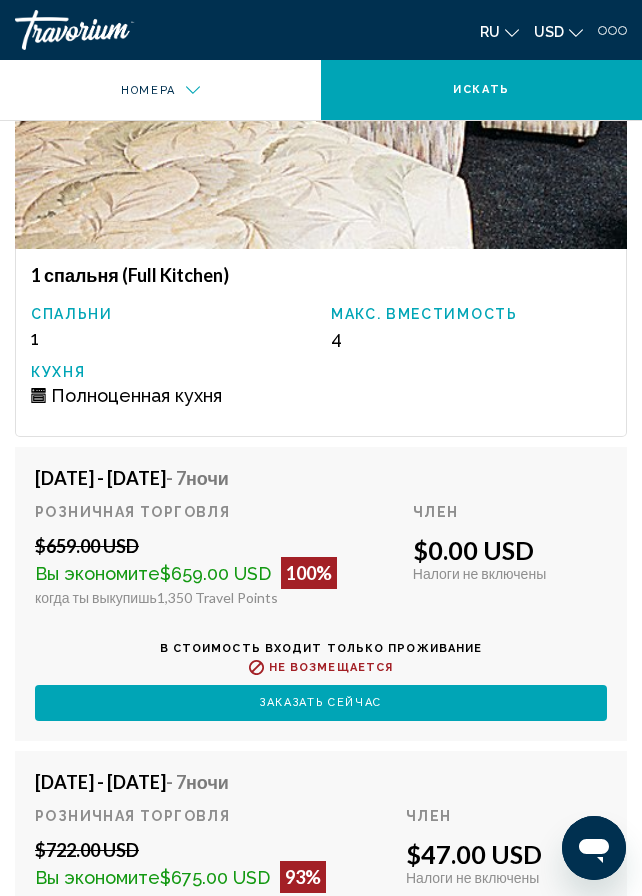 scroll, scrollTop: 4000, scrollLeft: 0, axis: vertical 